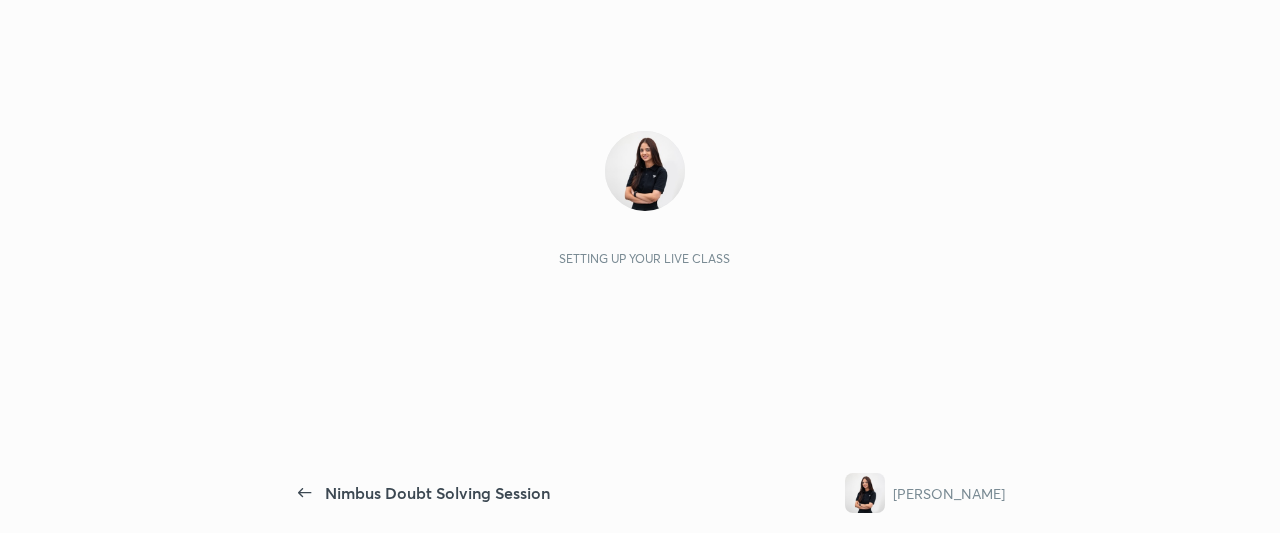 scroll, scrollTop: 0, scrollLeft: 0, axis: both 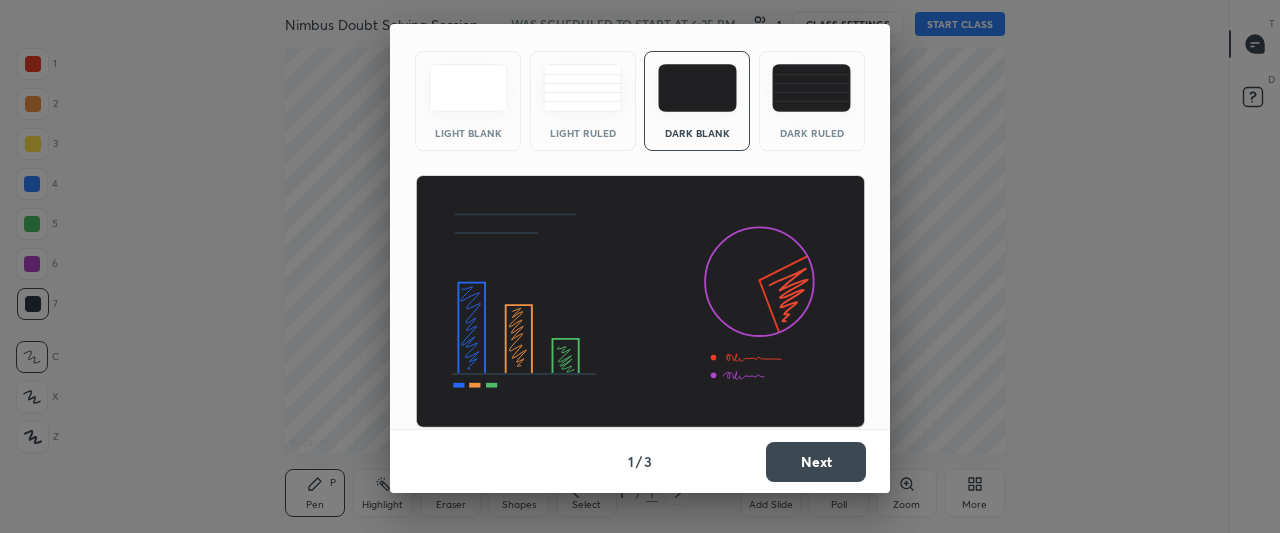 click on "Next" at bounding box center (816, 462) 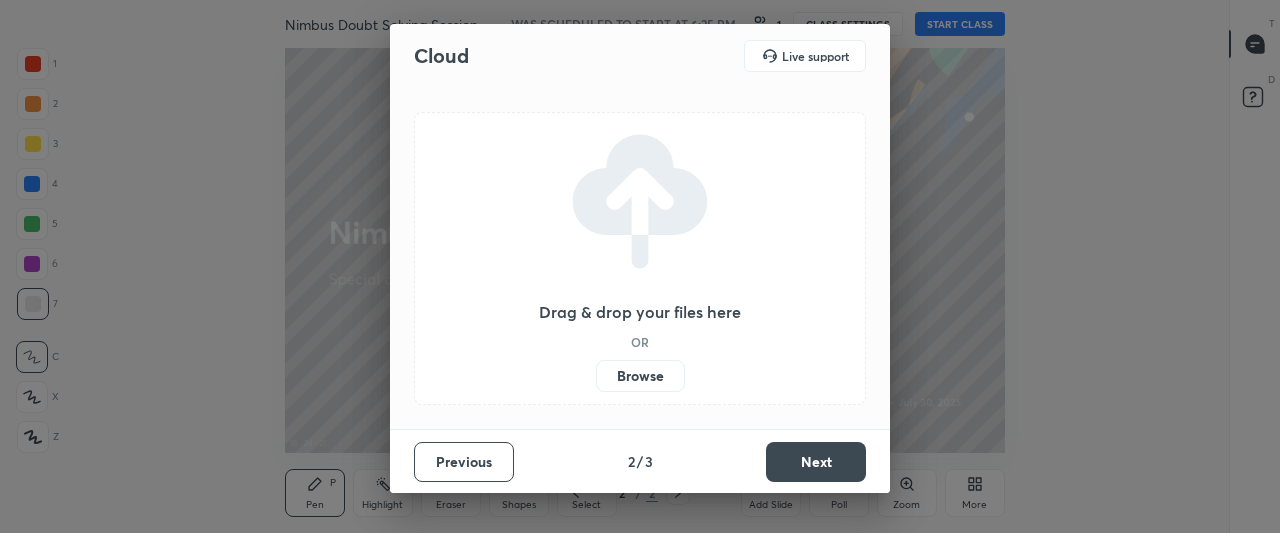 click on "Next" at bounding box center (816, 462) 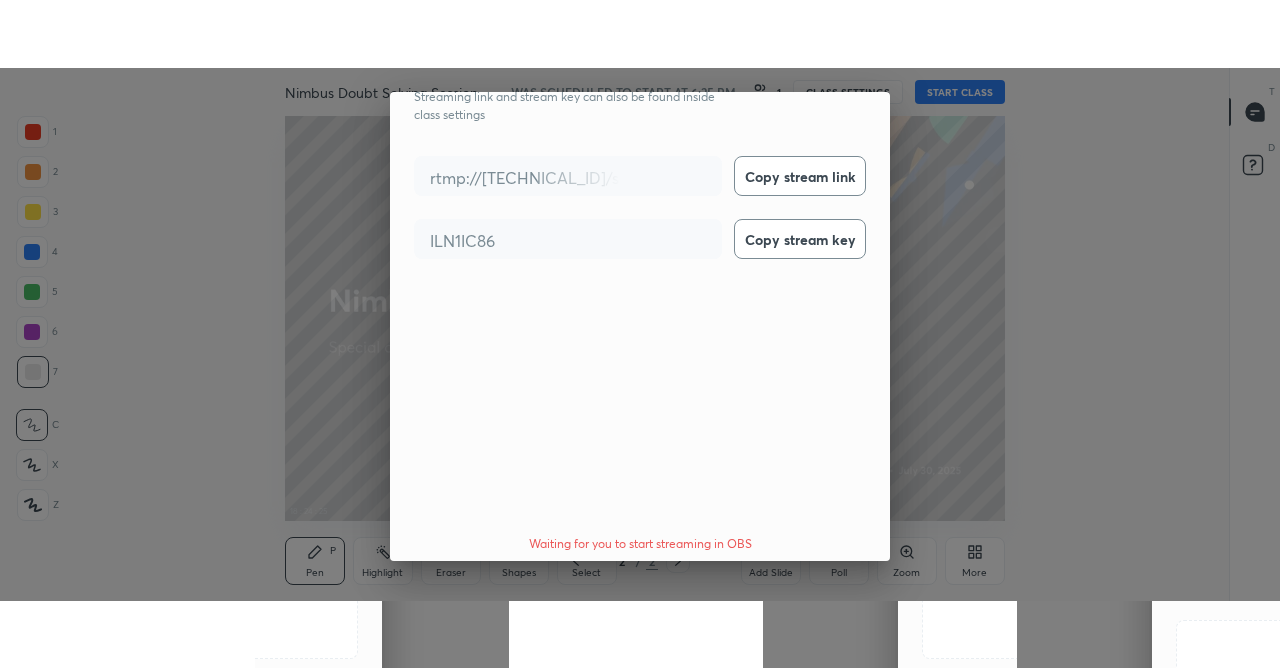 scroll, scrollTop: 124, scrollLeft: 0, axis: vertical 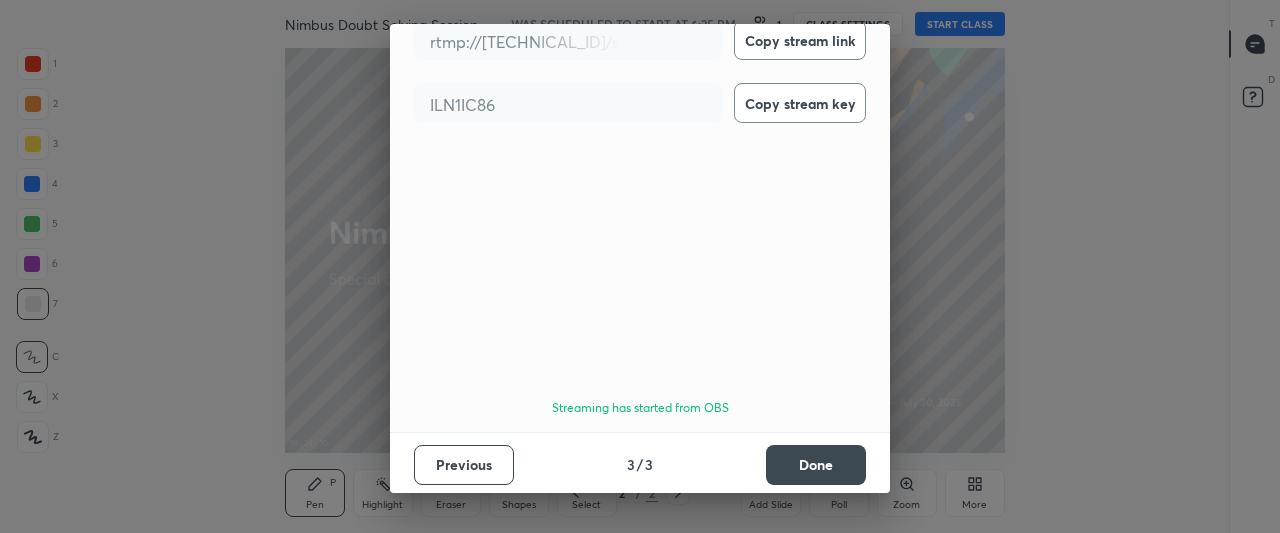 click on "Done" at bounding box center [816, 465] 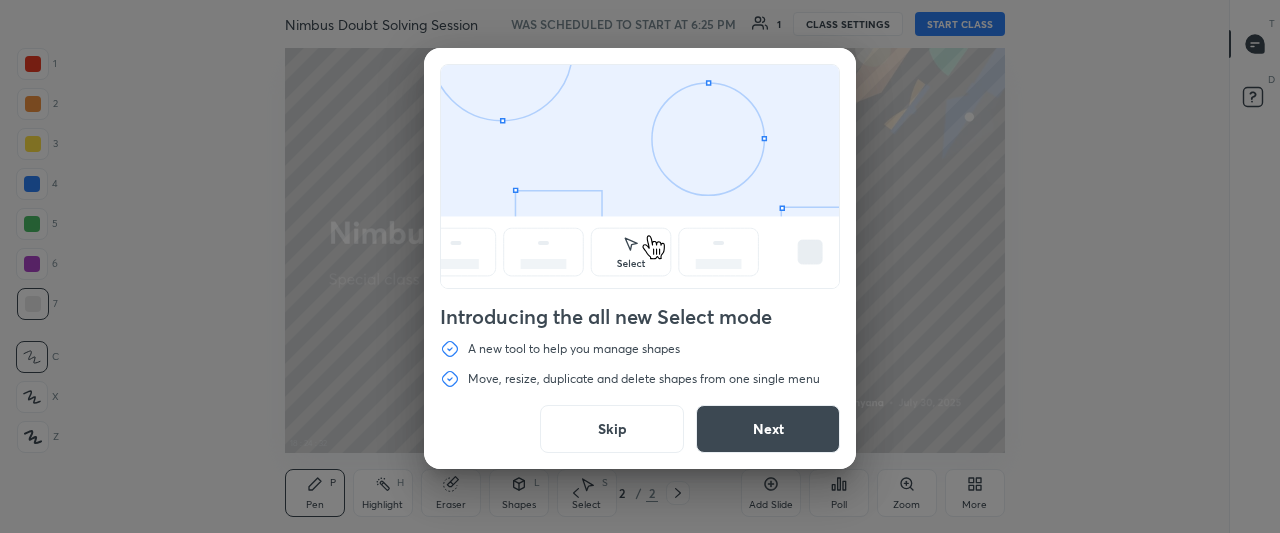 click on "Skip" at bounding box center [612, 429] 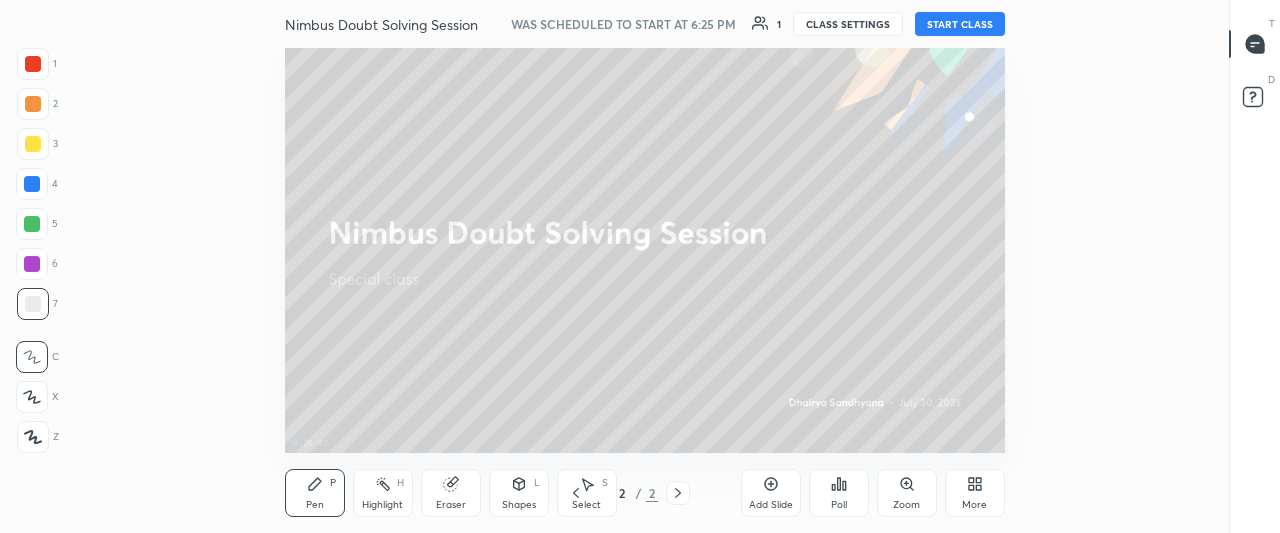 click on "START CLASS" at bounding box center [960, 24] 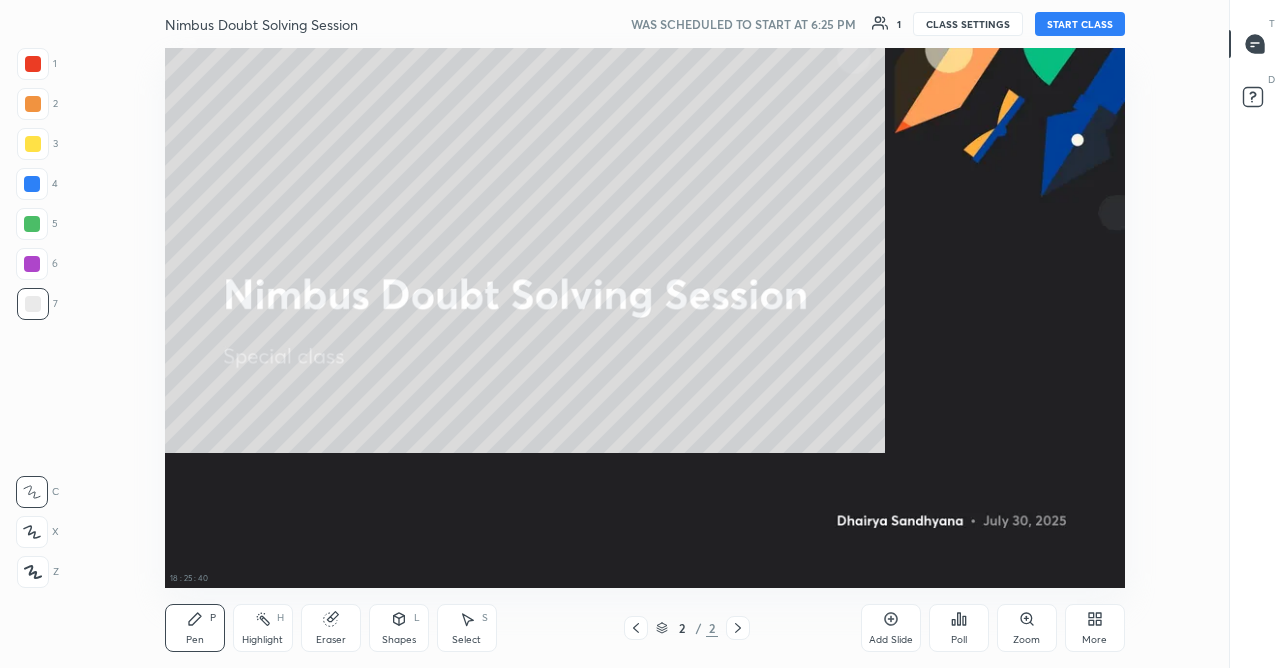scroll, scrollTop: 99460, scrollLeft: 98838, axis: both 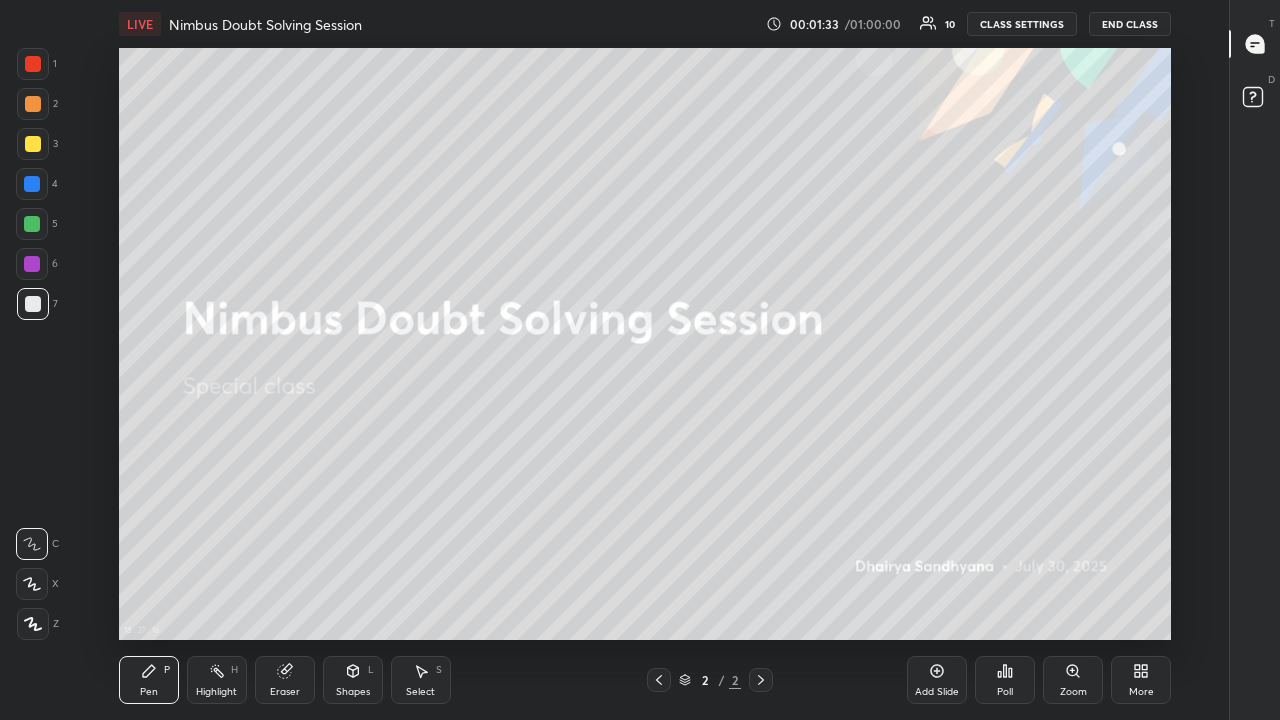 type on "x" 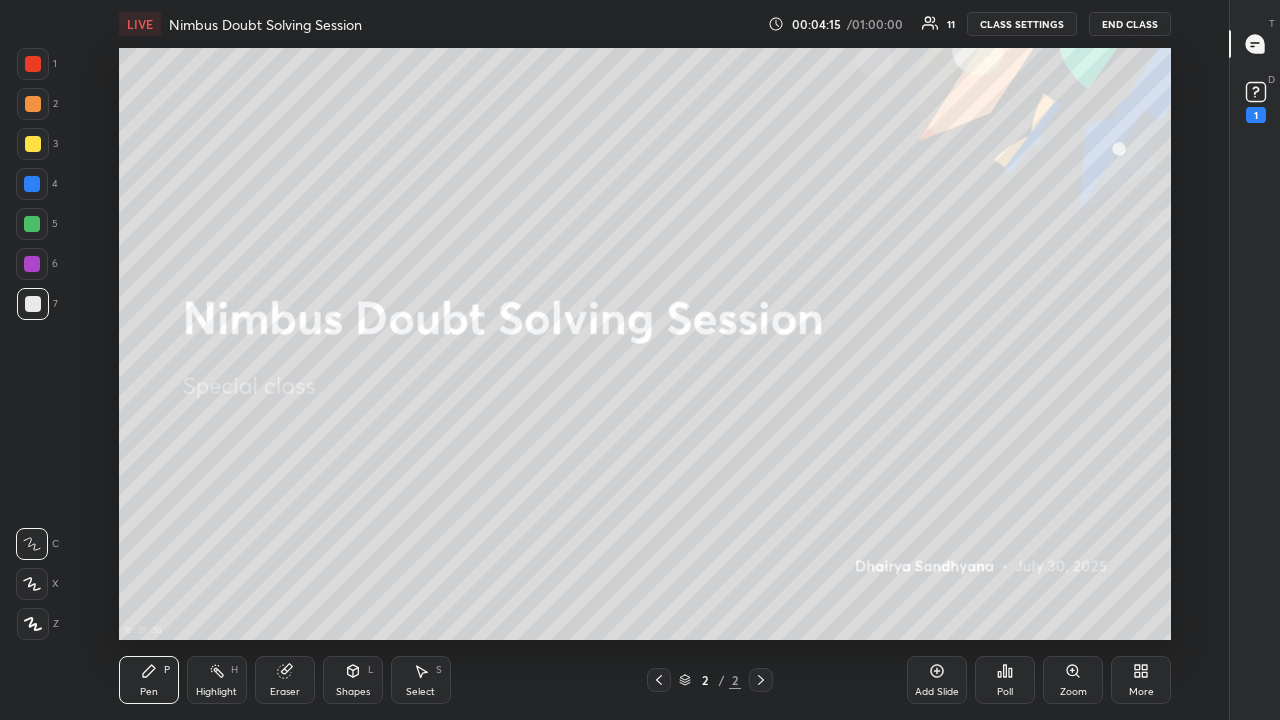click 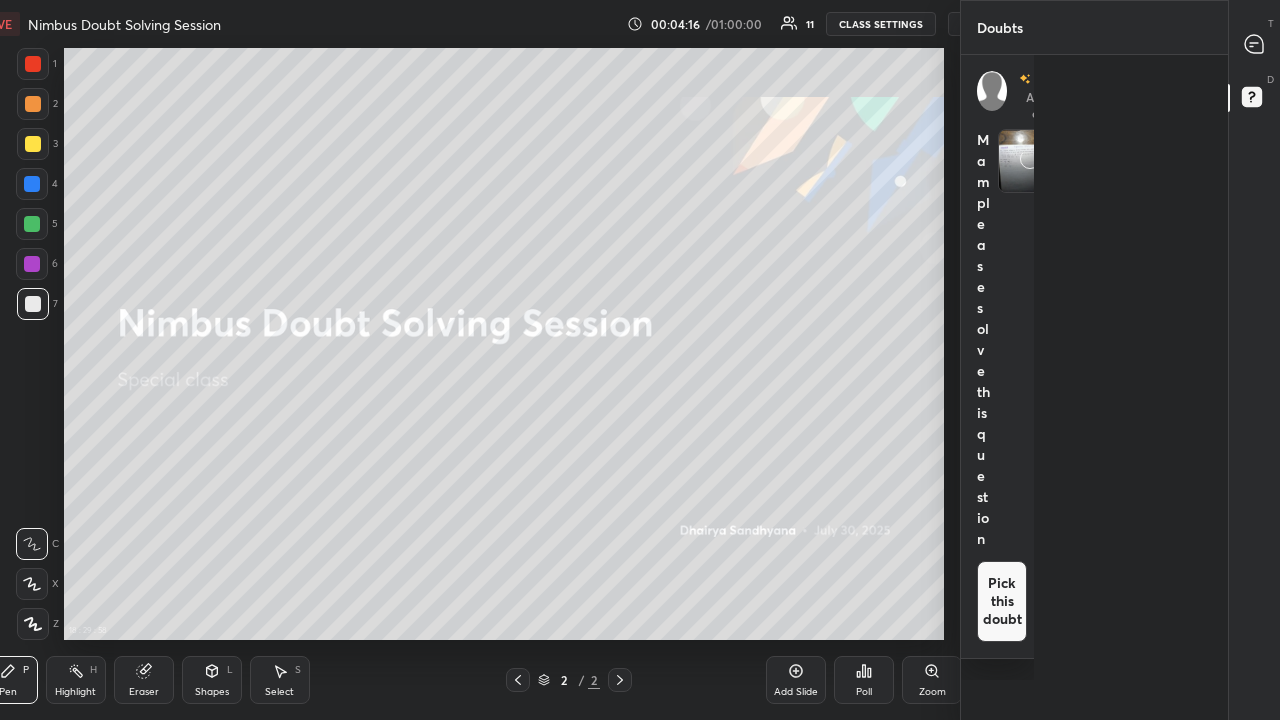 scroll, scrollTop: 592, scrollLeft: 1120, axis: both 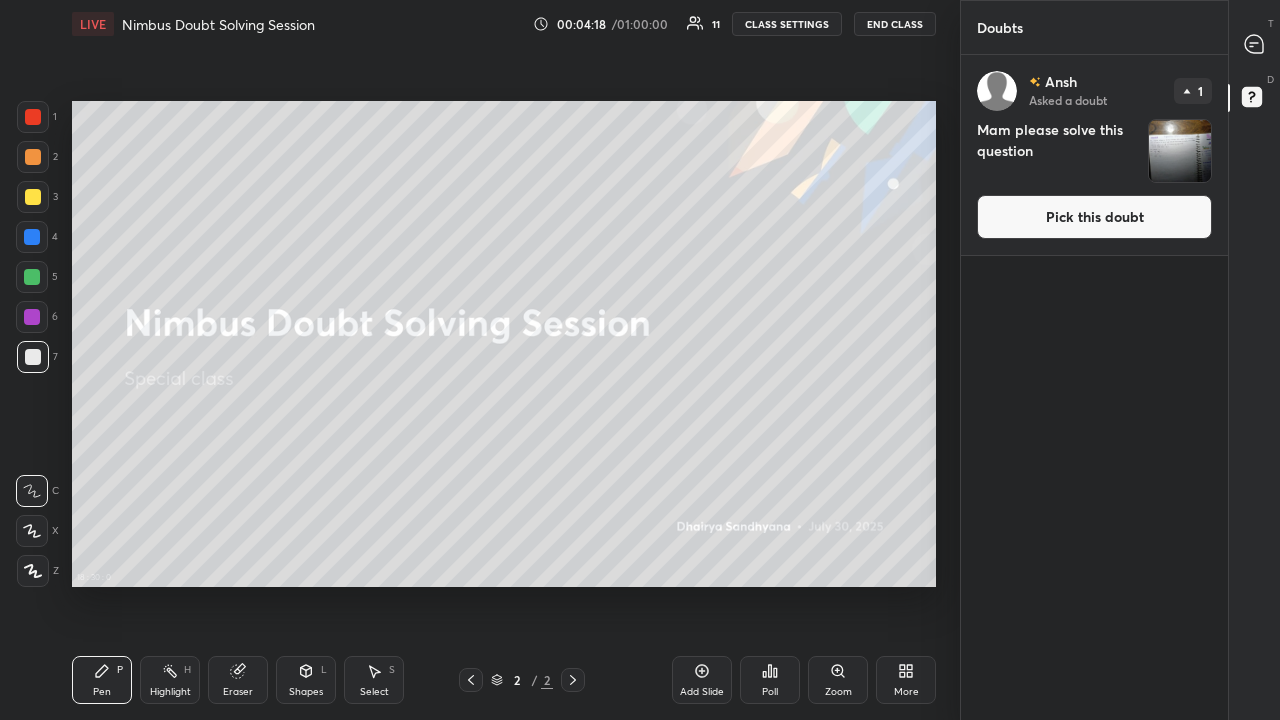 click at bounding box center [1180, 151] 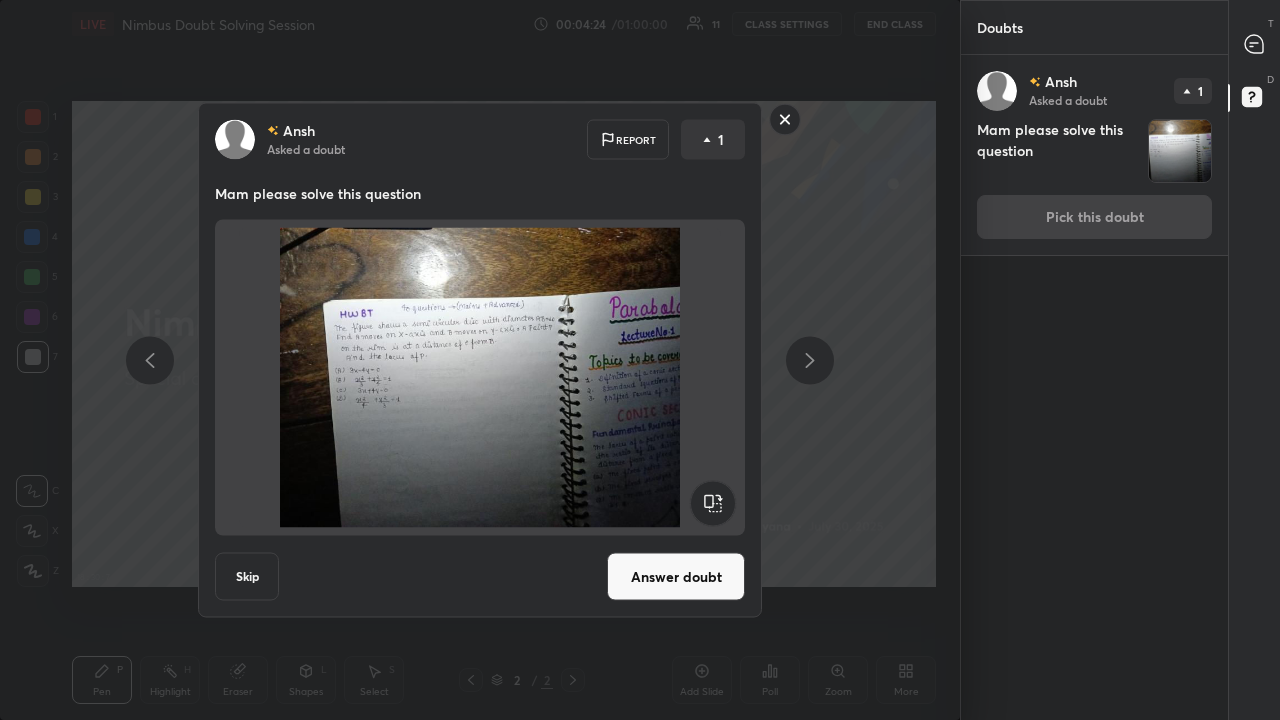 click on "Answer doubt" at bounding box center (676, 577) 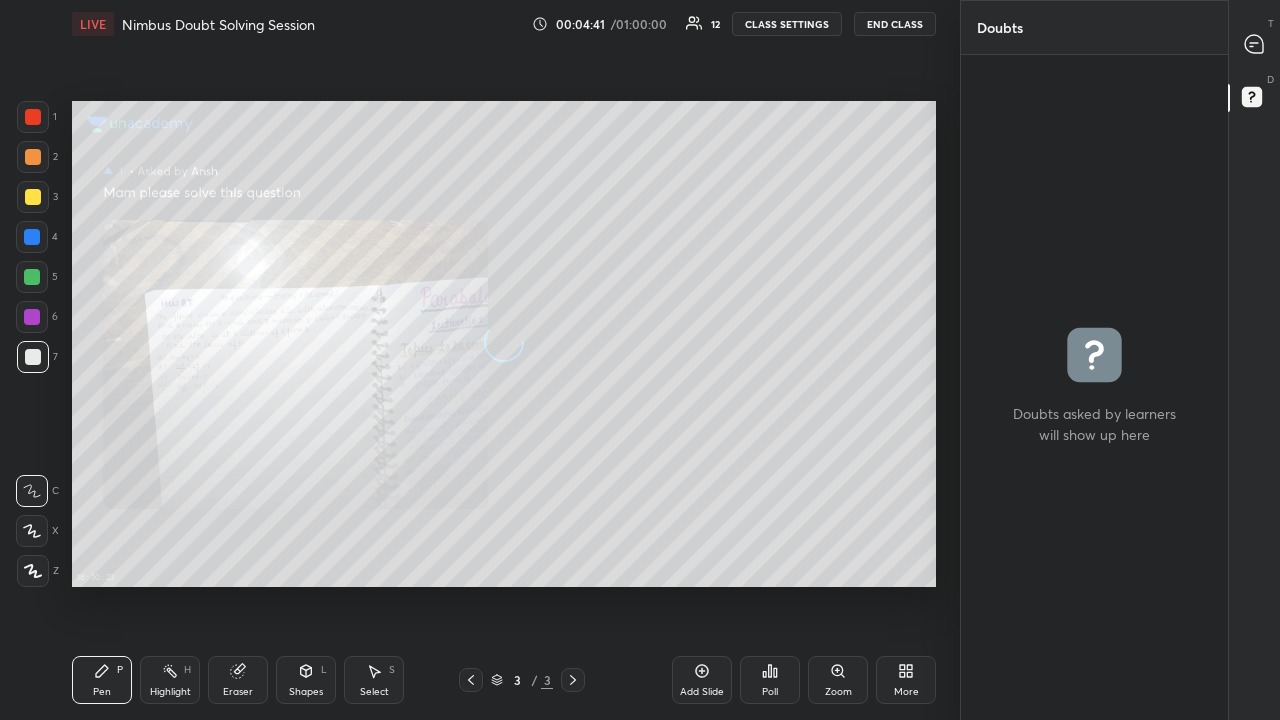 click 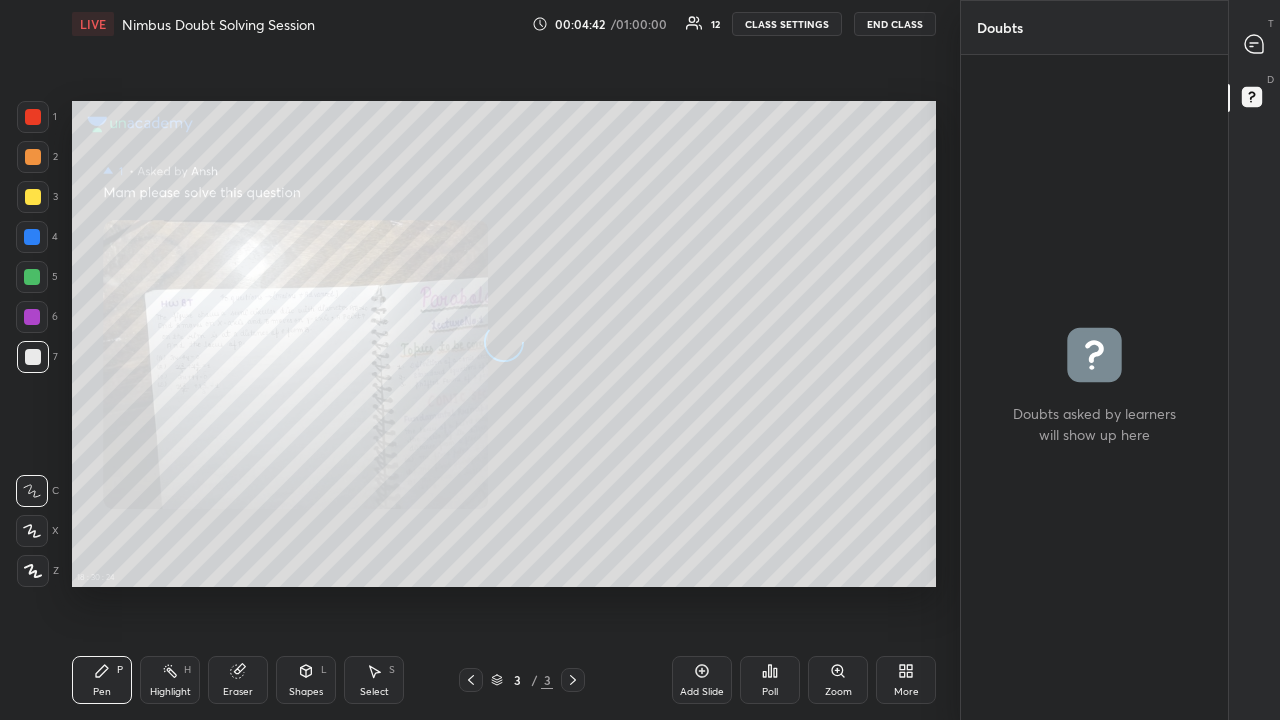 click 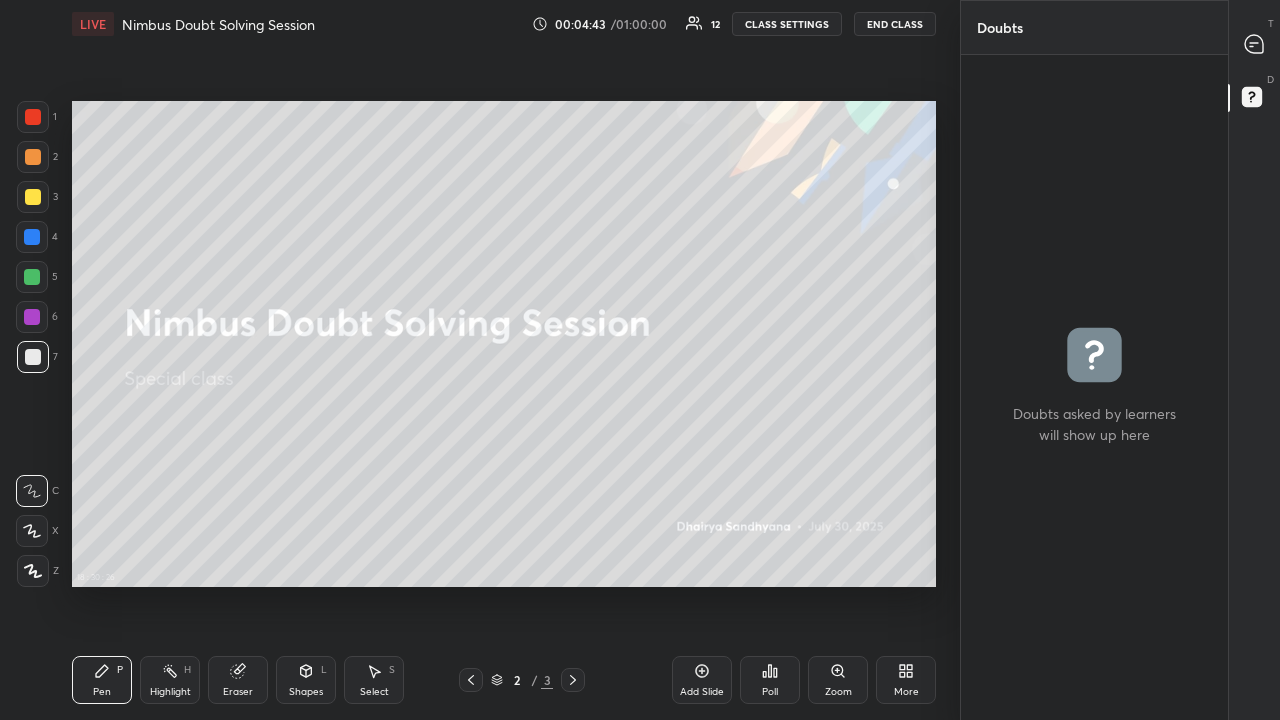 click 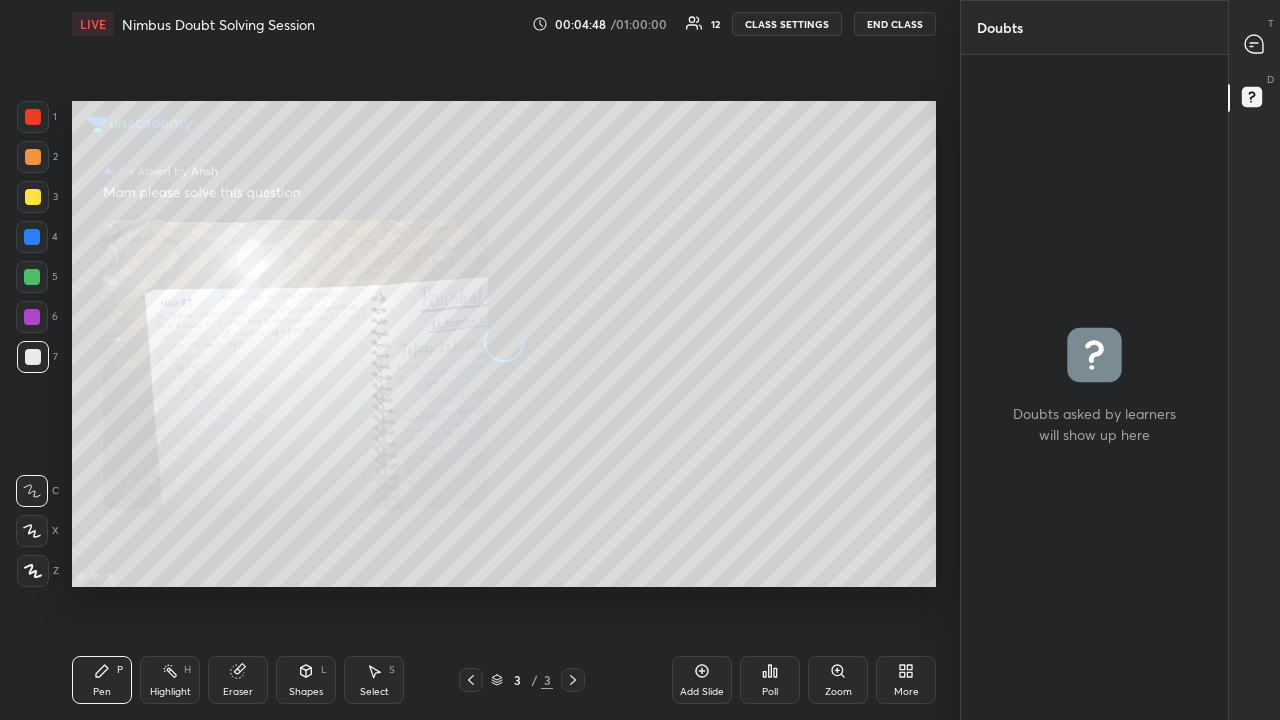 click on "More" at bounding box center (906, 692) 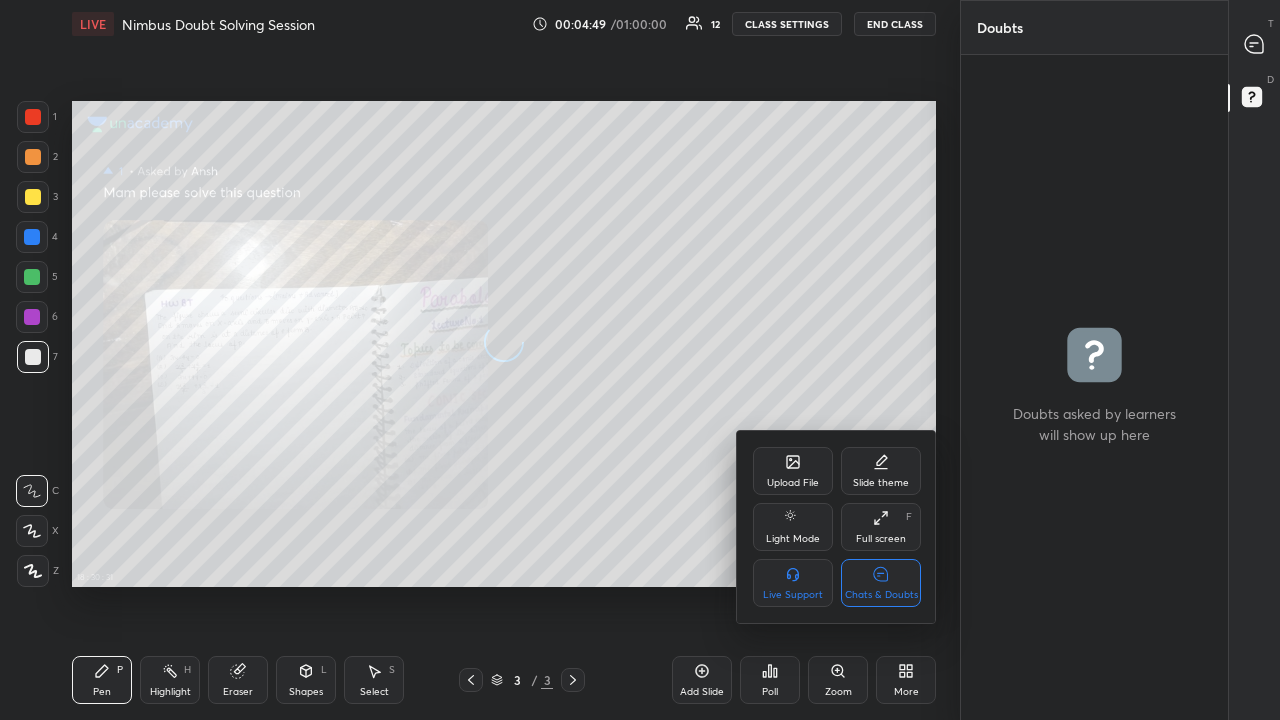 click on "Chats & Doubts" at bounding box center (881, 583) 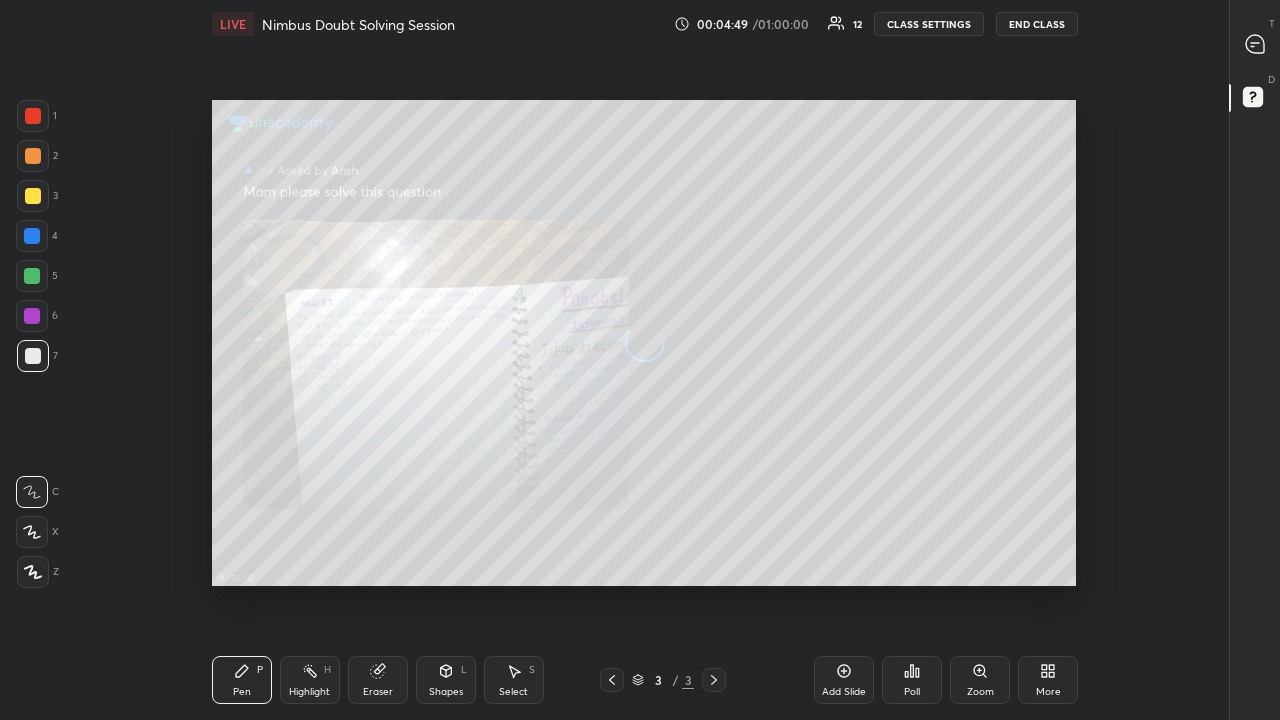 scroll, scrollTop: 7, scrollLeft: 1, axis: both 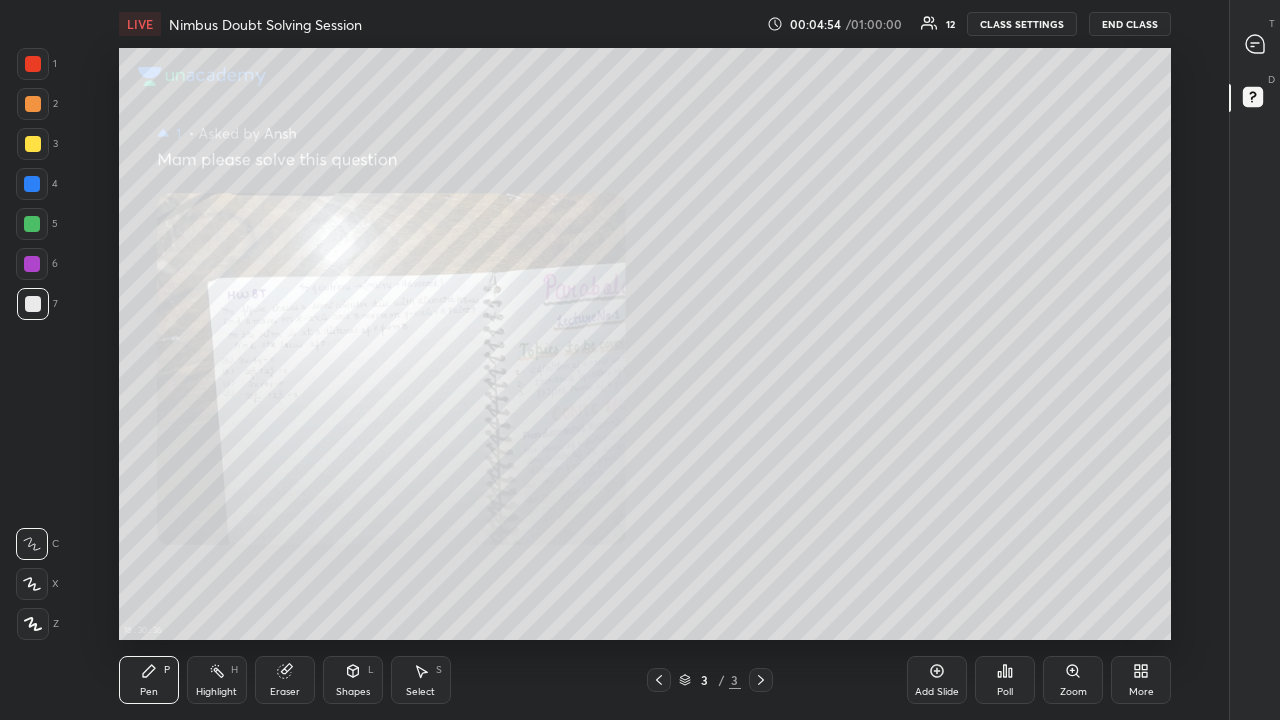 click at bounding box center [33, 144] 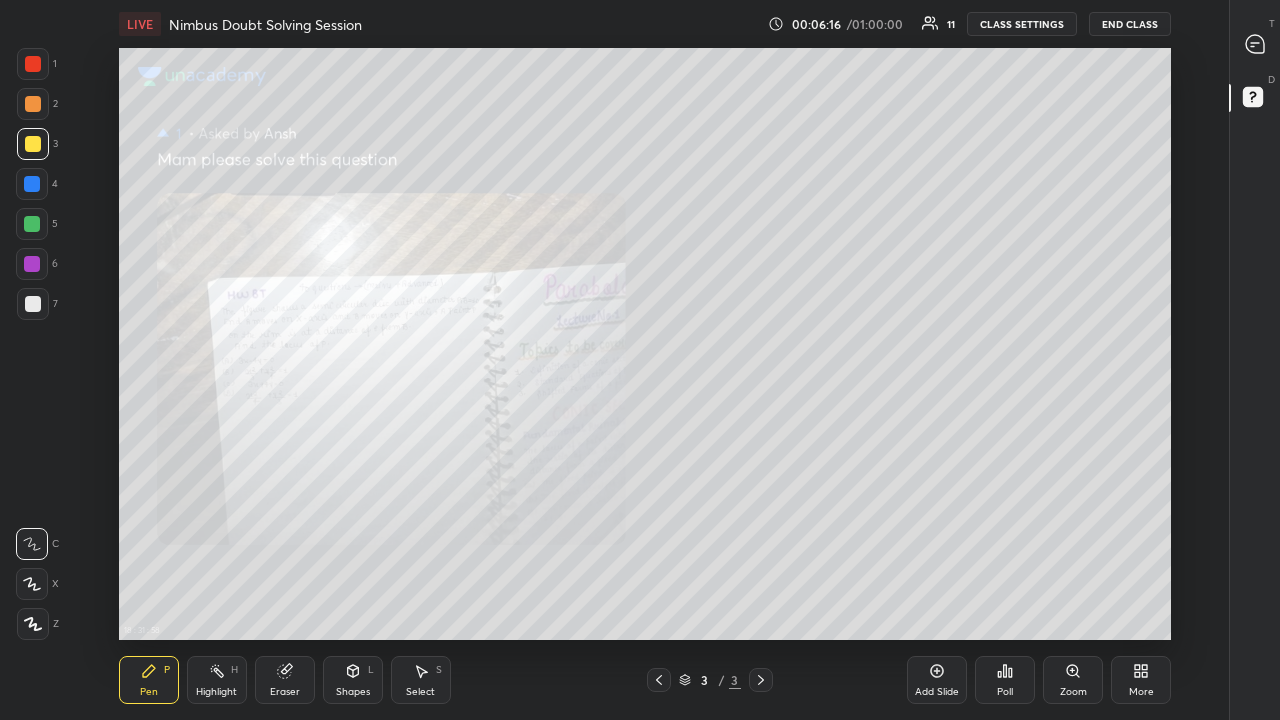 click at bounding box center [33, 104] 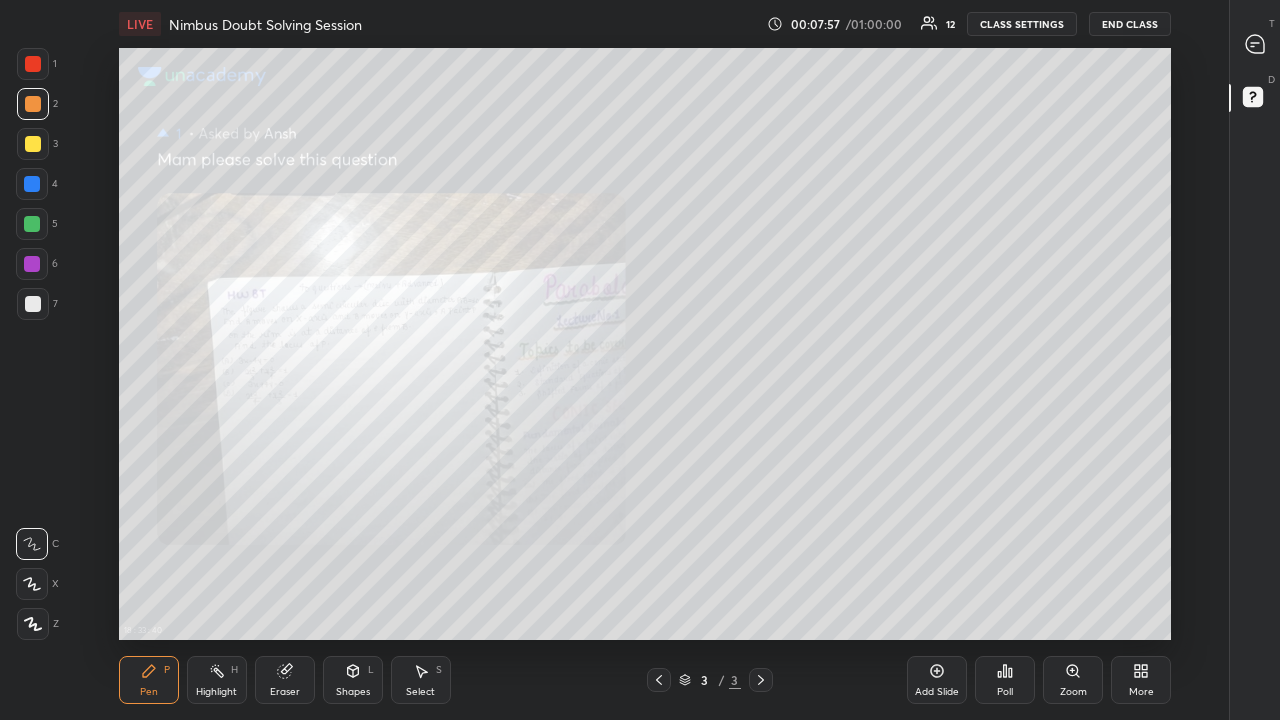 click at bounding box center (32, 224) 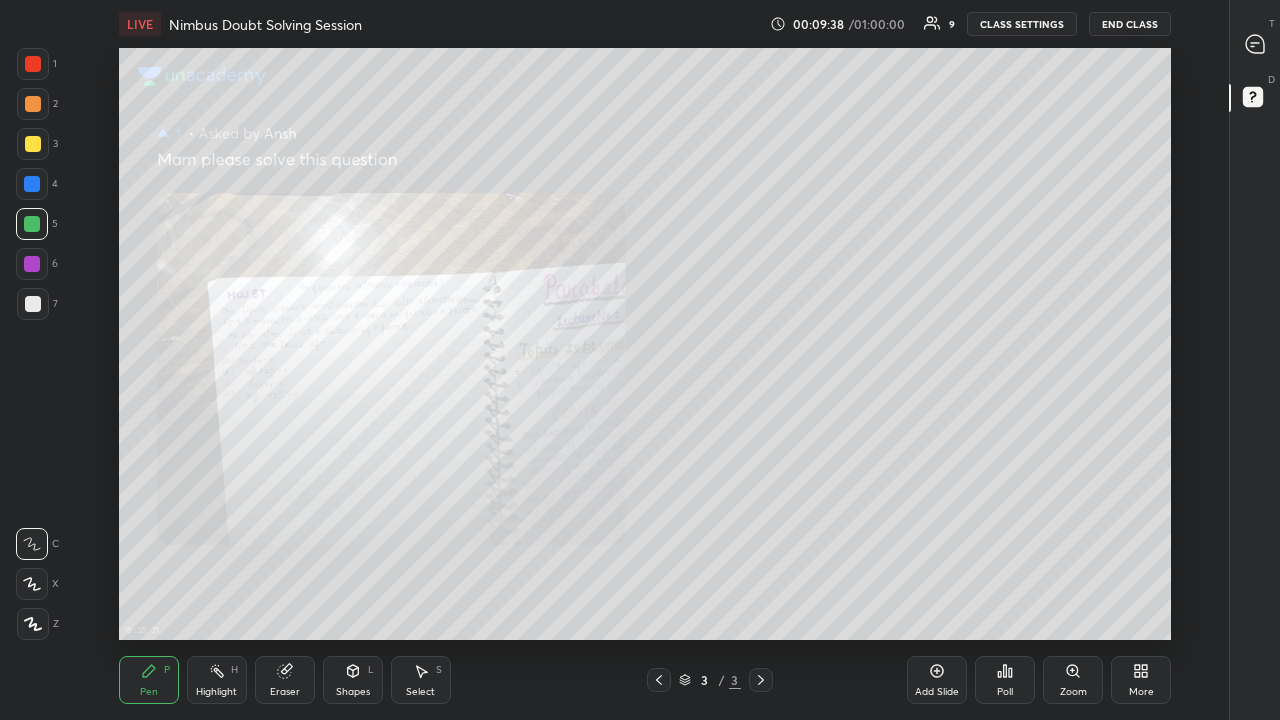 click at bounding box center [33, 104] 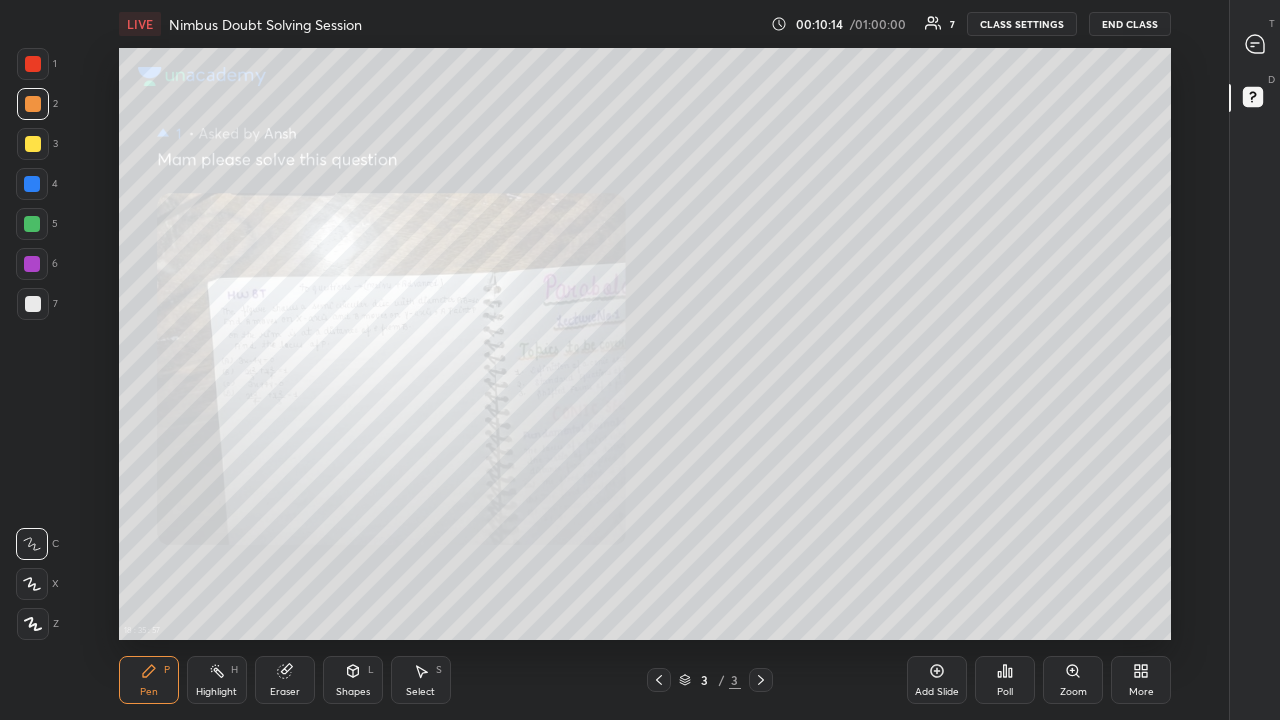 click at bounding box center [33, 144] 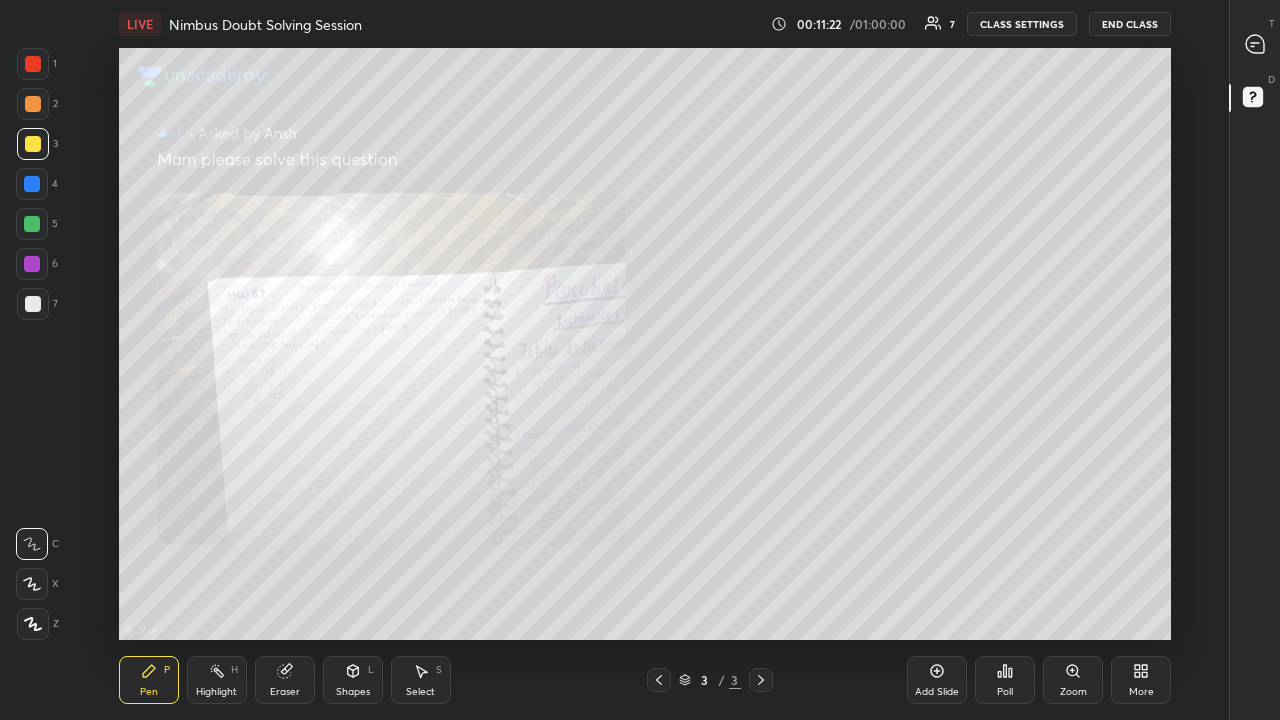 click 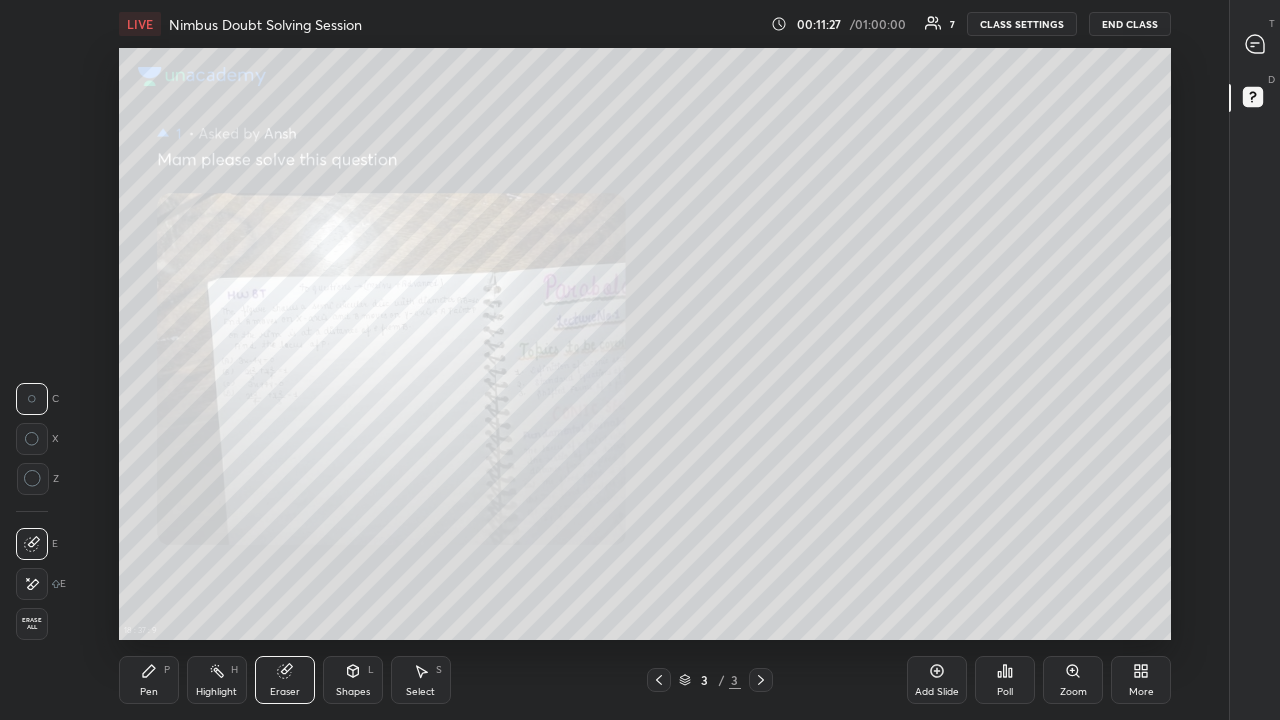 click on "Pen P" at bounding box center (149, 680) 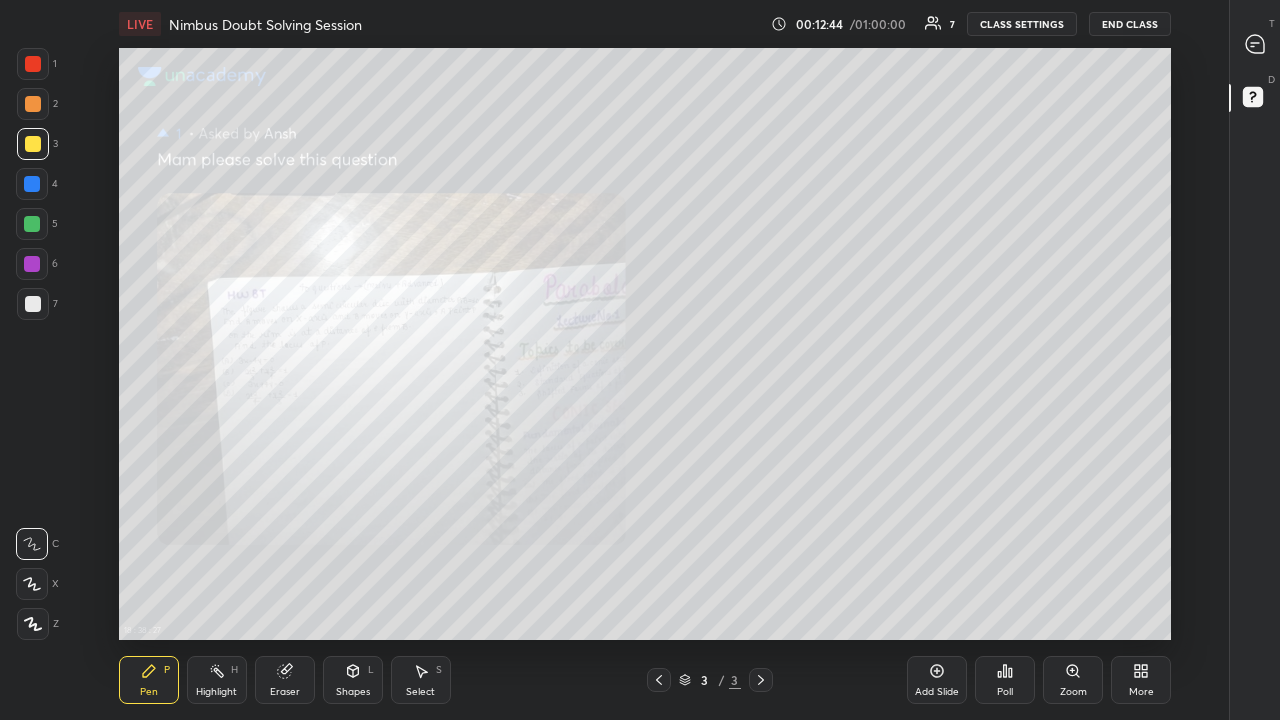 click on "Eraser" at bounding box center (285, 692) 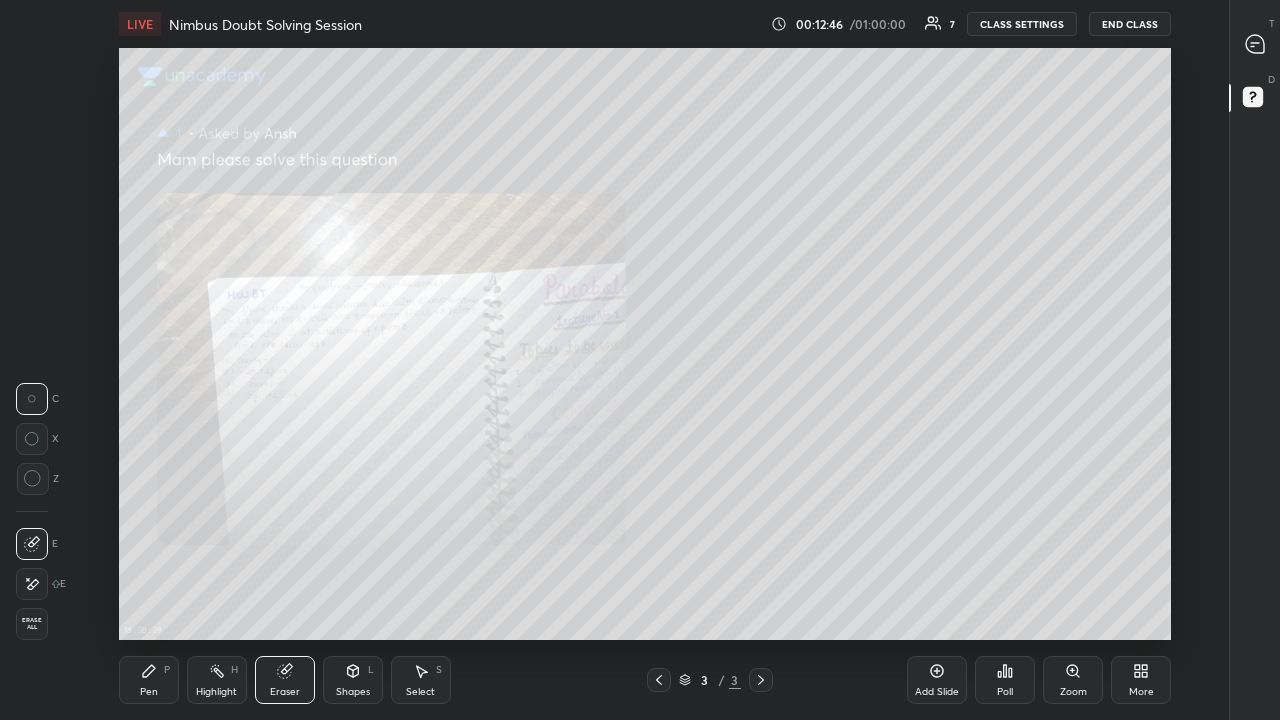click on "Pen P" at bounding box center [149, 680] 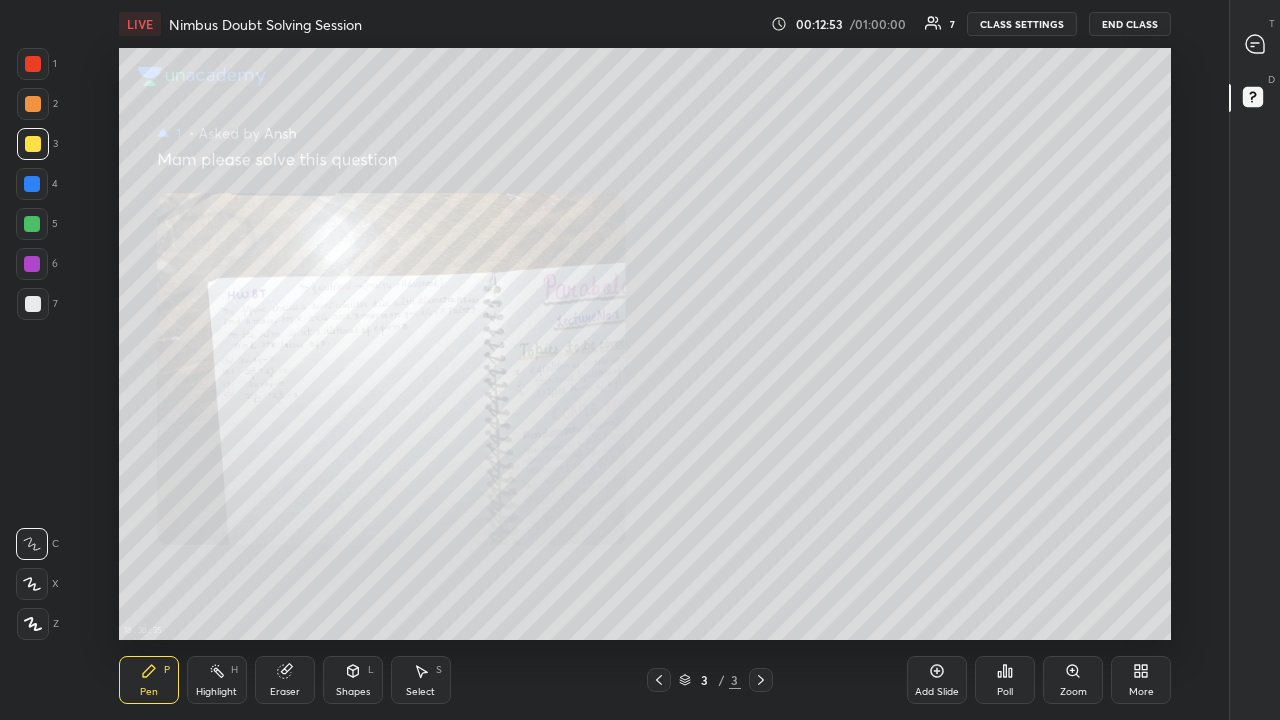 click 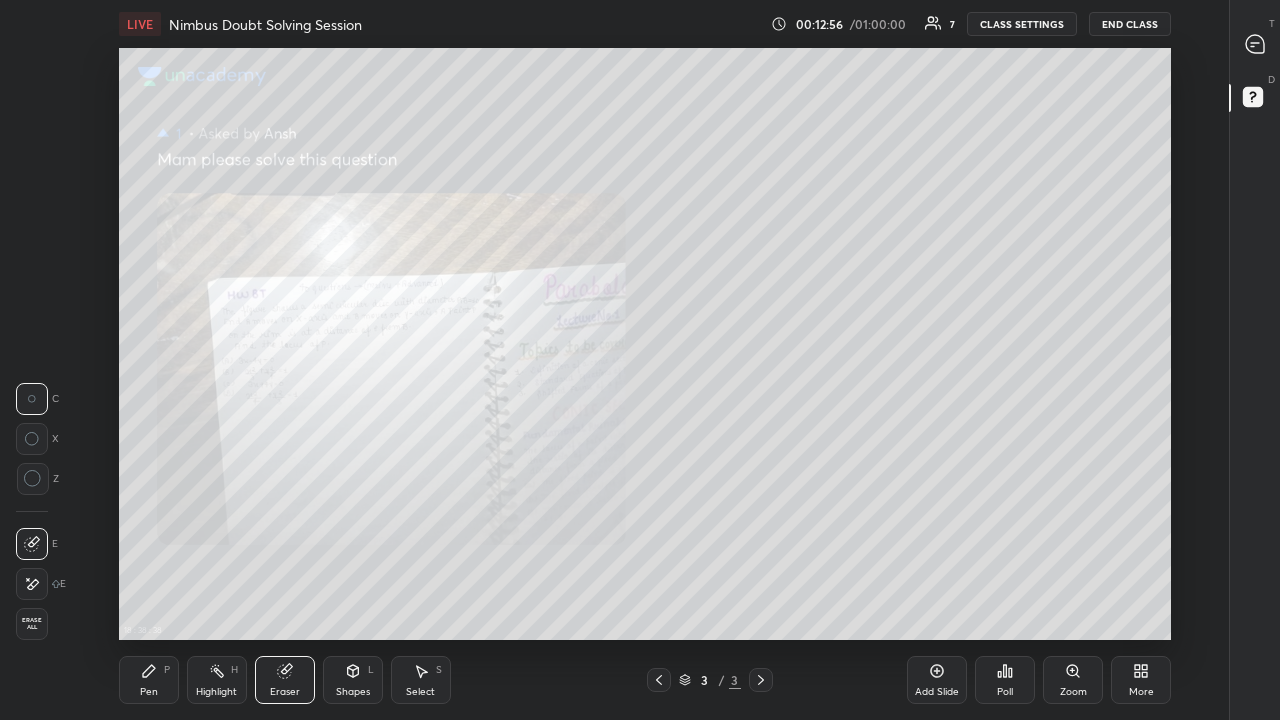click 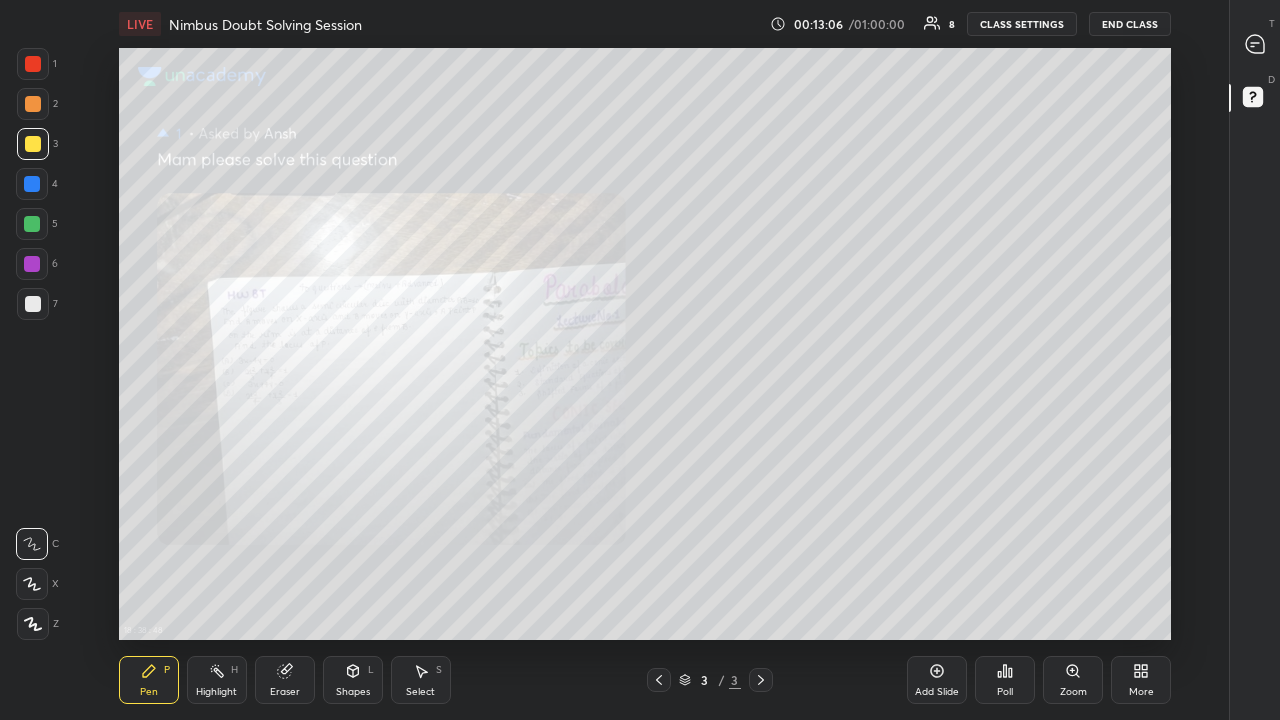 click on "18 : 38 : 48 Setting up your live class" at bounding box center [645, 344] 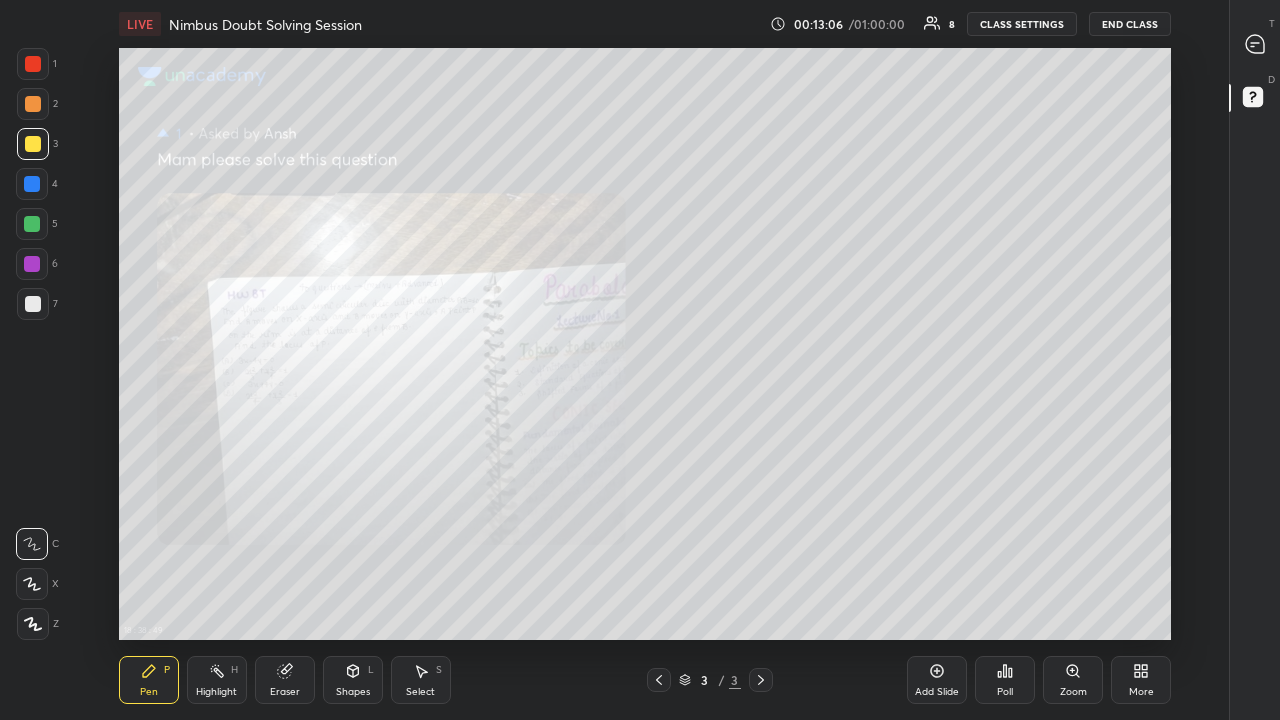 click on "18 : 38 : 49 Setting up your live class" at bounding box center (645, 344) 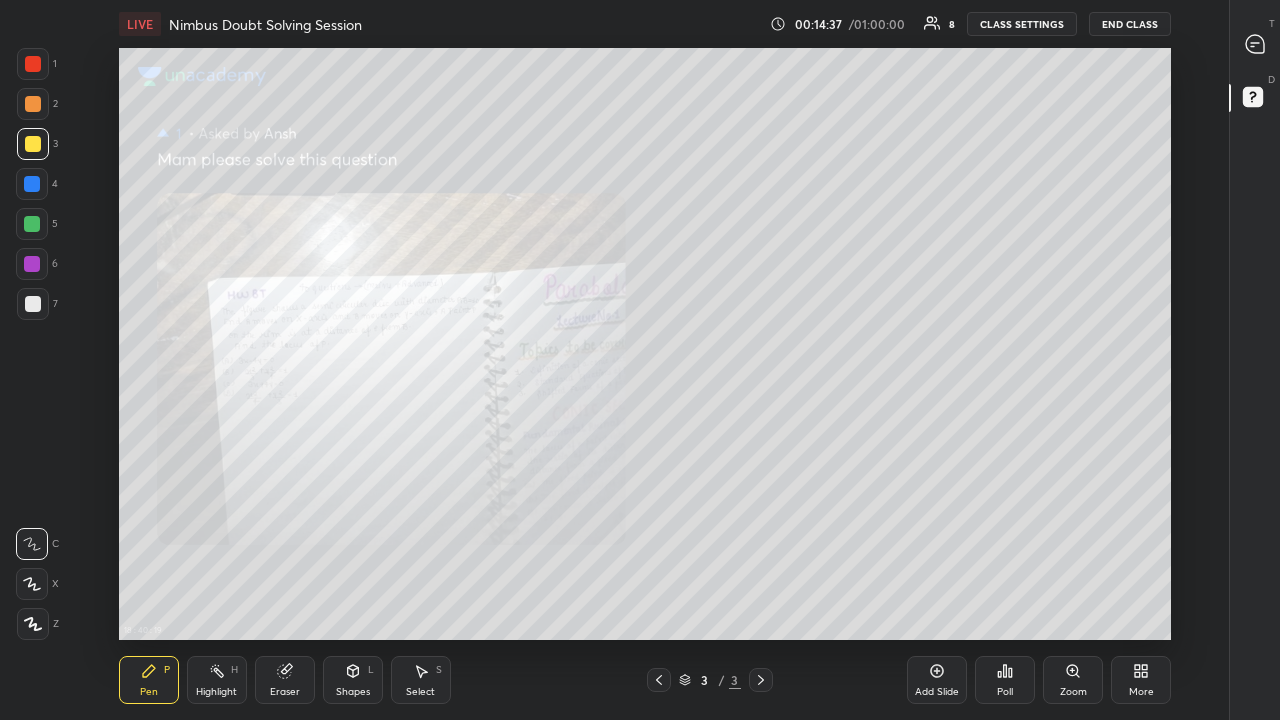 click on "Eraser" at bounding box center (285, 692) 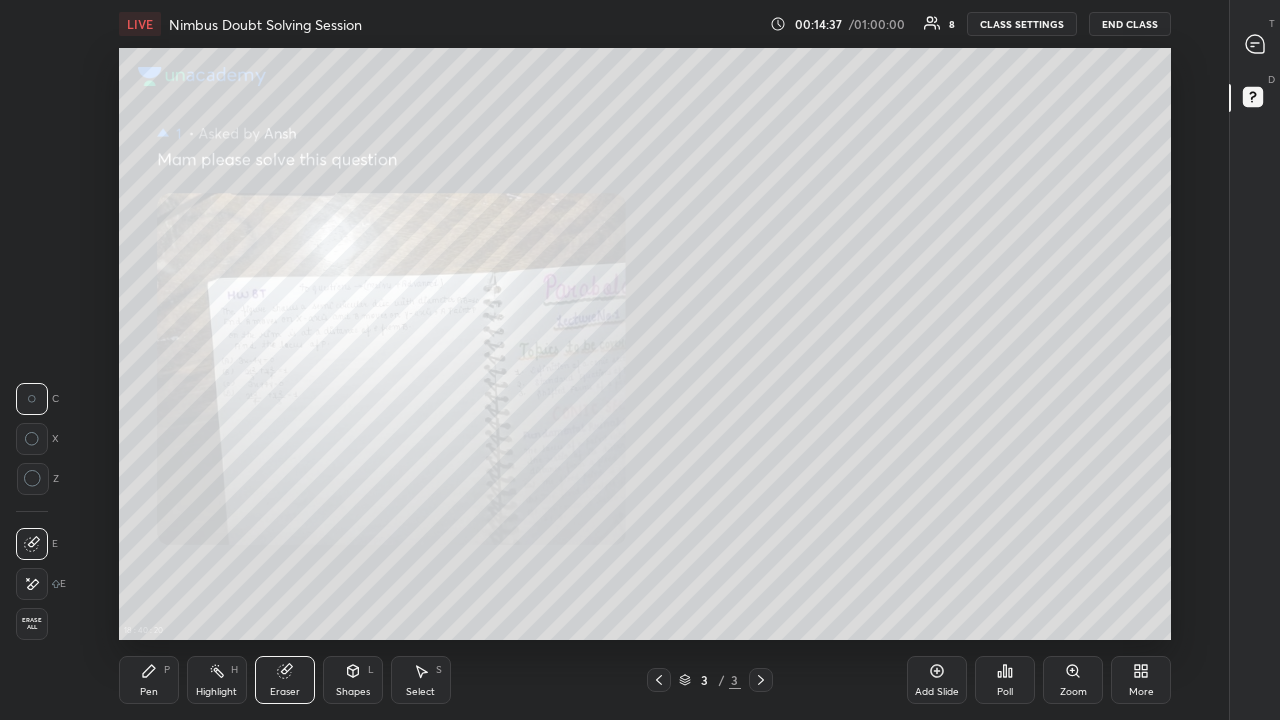 click 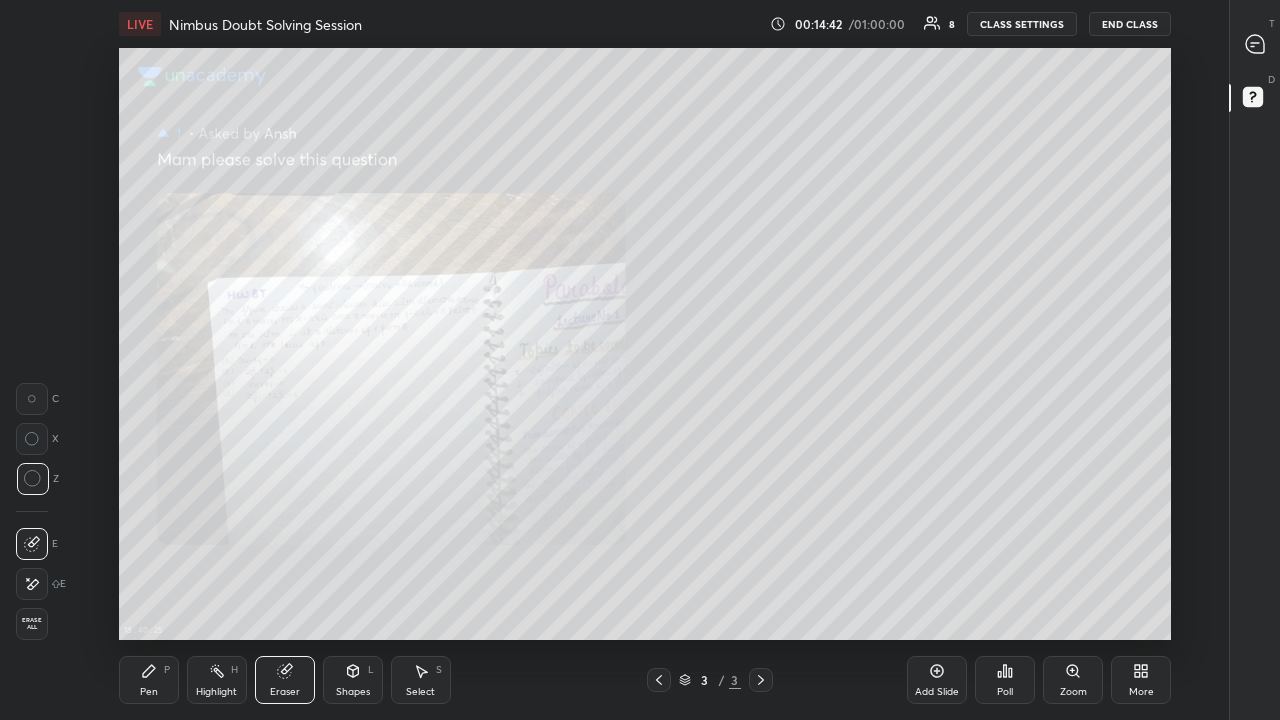 click on "Pen P" at bounding box center (149, 680) 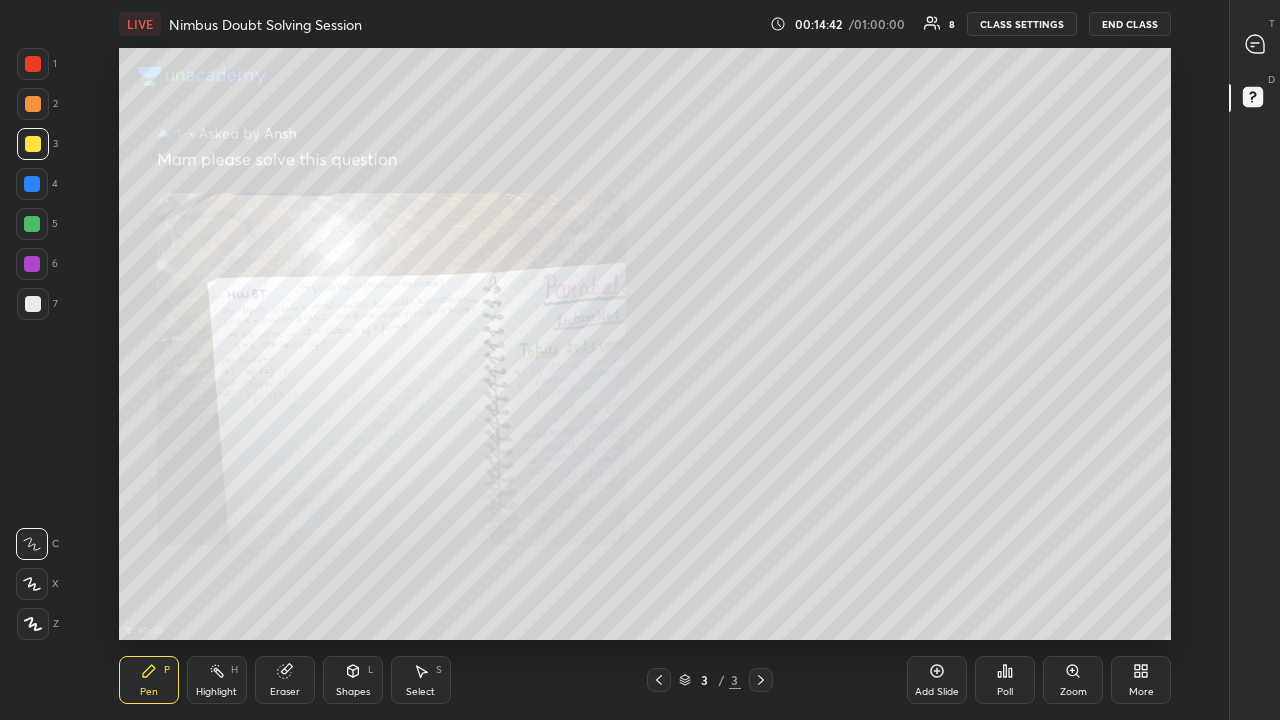 click on "Pen P" at bounding box center [149, 680] 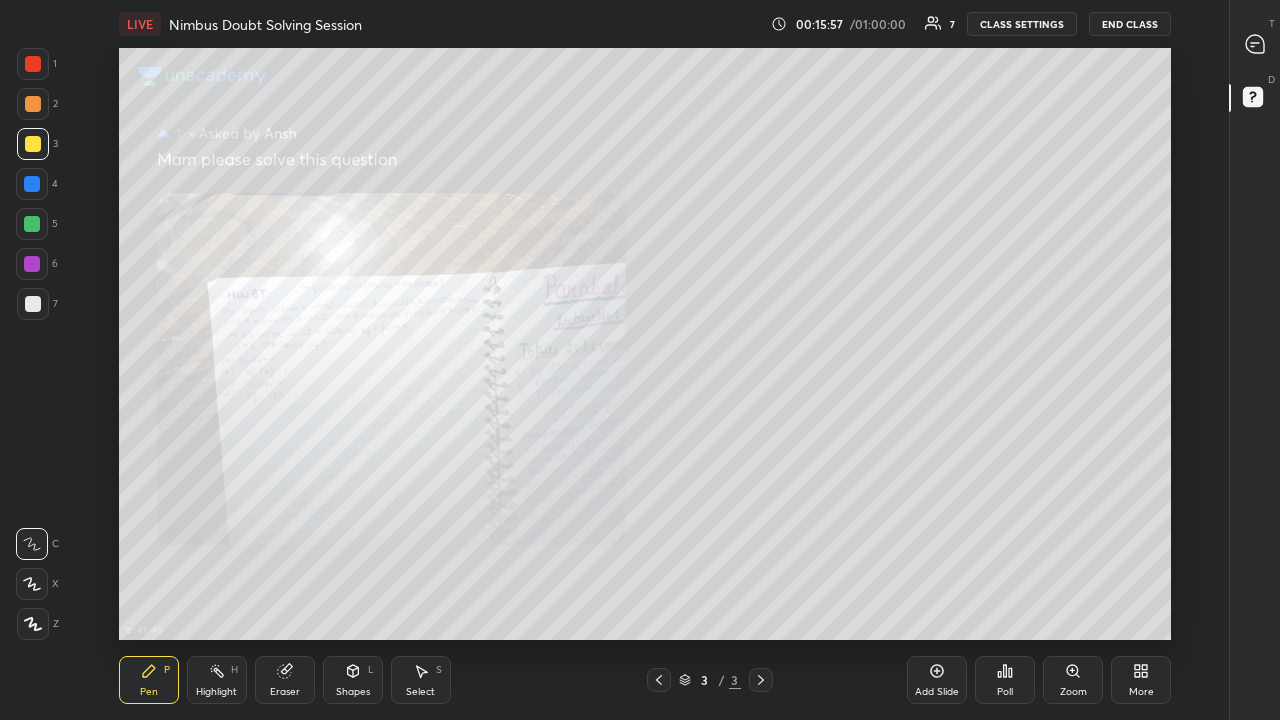 click at bounding box center [33, 104] 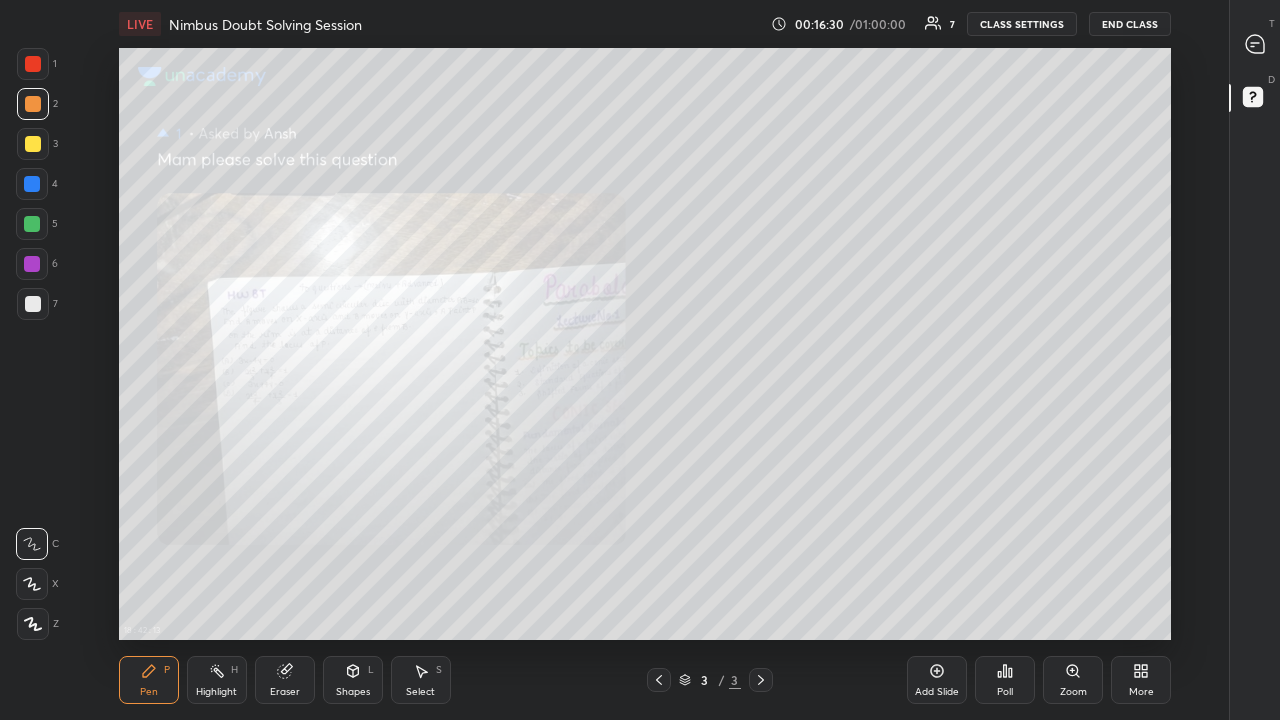 click on "18 : 42 : 13 Setting up your live class" at bounding box center [645, 344] 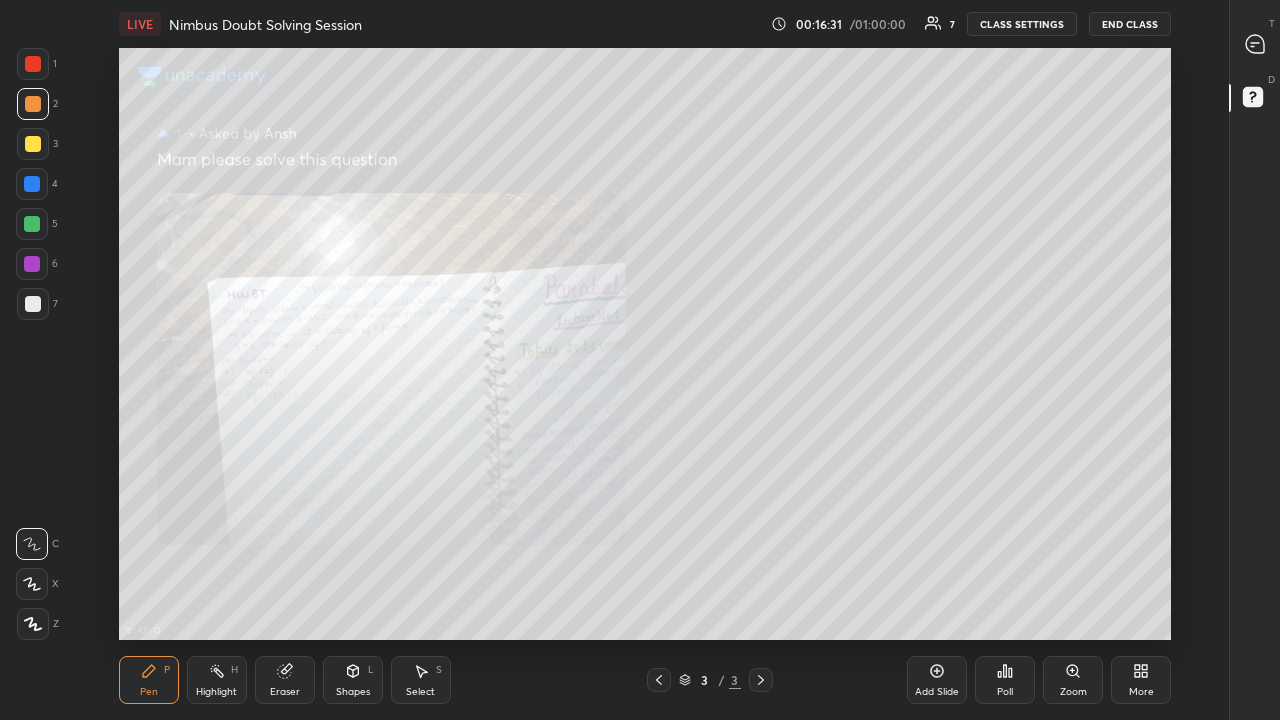 click on "18 : 42 : 13 Setting up your live class" at bounding box center [645, 344] 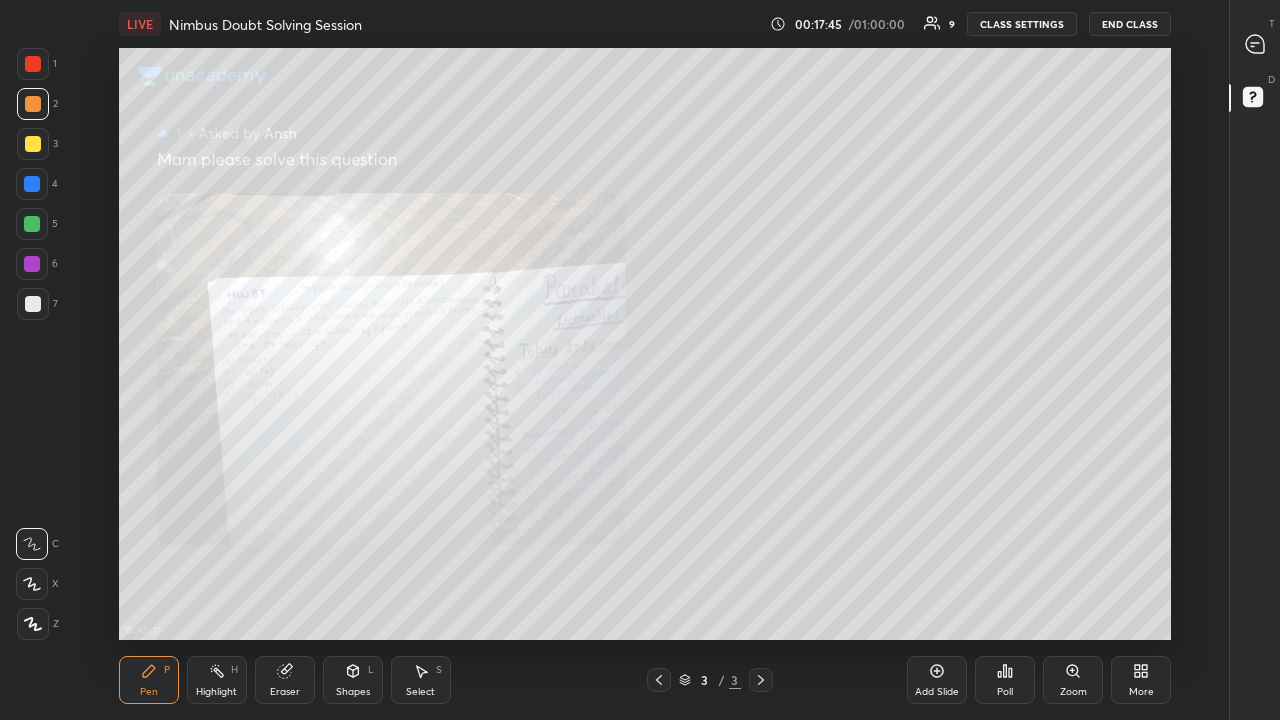 click 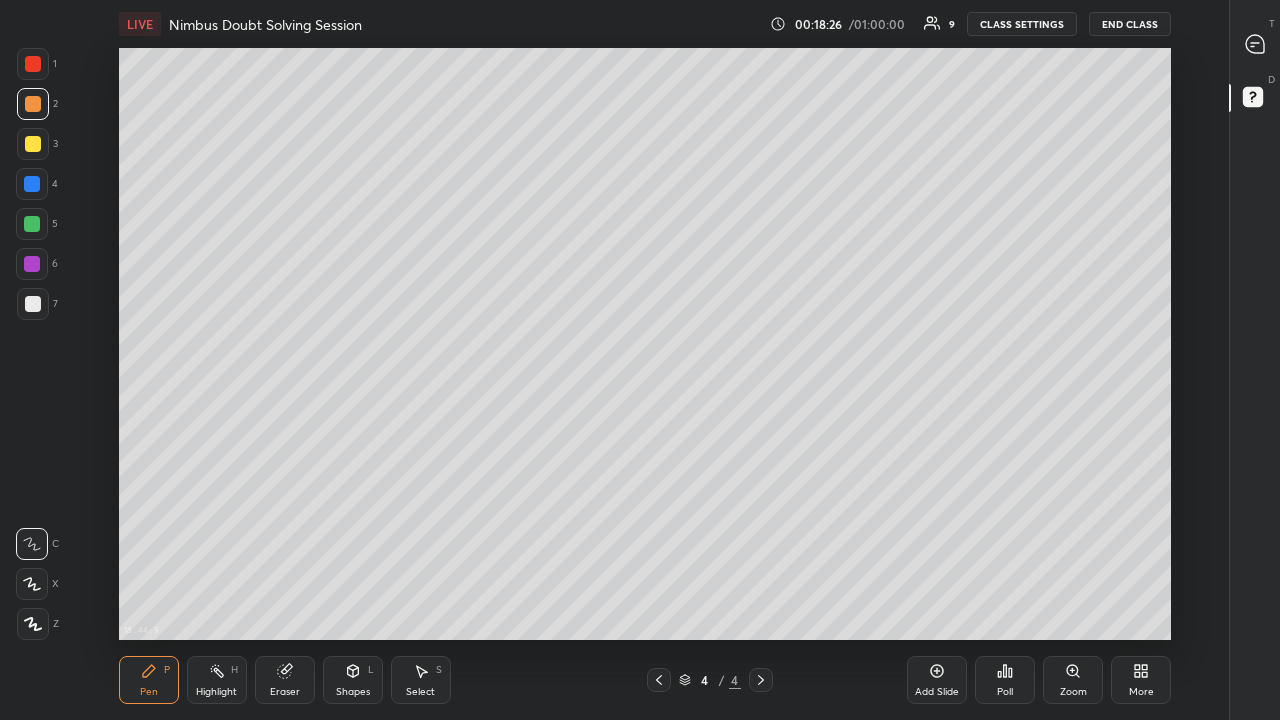 click on "Eraser" at bounding box center (285, 692) 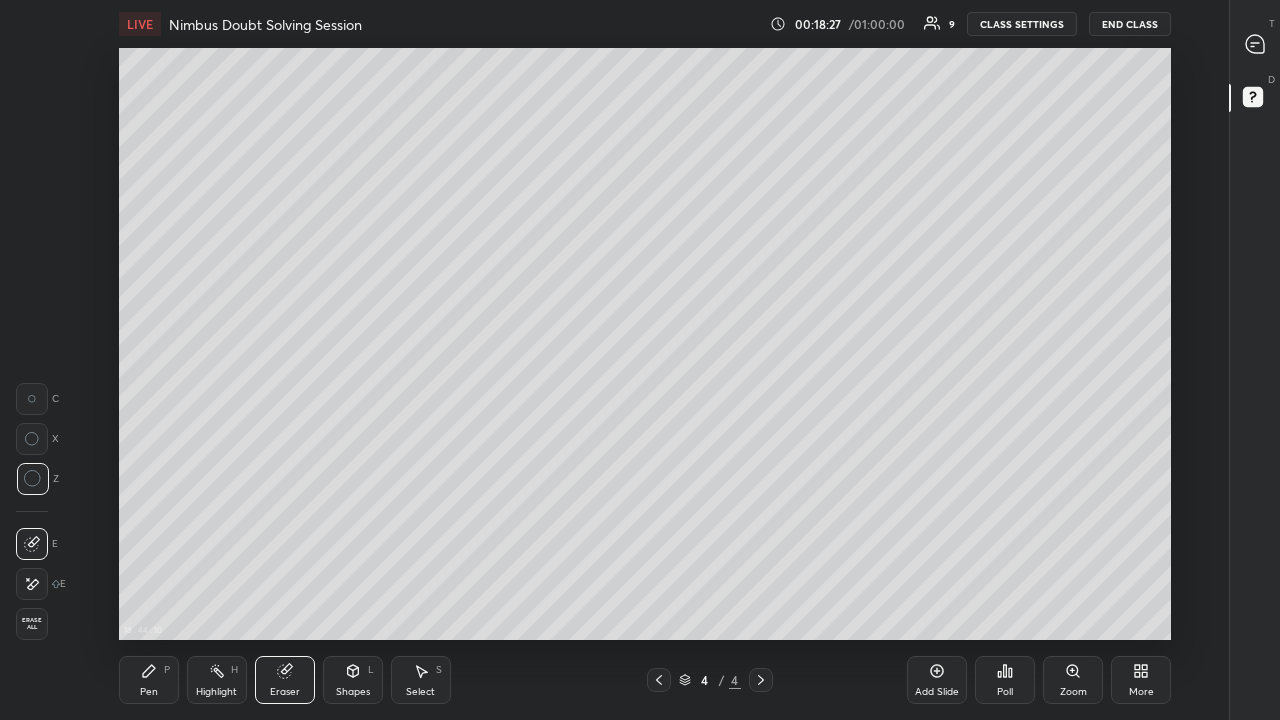 click at bounding box center (32, 399) 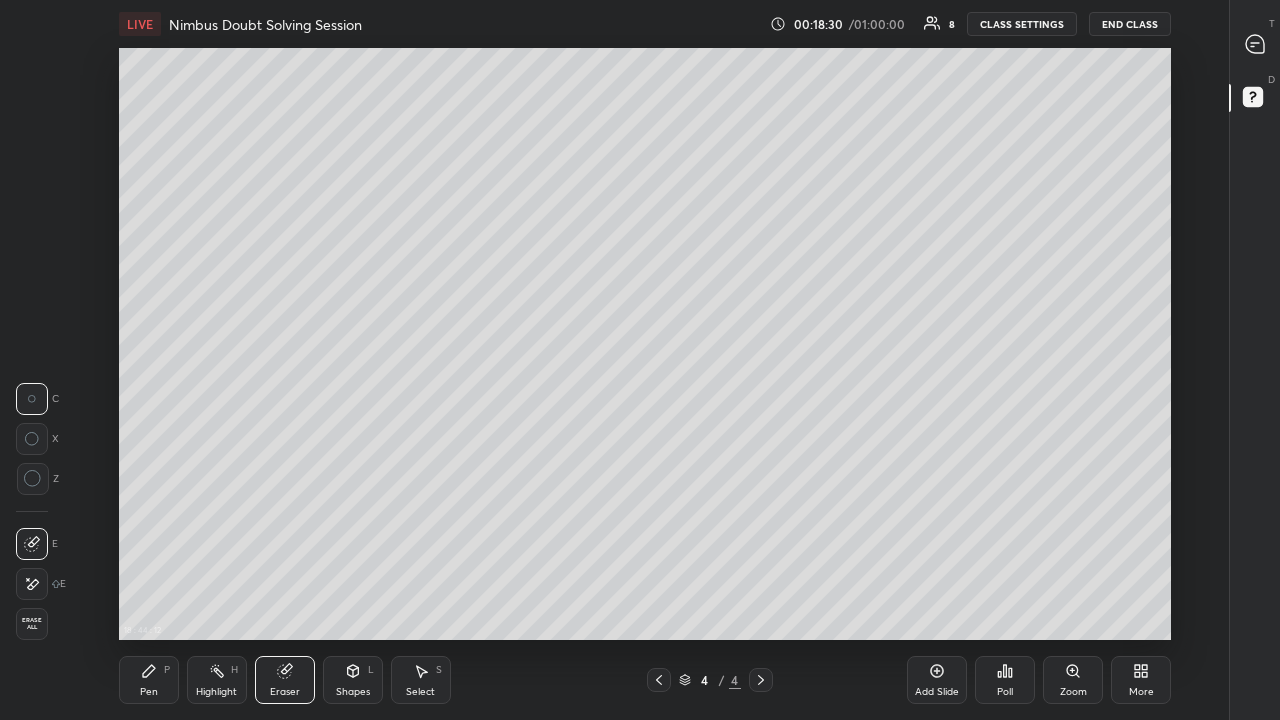 click on "Pen P" at bounding box center [149, 680] 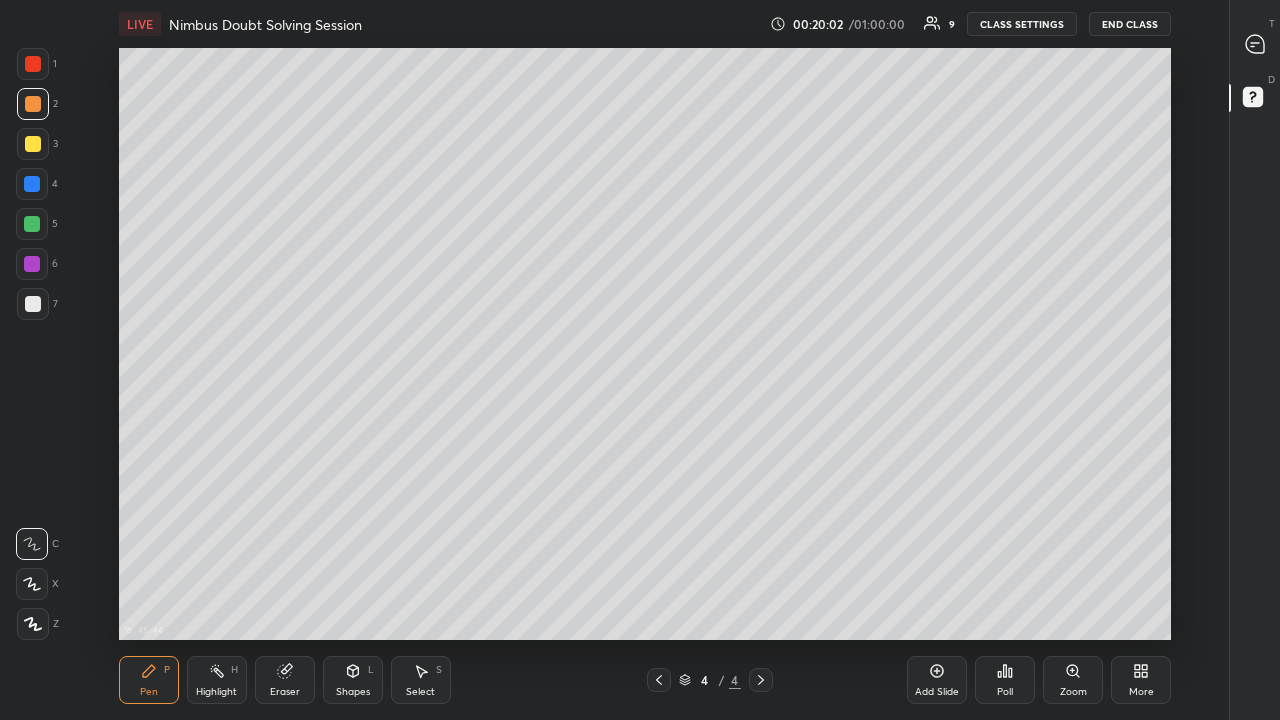 click at bounding box center [33, 144] 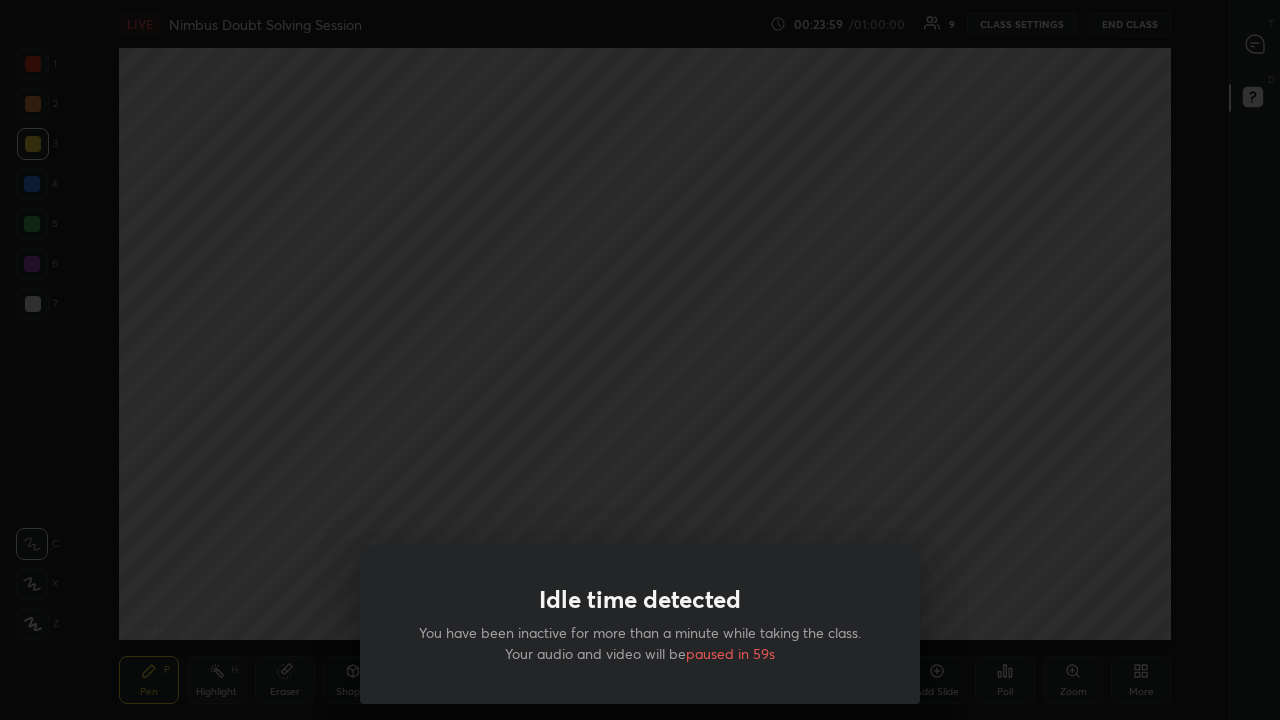 click on "Idle time detected You have been inactive for more than a minute while taking the class. Your audio and video will be  paused in 59s" at bounding box center (640, 360) 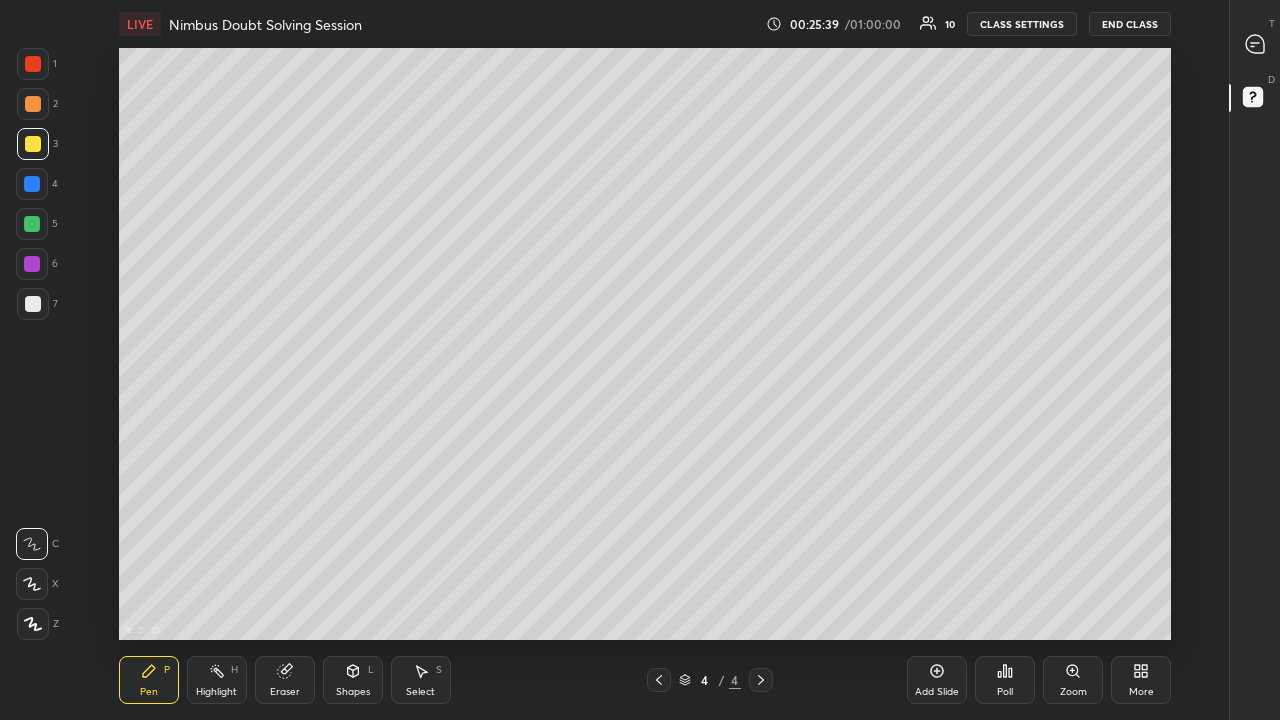 click 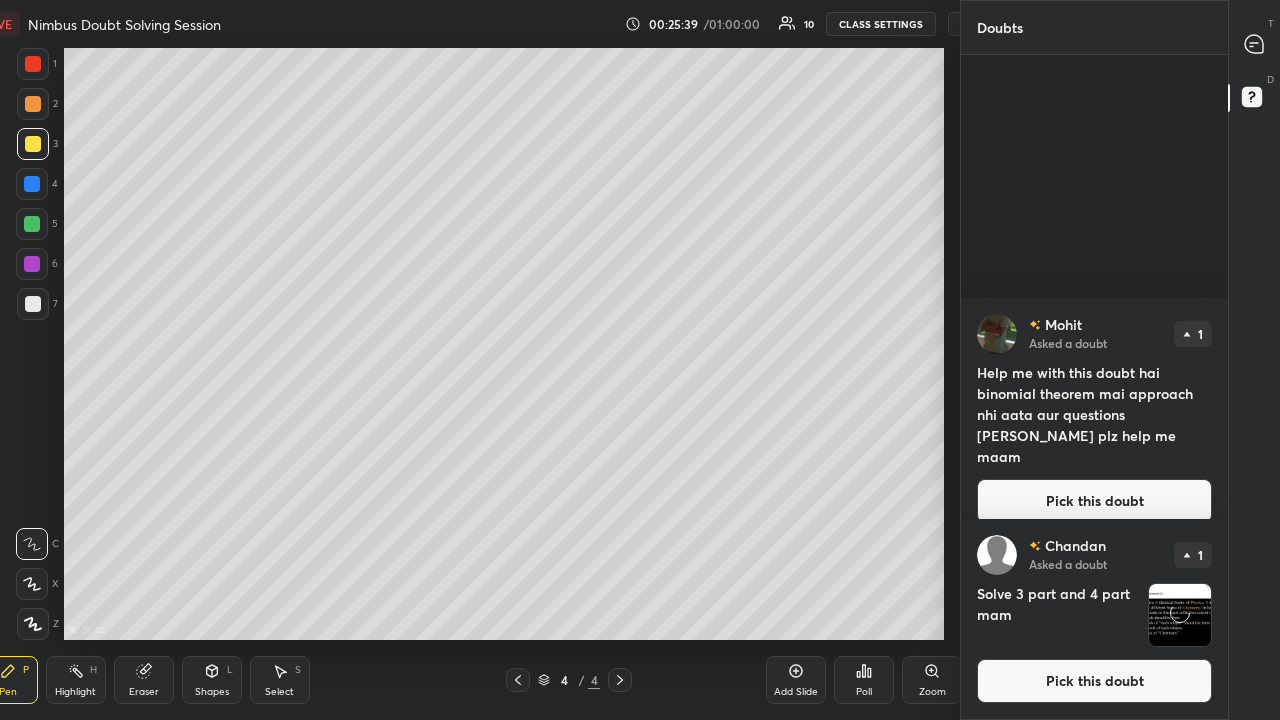scroll, scrollTop: 592, scrollLeft: 903, axis: both 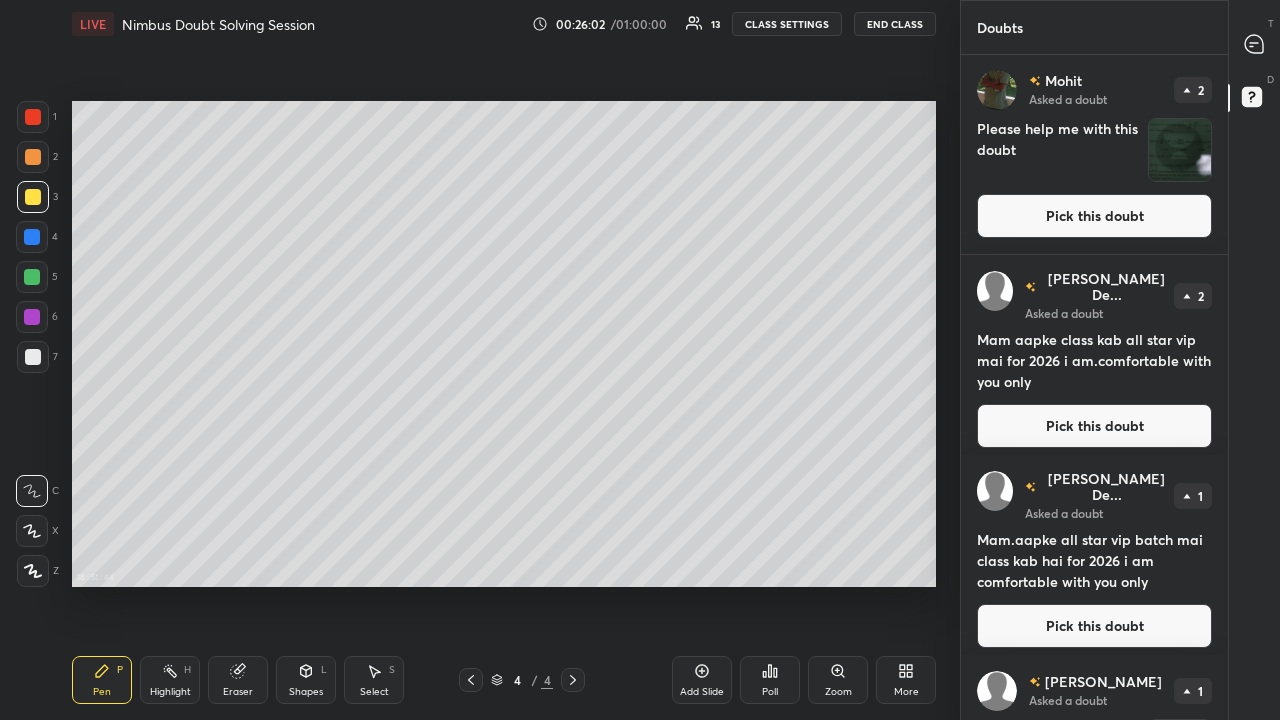 click on "Pick this doubt" at bounding box center [1094, 216] 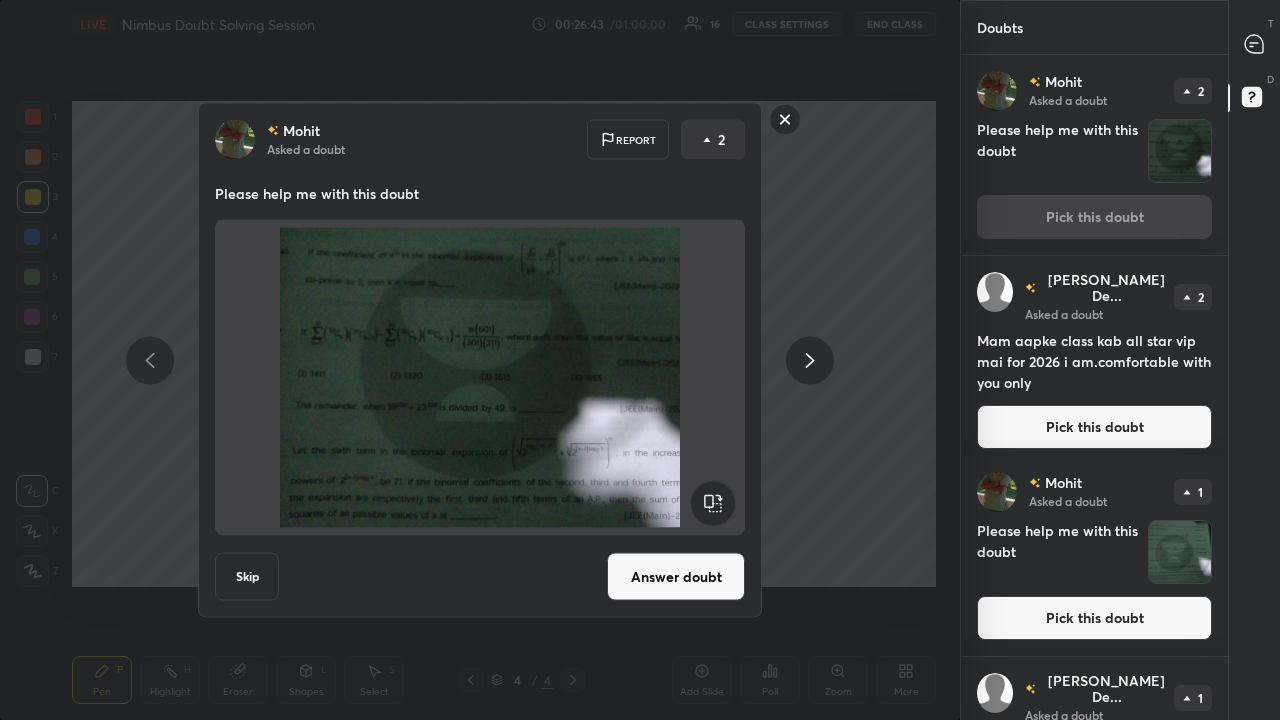 click 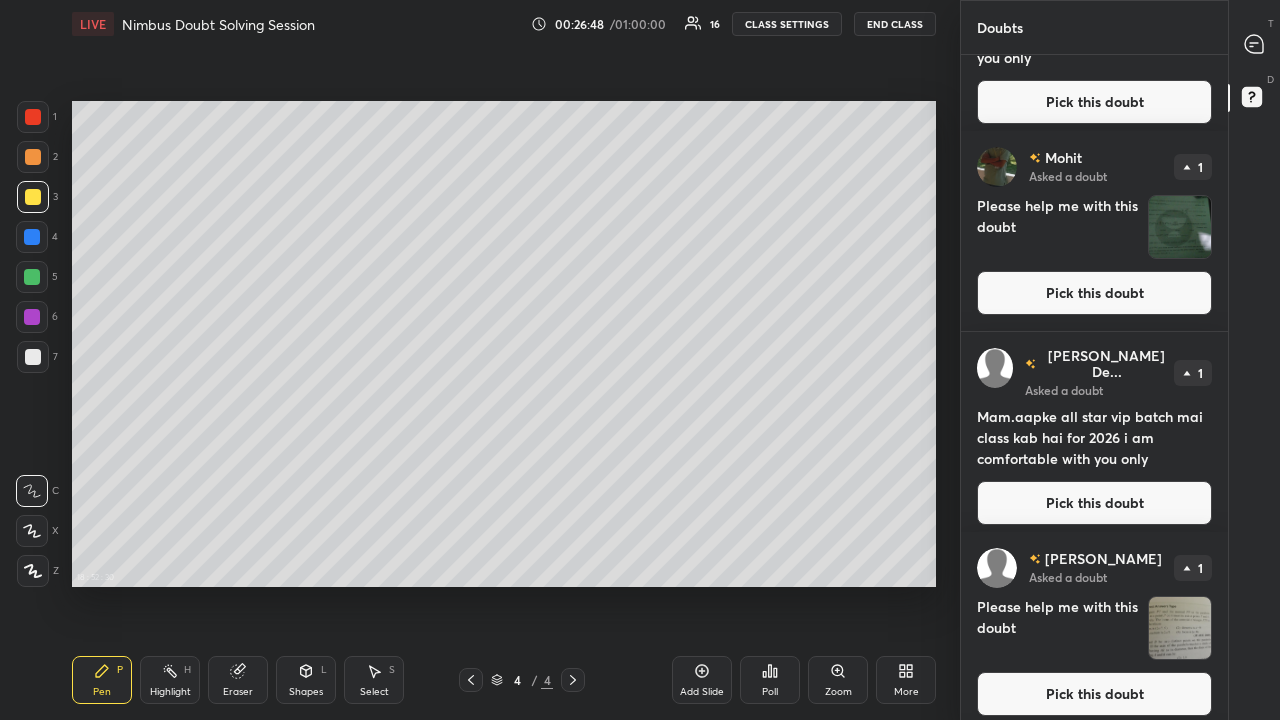 scroll, scrollTop: 325, scrollLeft: 0, axis: vertical 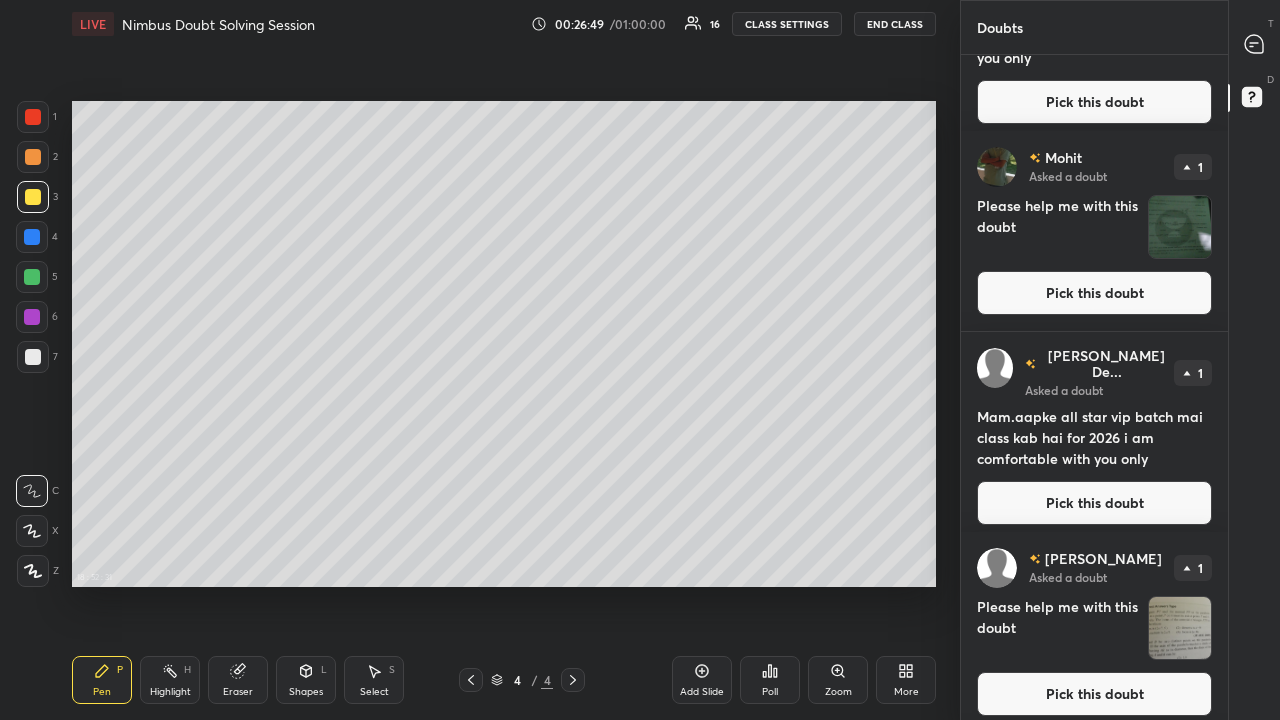 click at bounding box center [1180, 227] 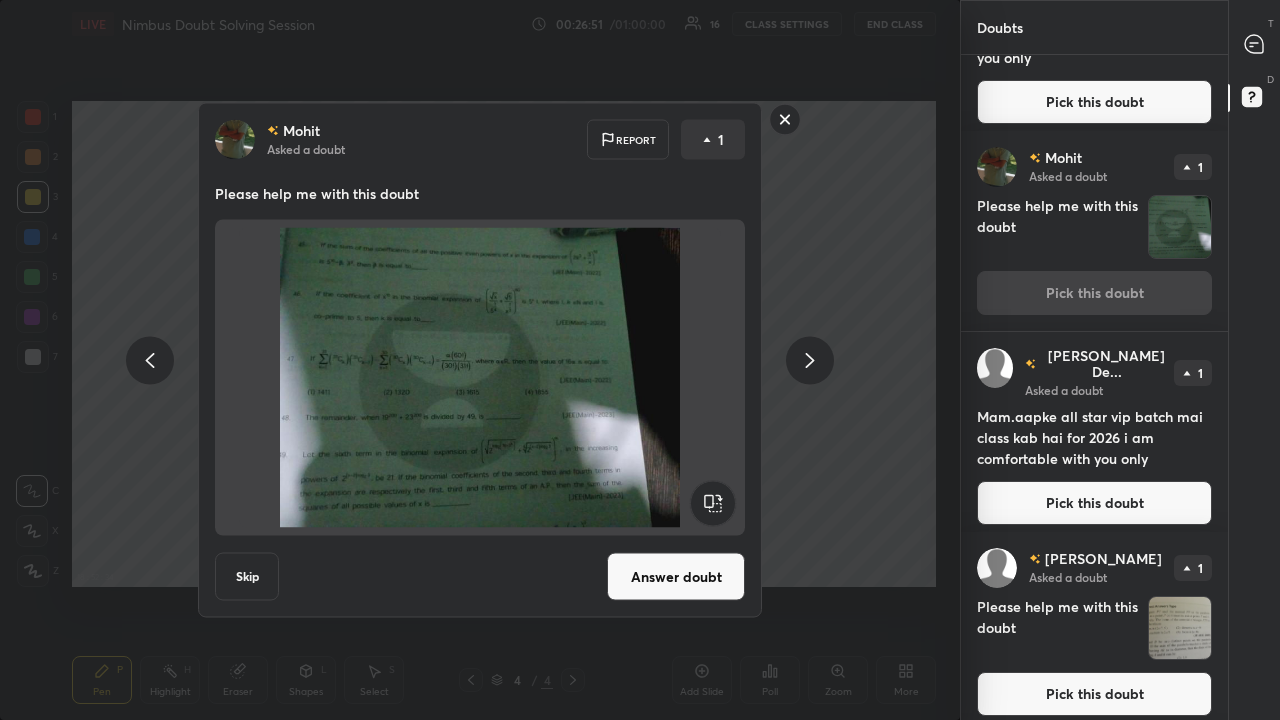 click on "Answer doubt" at bounding box center (676, 577) 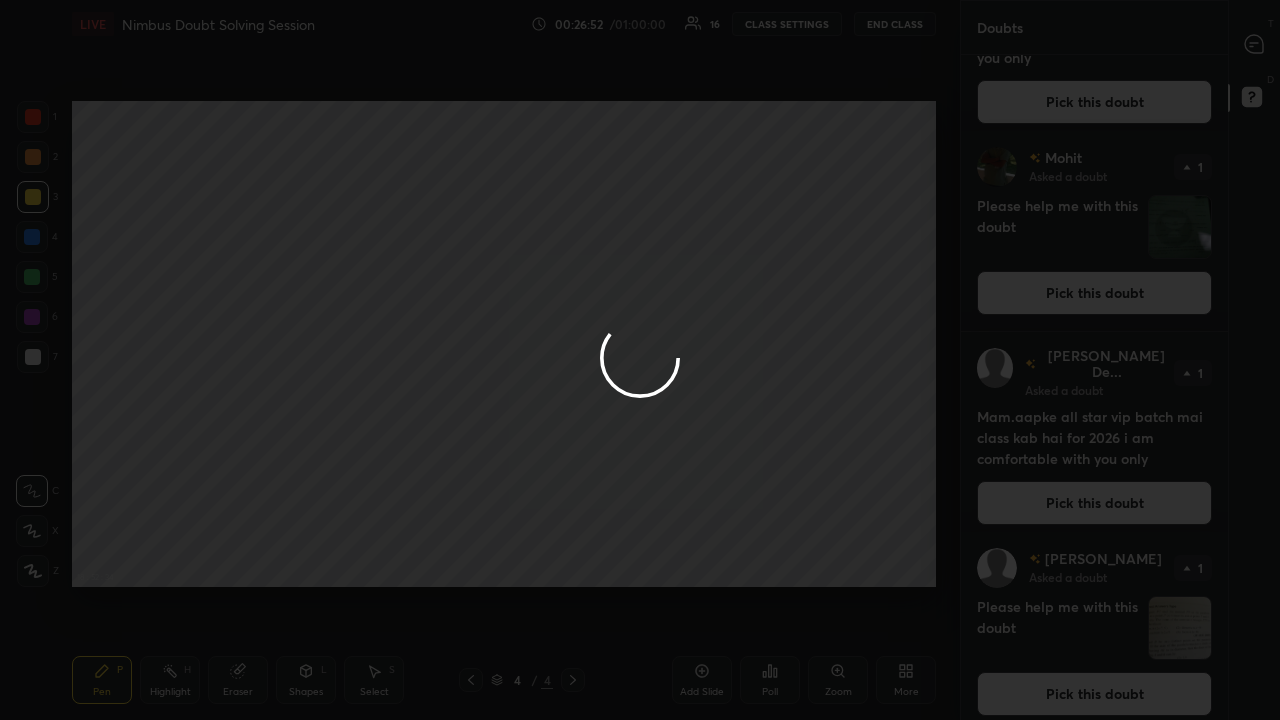 scroll, scrollTop: 0, scrollLeft: 0, axis: both 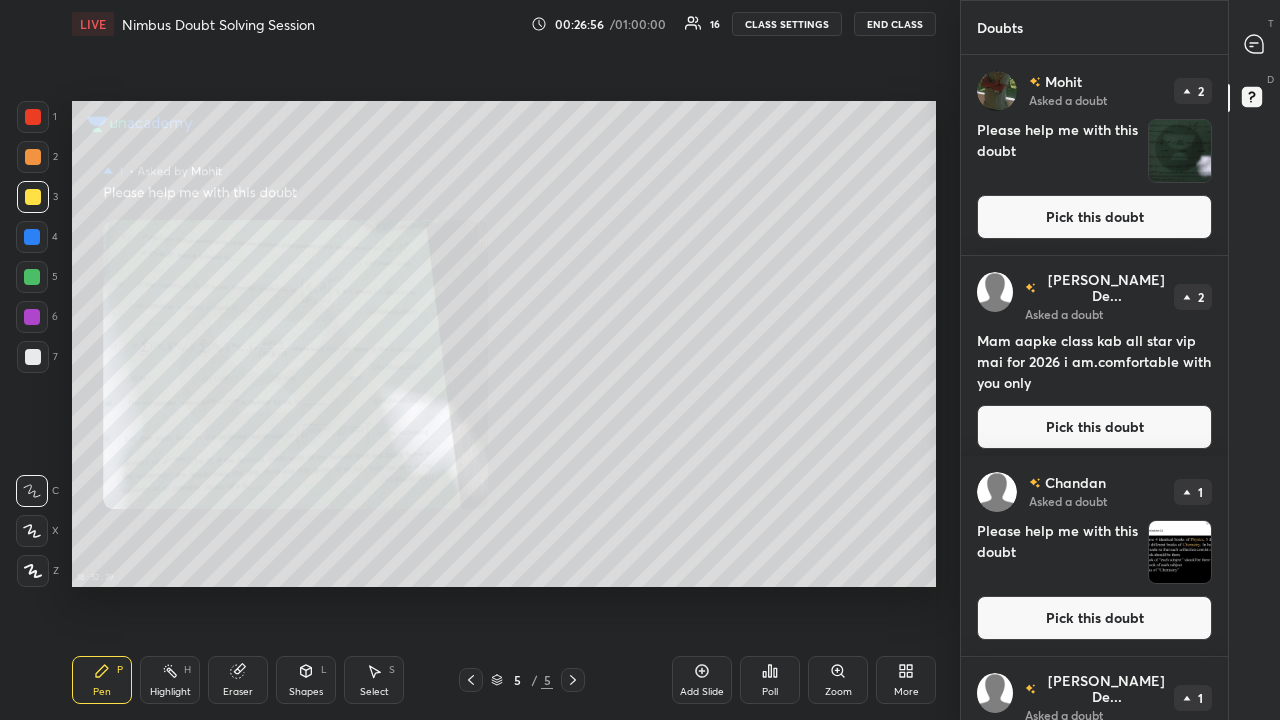 click at bounding box center [33, 197] 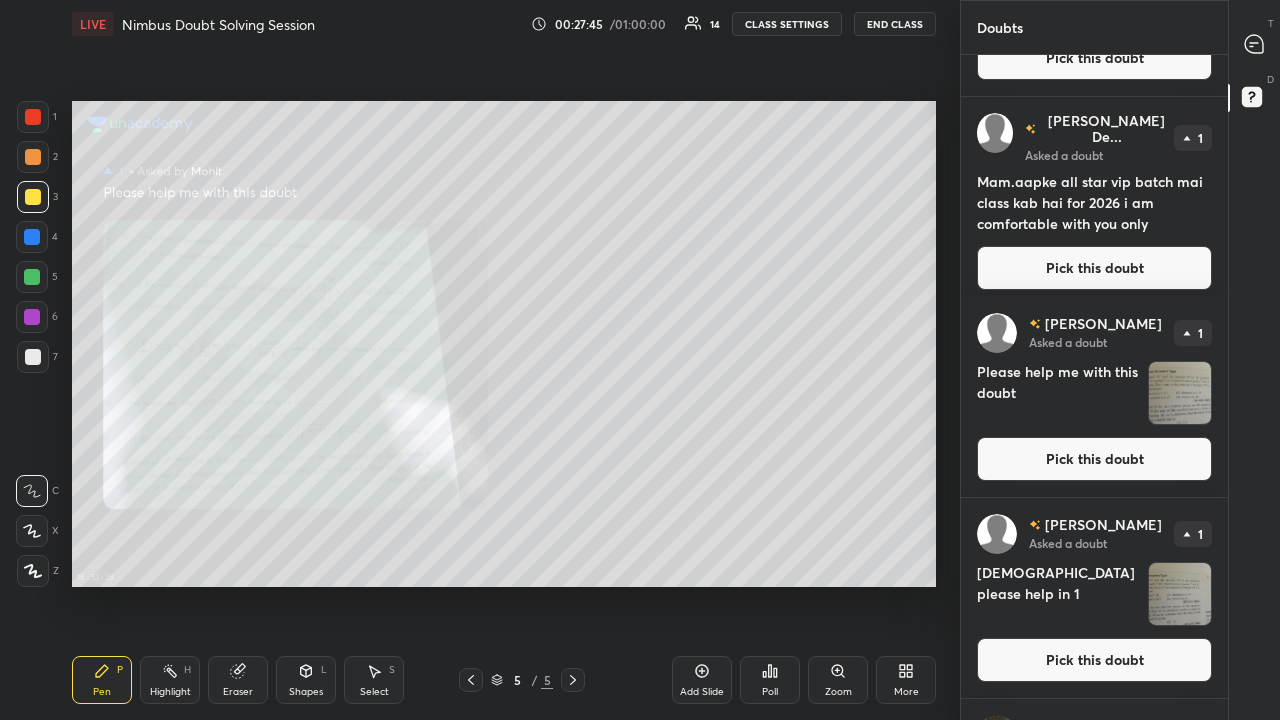 scroll, scrollTop: 762, scrollLeft: 0, axis: vertical 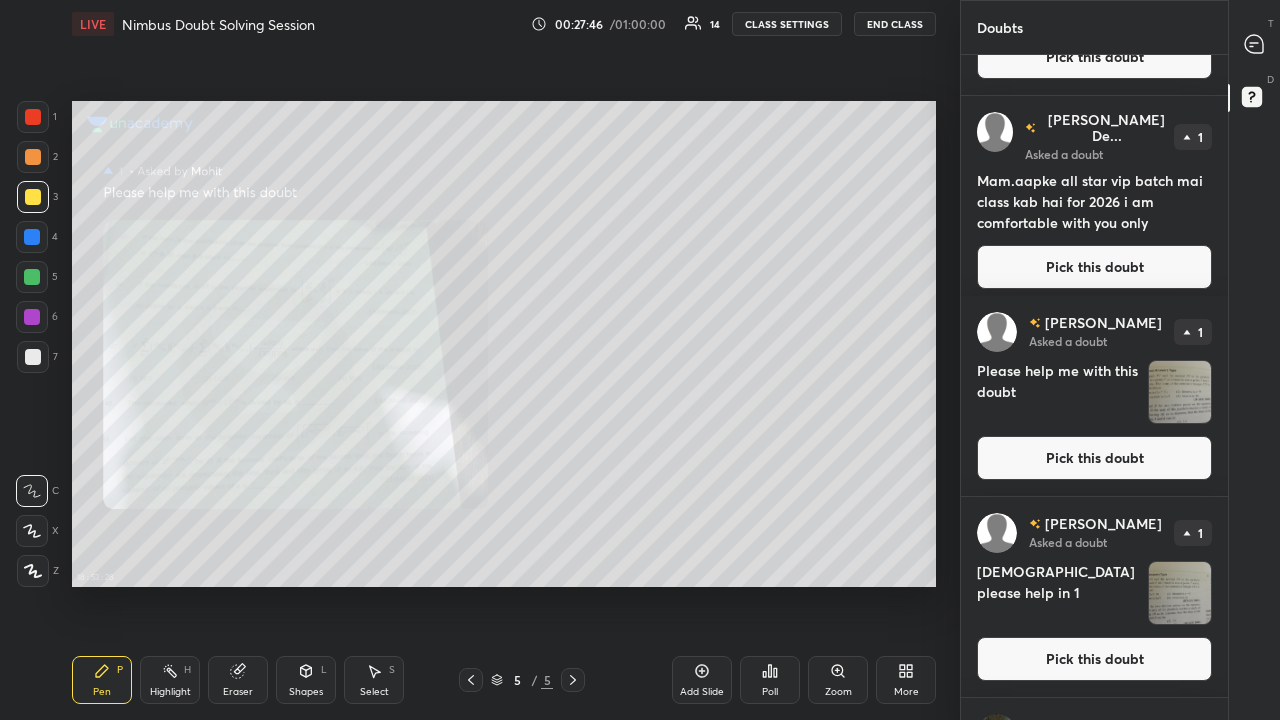 click on "Pick this doubt" at bounding box center [1094, 458] 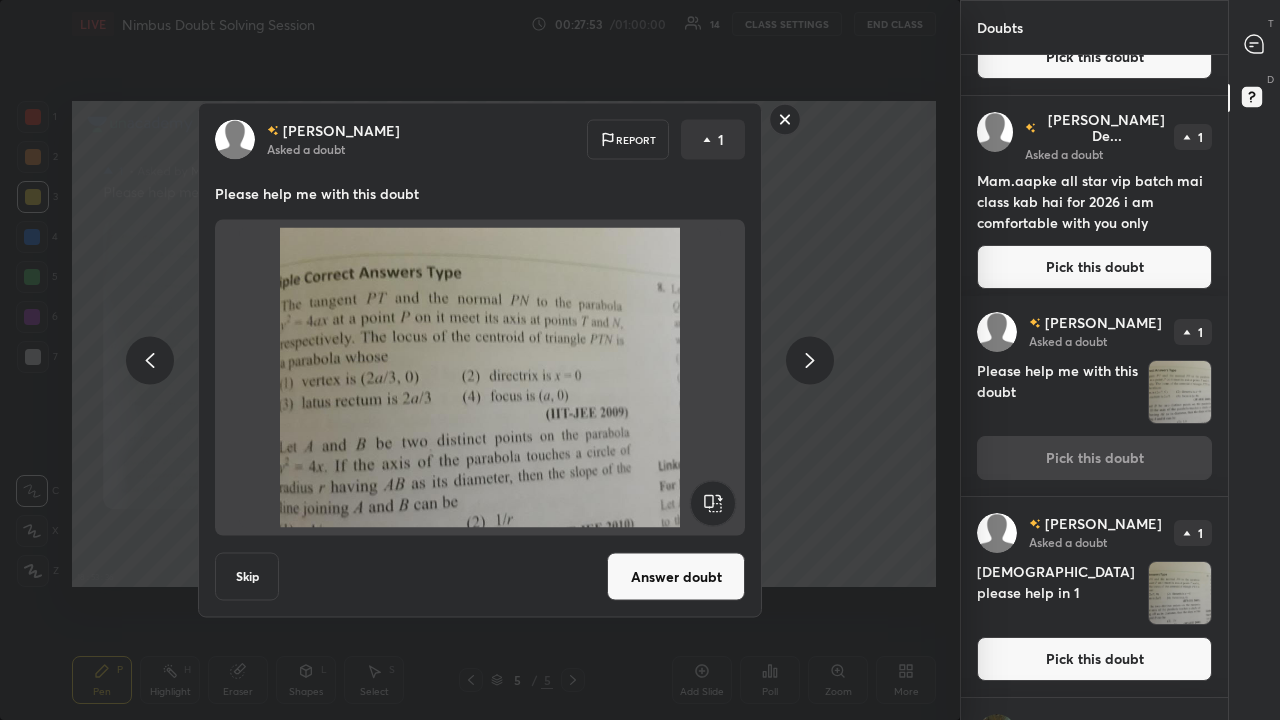 click on "Answer doubt" at bounding box center (676, 577) 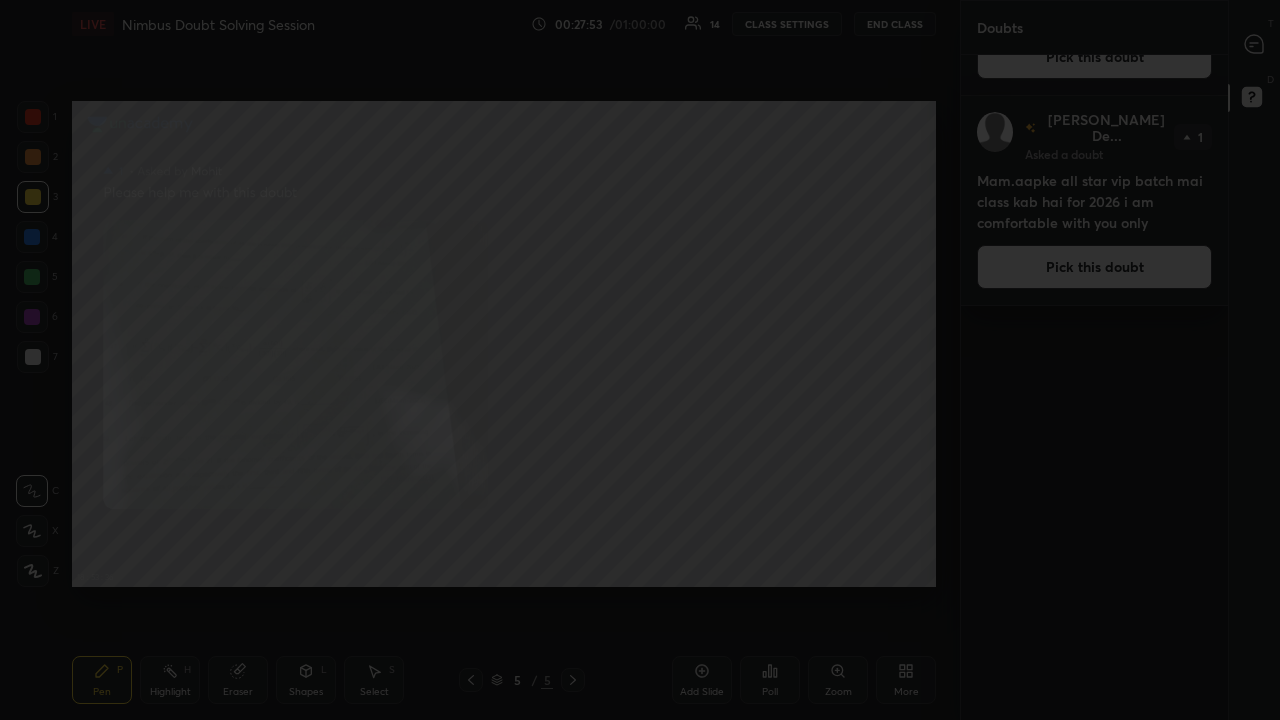 scroll, scrollTop: 0, scrollLeft: 0, axis: both 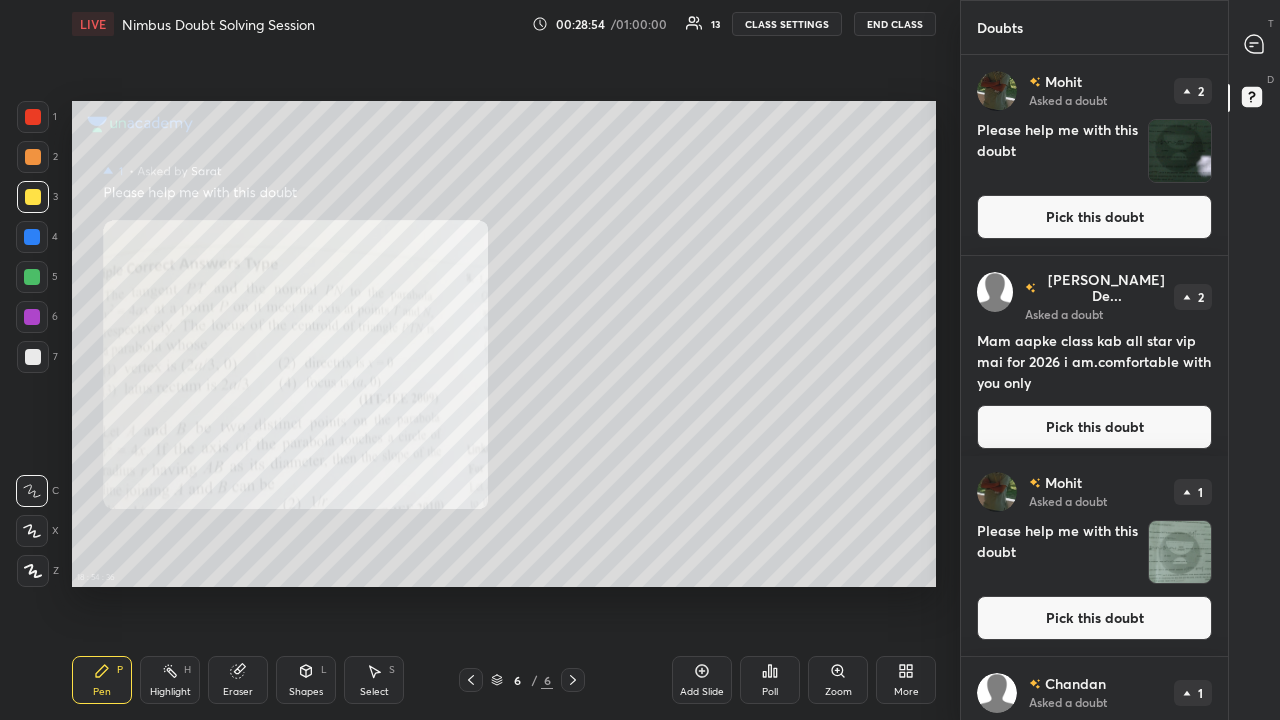 click at bounding box center [33, 157] 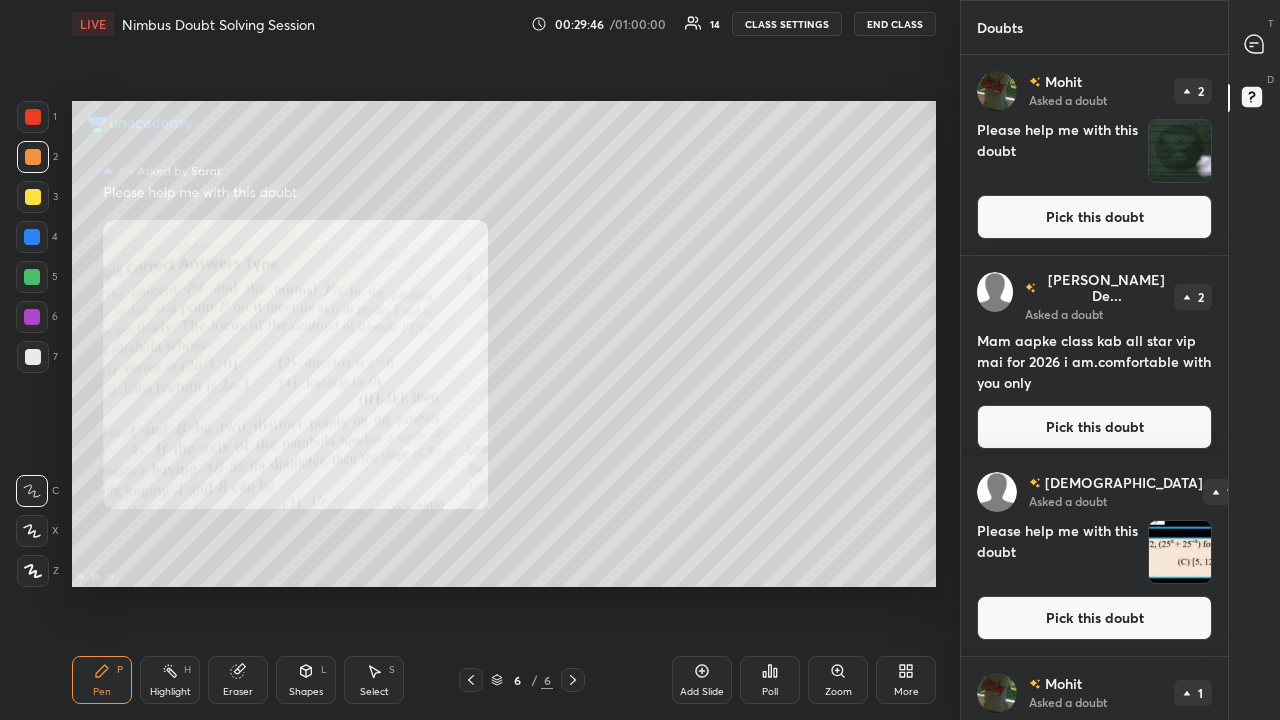 click at bounding box center (33, 197) 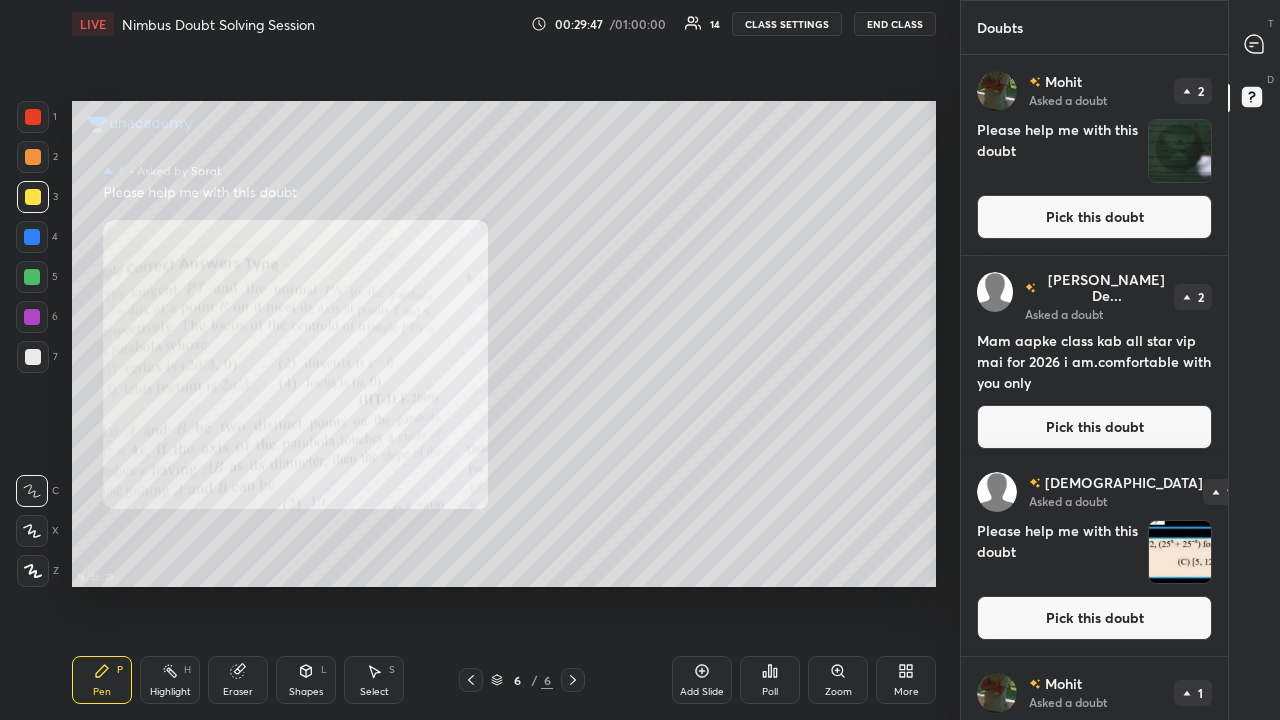 click at bounding box center (32, 237) 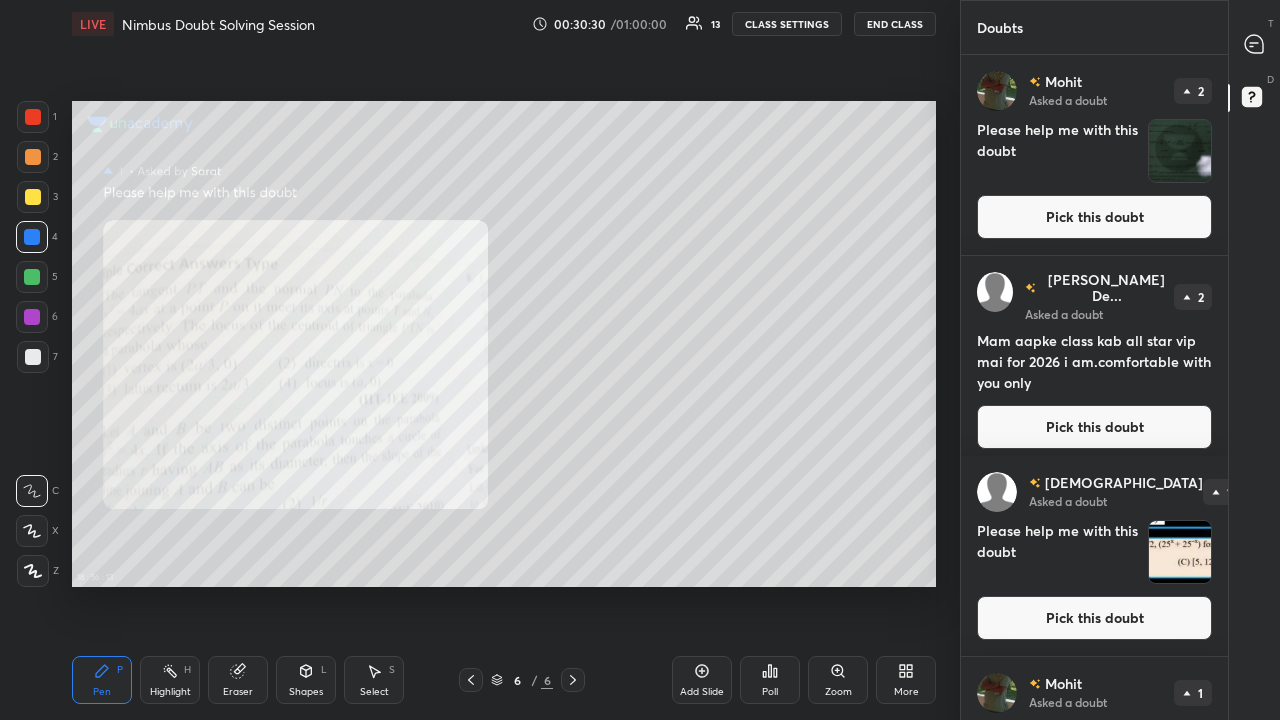 click at bounding box center (33, 197) 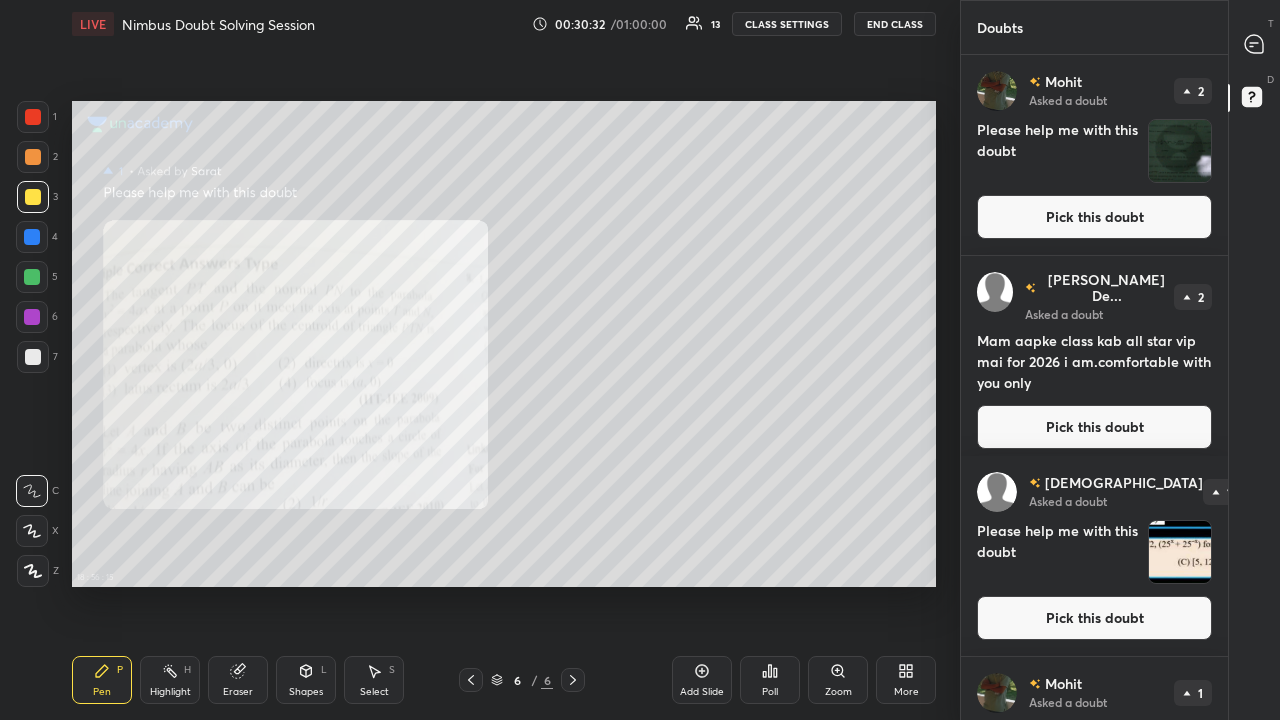 click at bounding box center (32, 277) 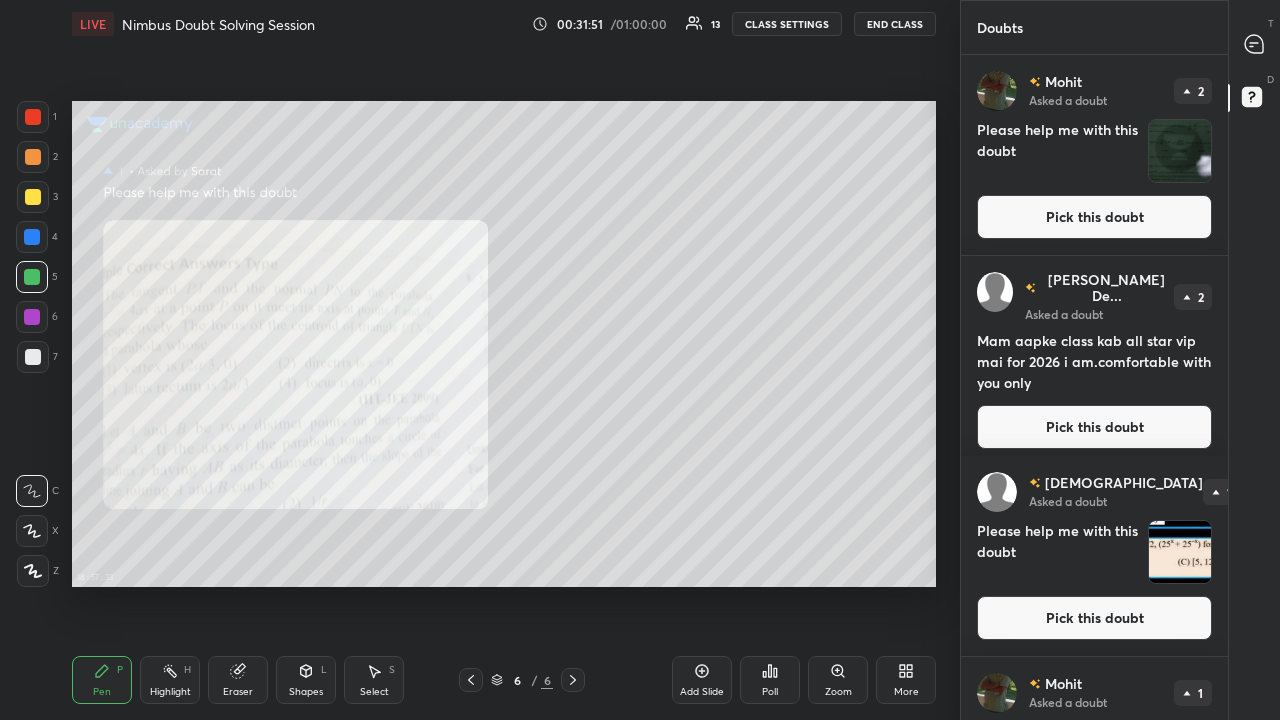 click on "More" at bounding box center (906, 680) 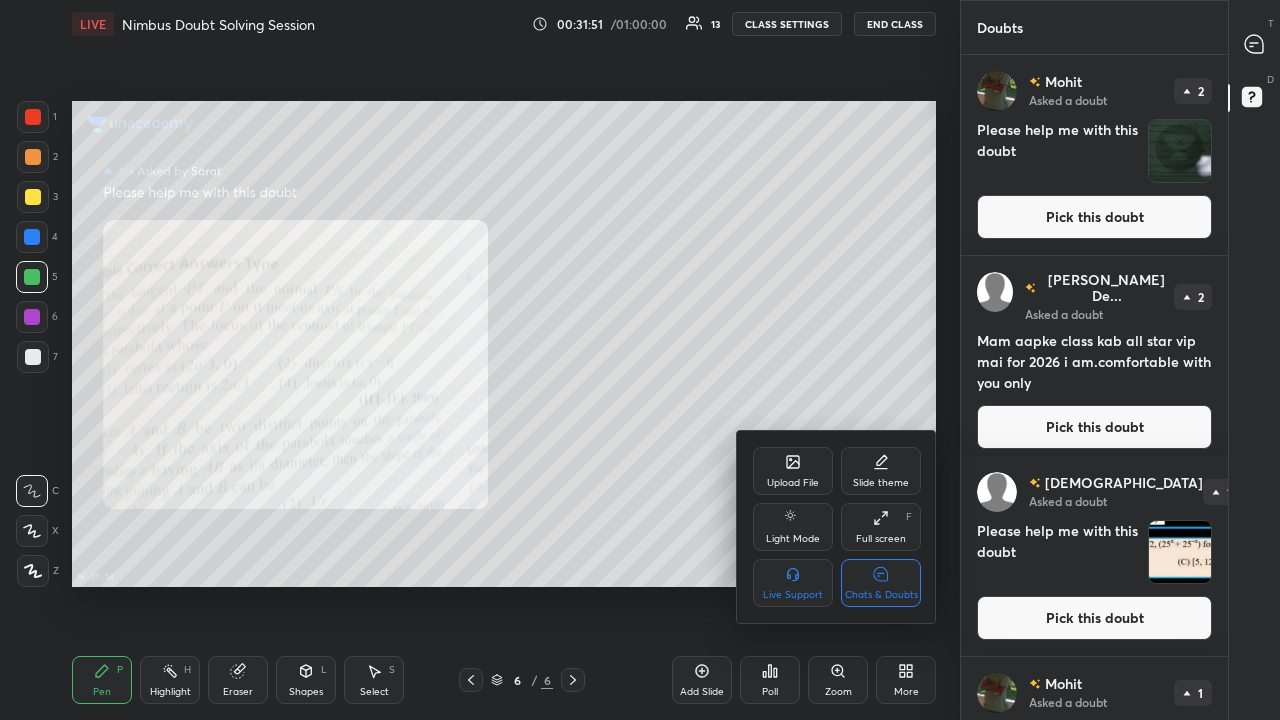 click 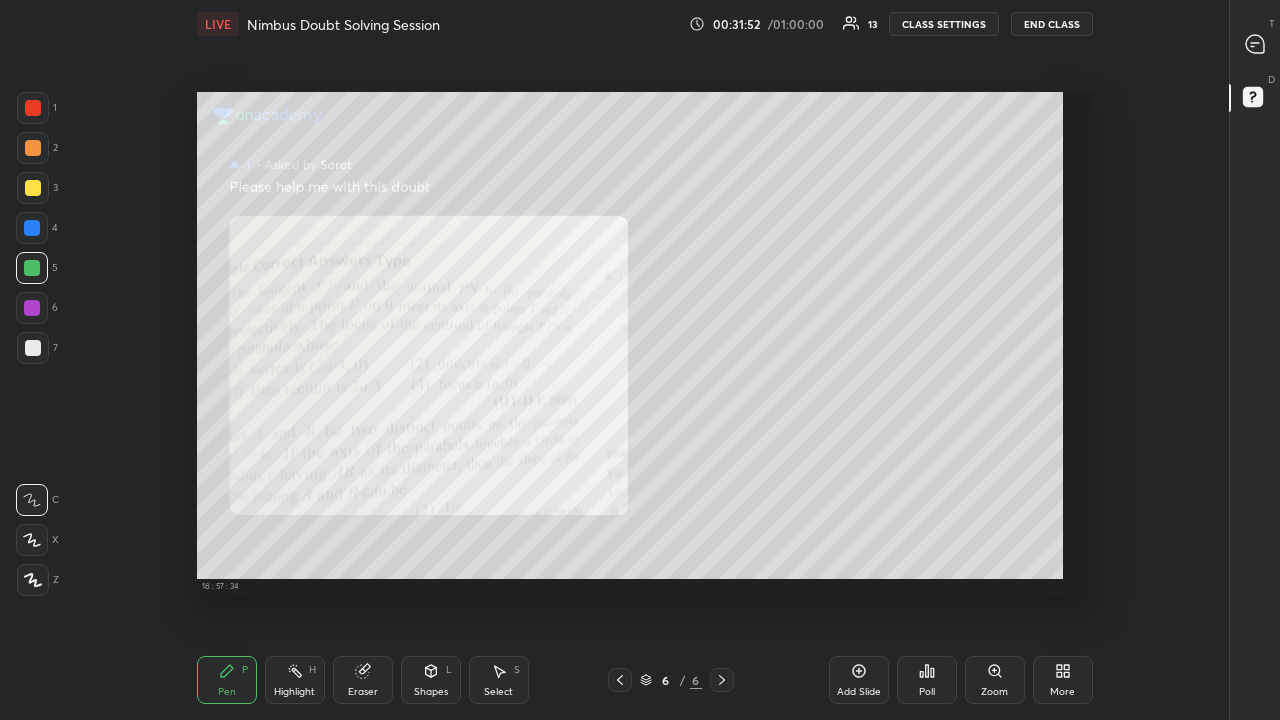 scroll, scrollTop: 7, scrollLeft: 1, axis: both 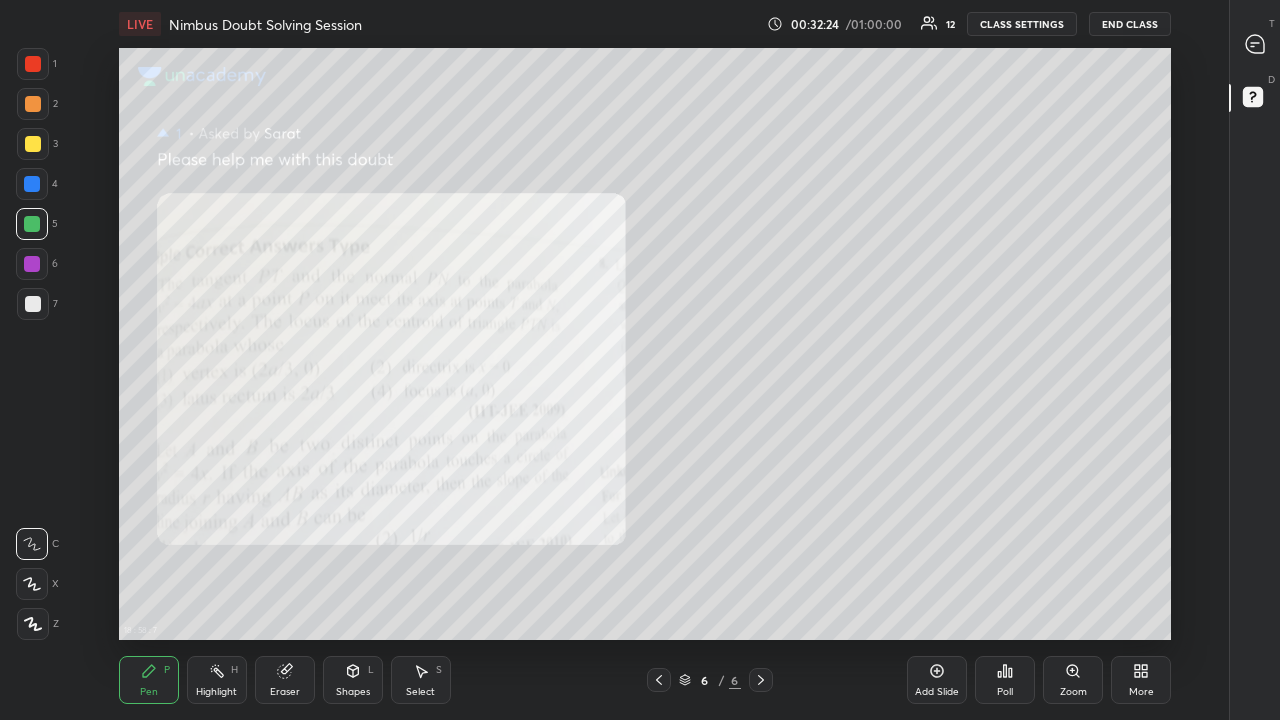 click at bounding box center (33, 144) 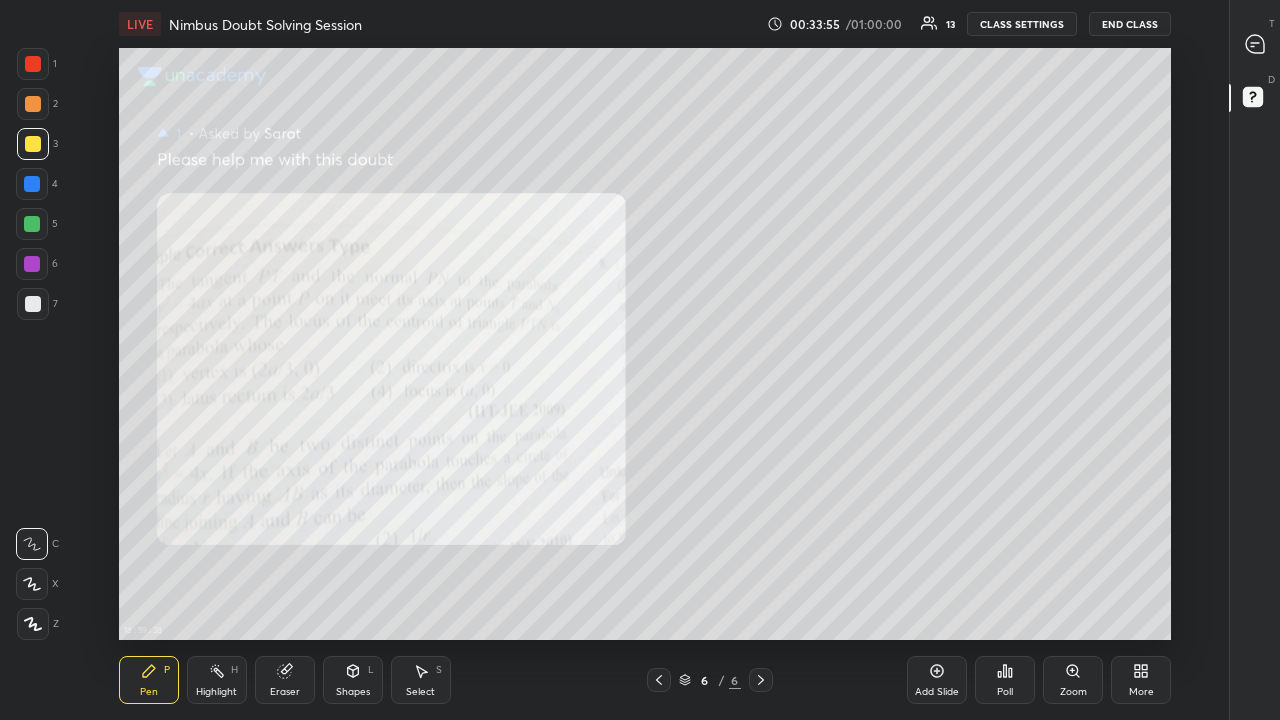 click at bounding box center (33, 64) 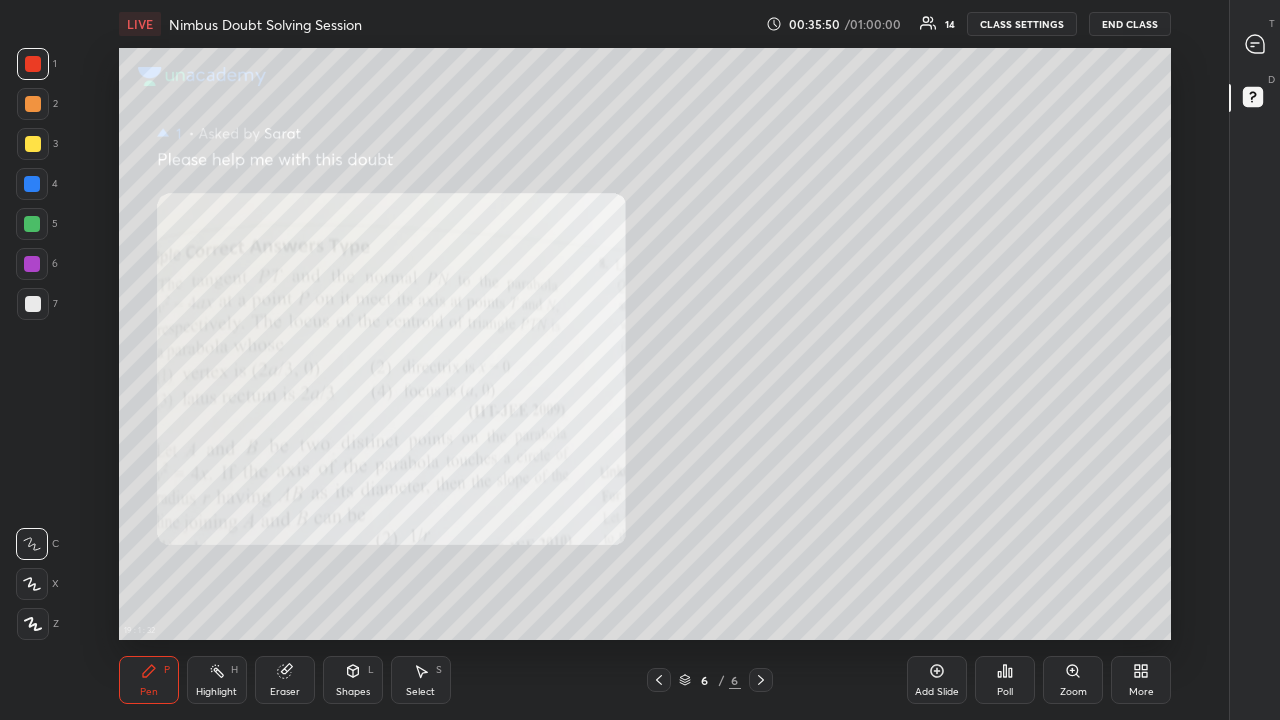 click 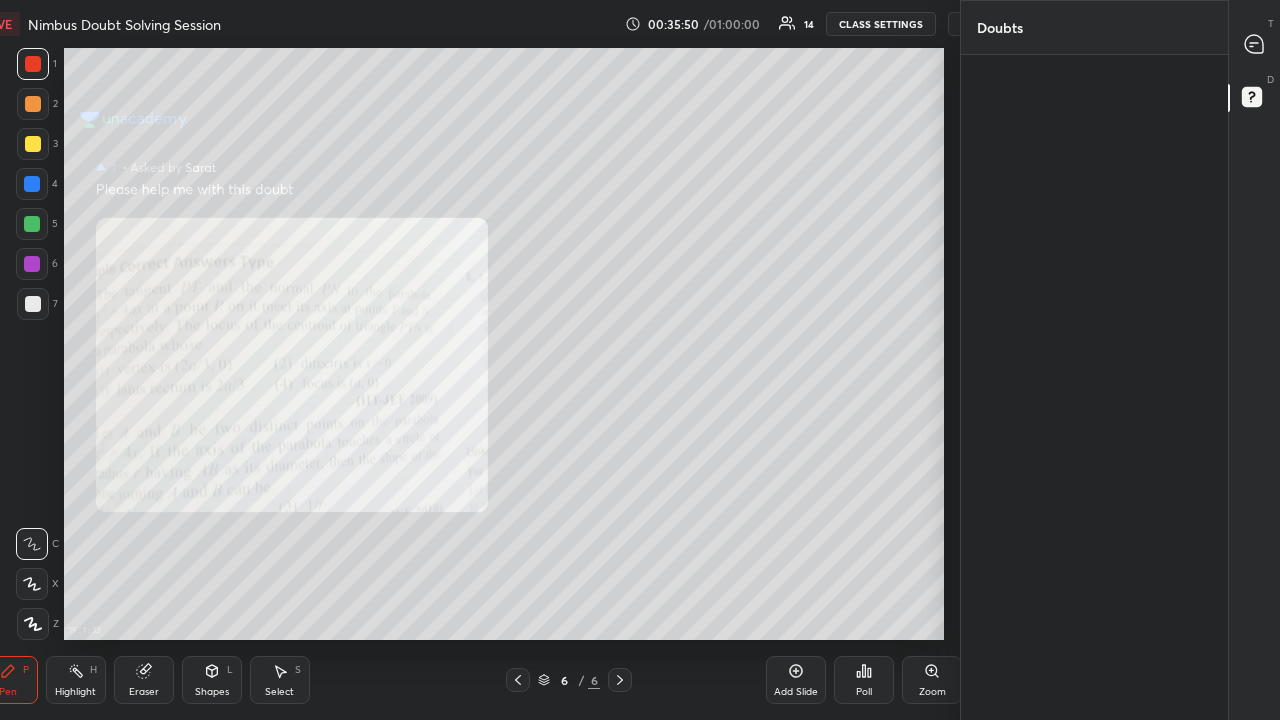 scroll, scrollTop: 592, scrollLeft: 1037, axis: both 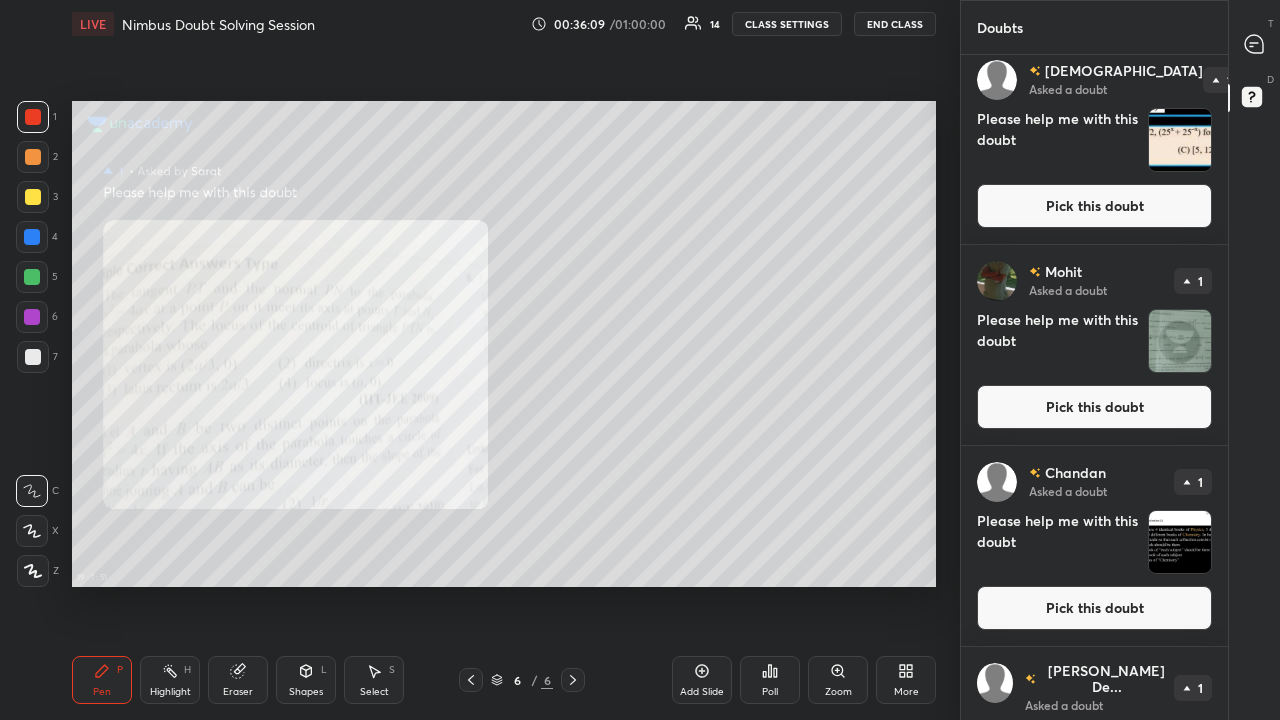 click on "Pick this doubt" at bounding box center (1094, 407) 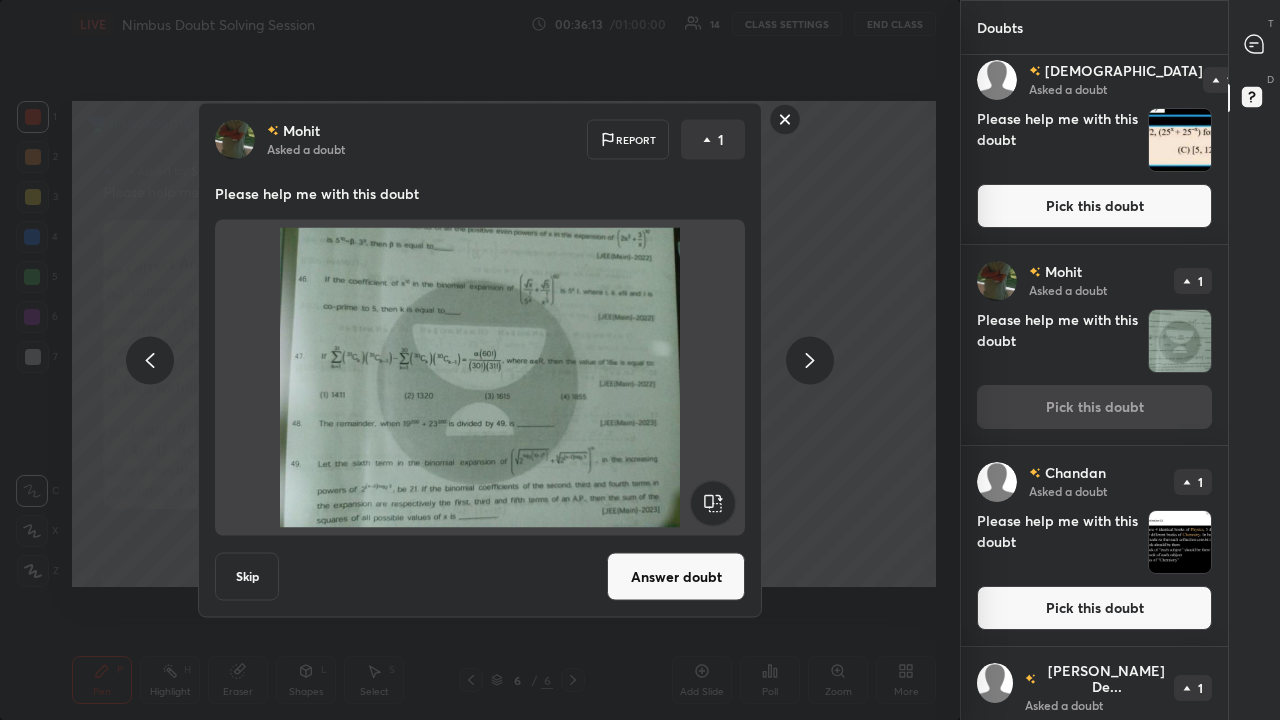 click on "Answer doubt" at bounding box center [676, 577] 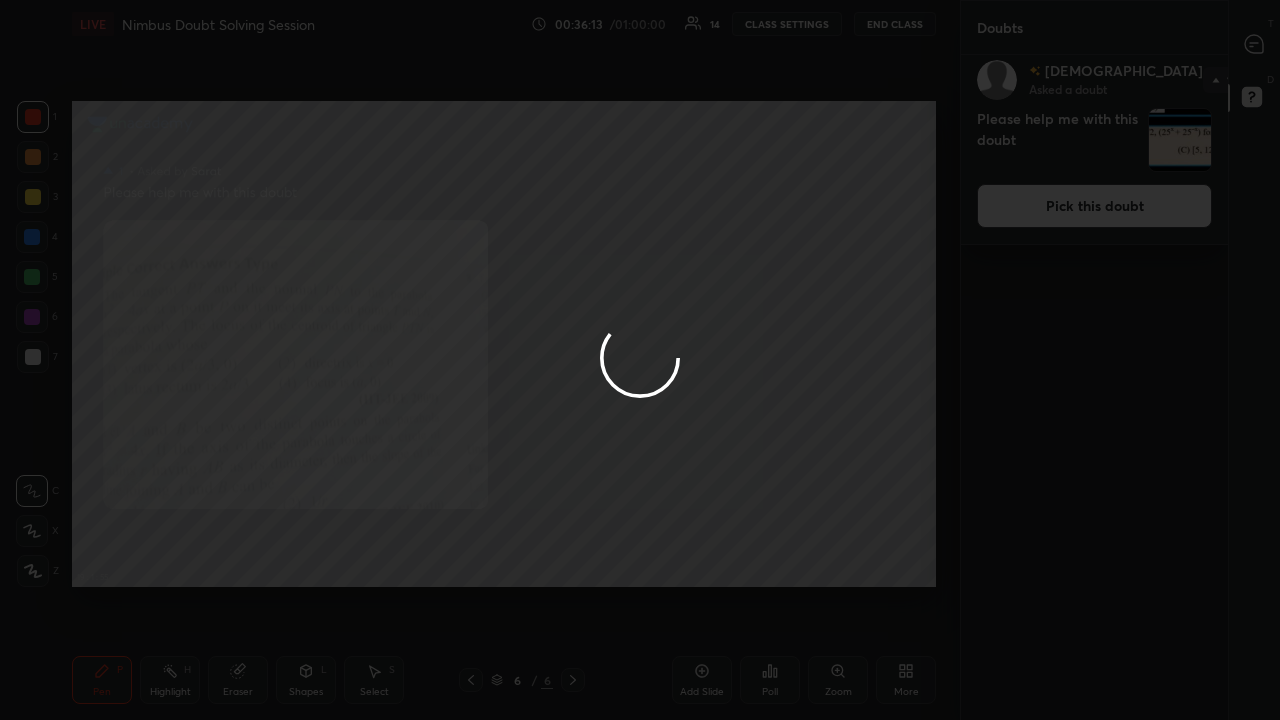 scroll, scrollTop: 0, scrollLeft: 0, axis: both 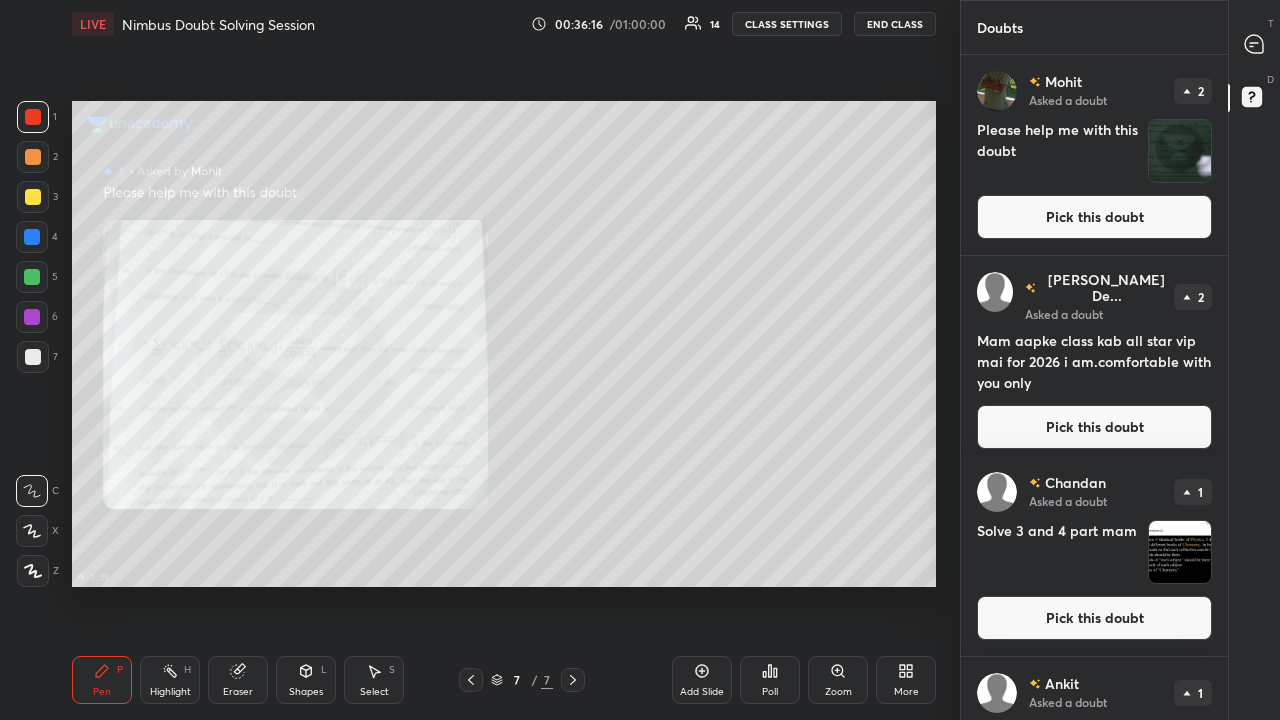 click at bounding box center (33, 197) 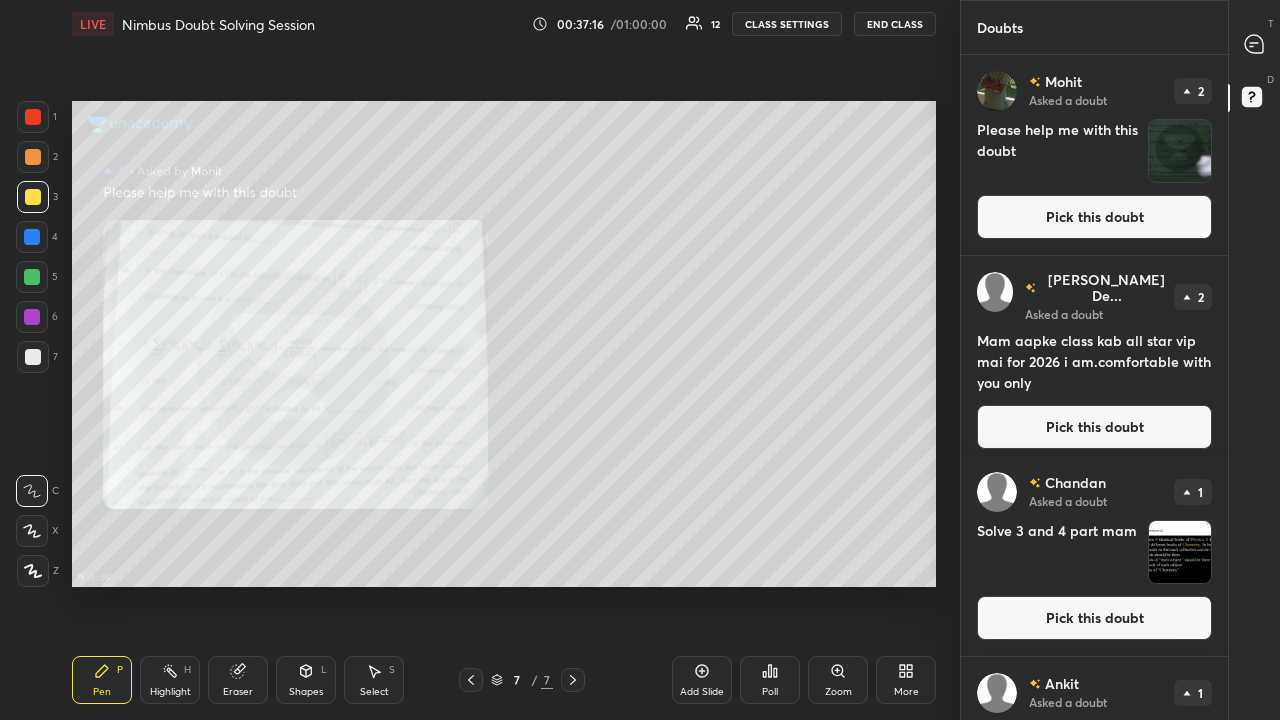 click at bounding box center [33, 157] 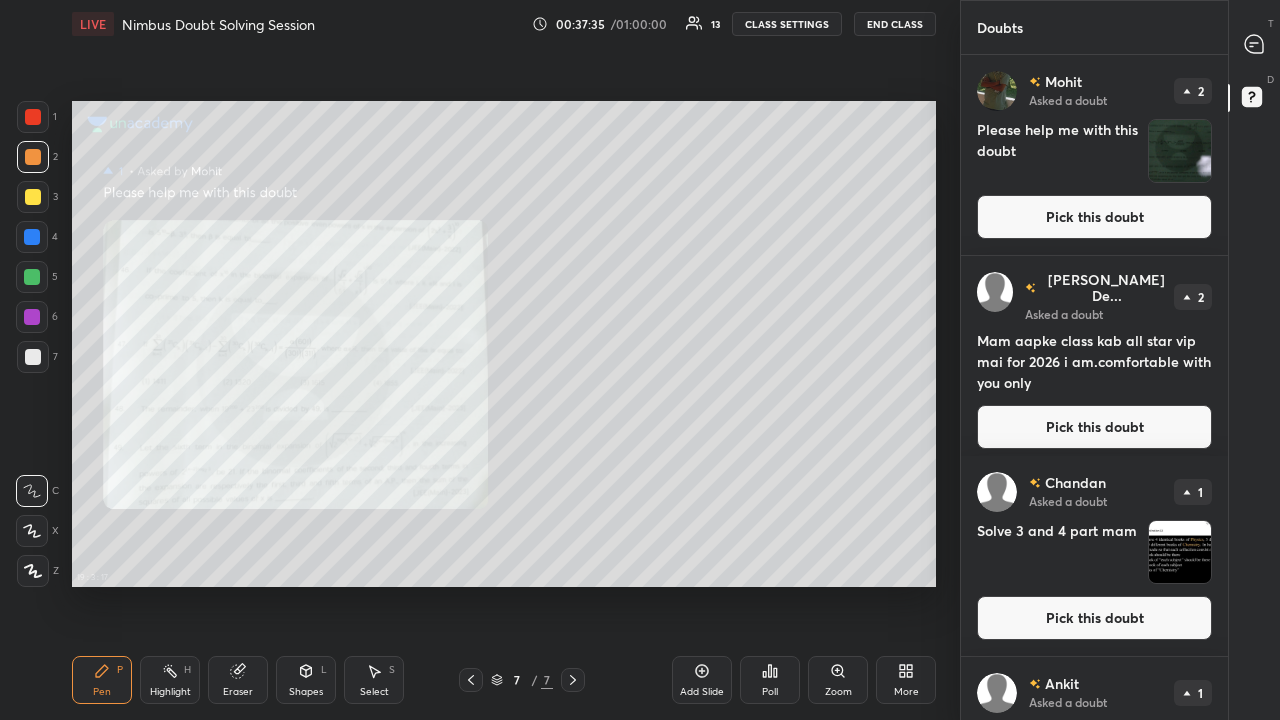 click 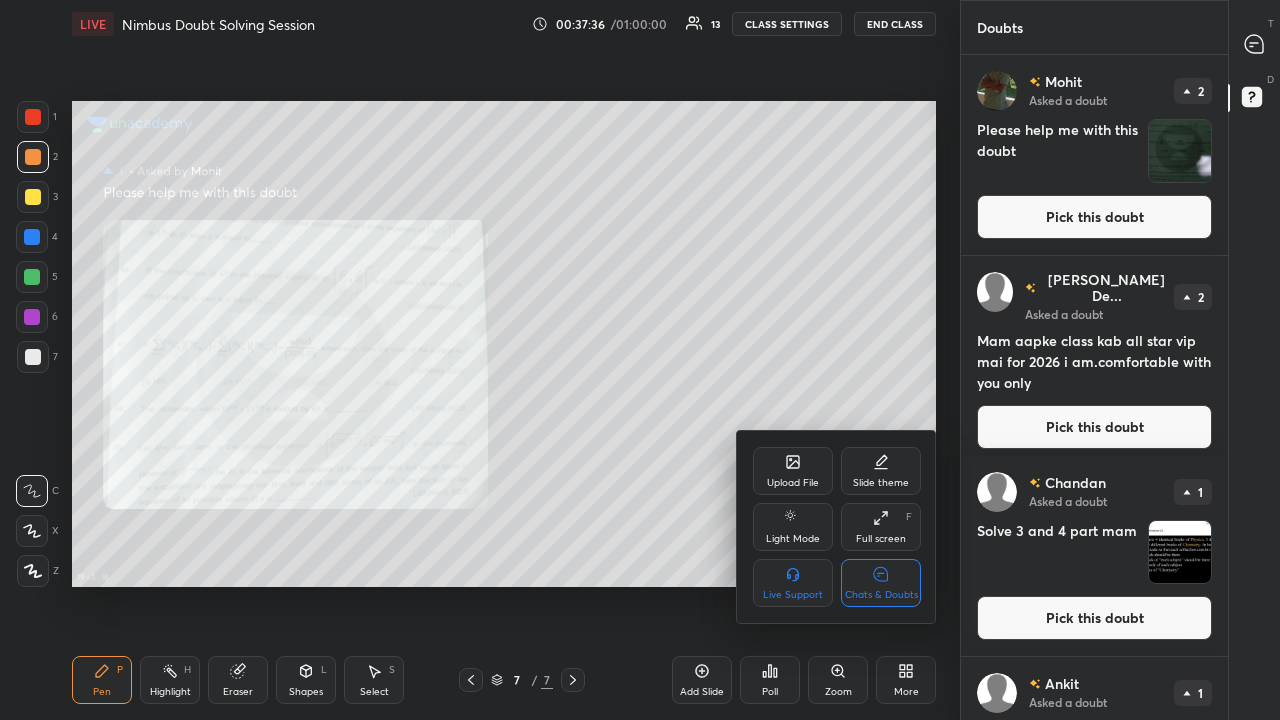 click on "Chats & Doubts" at bounding box center (881, 595) 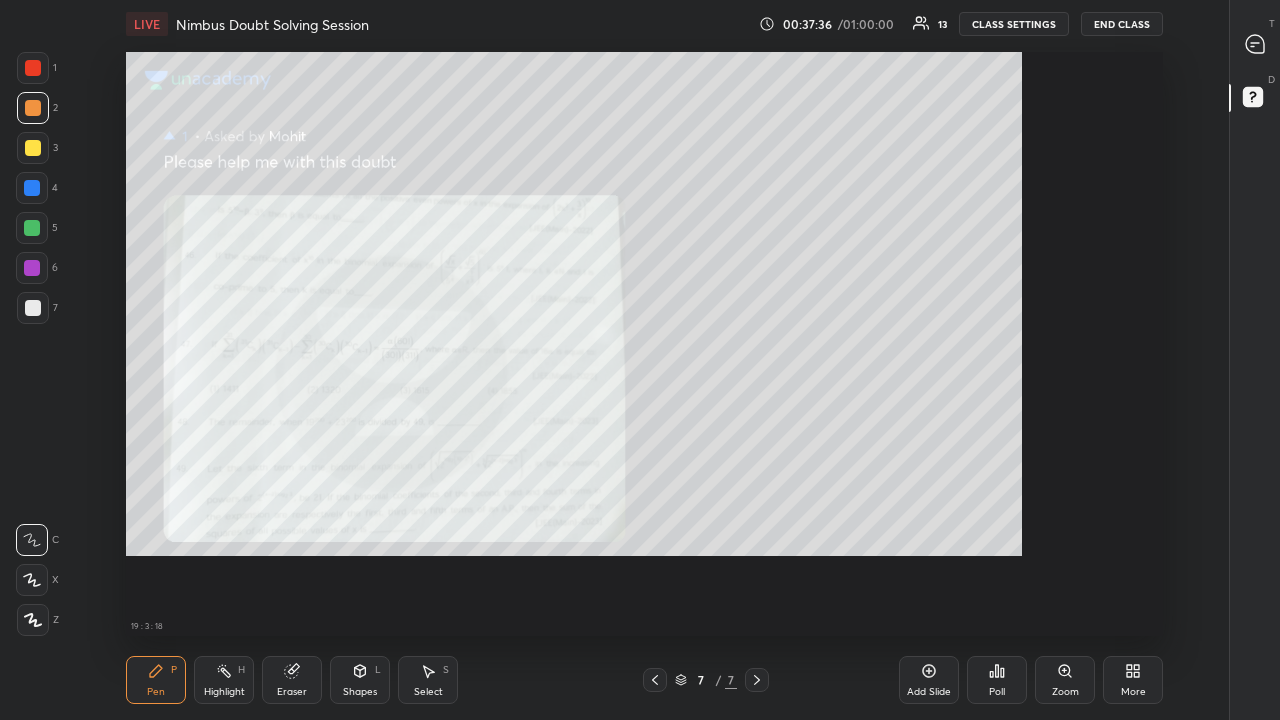 scroll, scrollTop: 7, scrollLeft: 1, axis: both 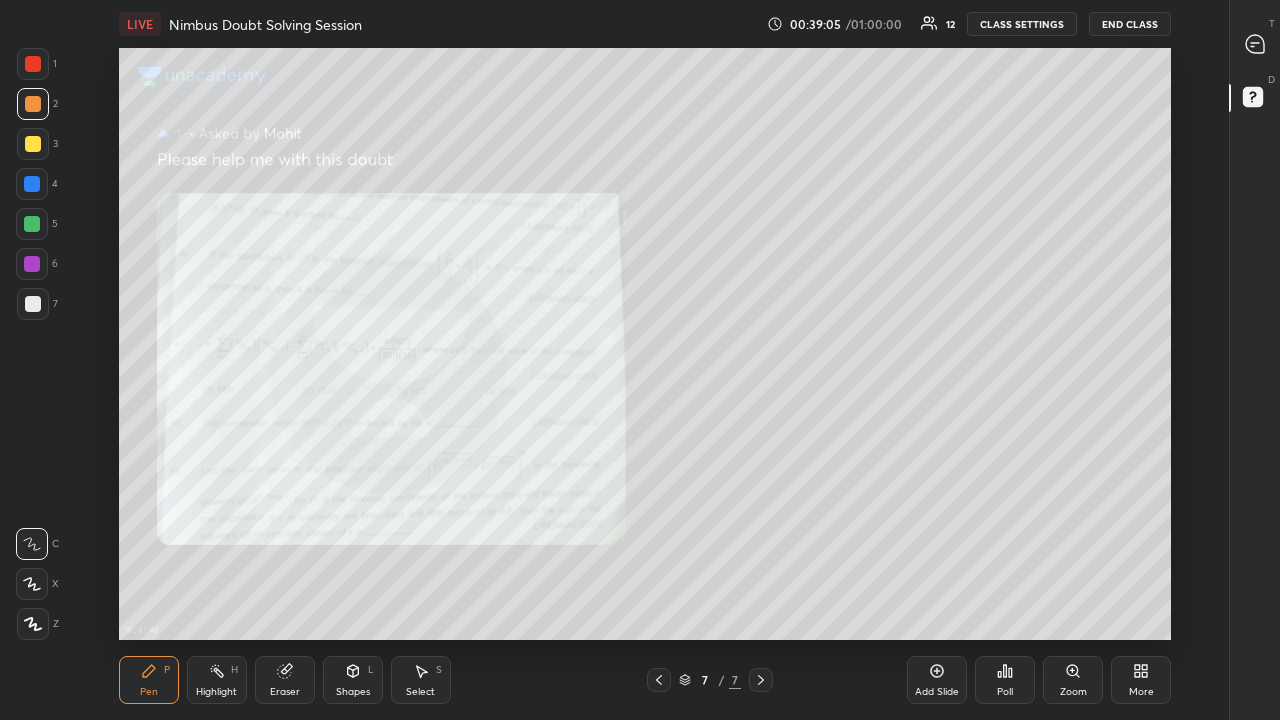 click at bounding box center (32, 224) 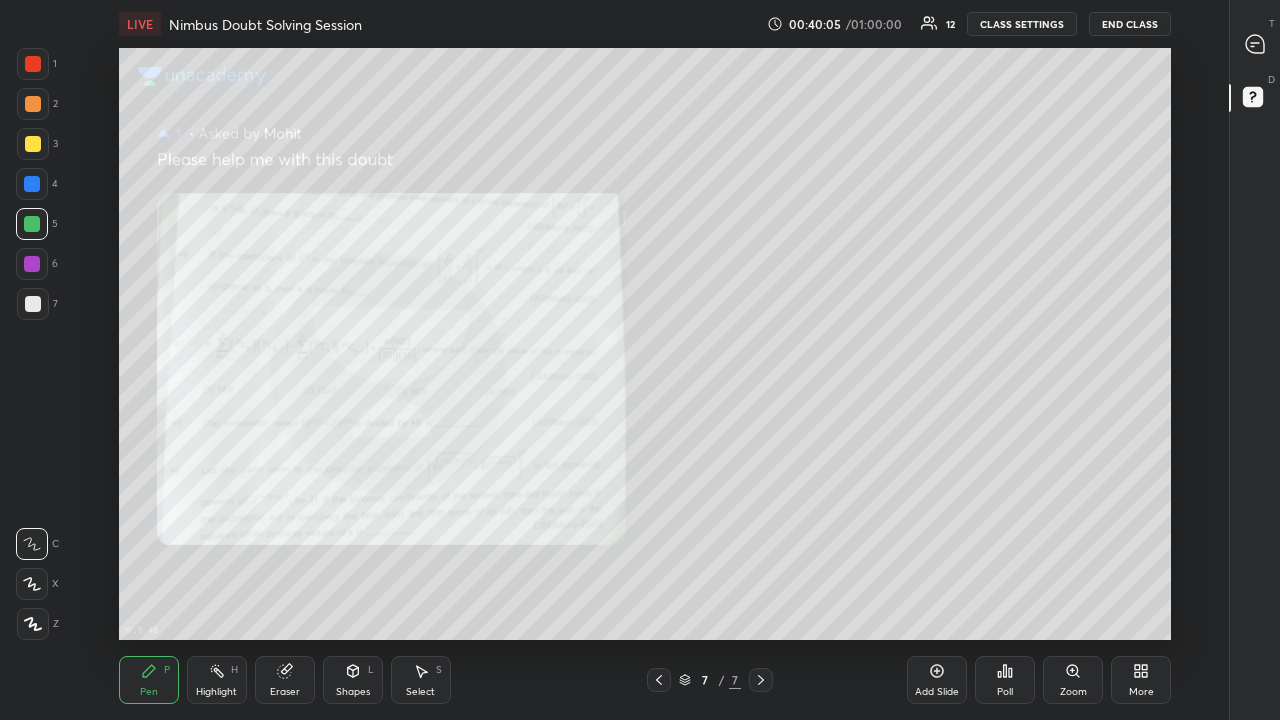 click on "Add Slide" at bounding box center (937, 680) 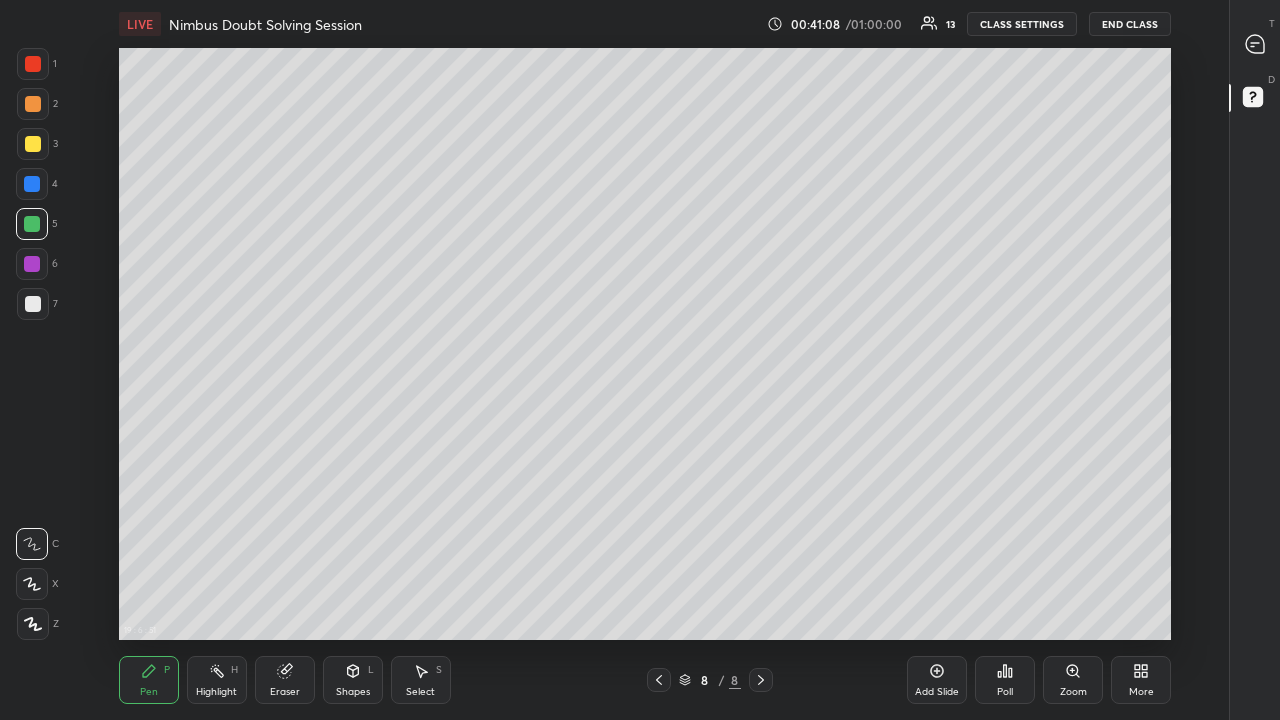click 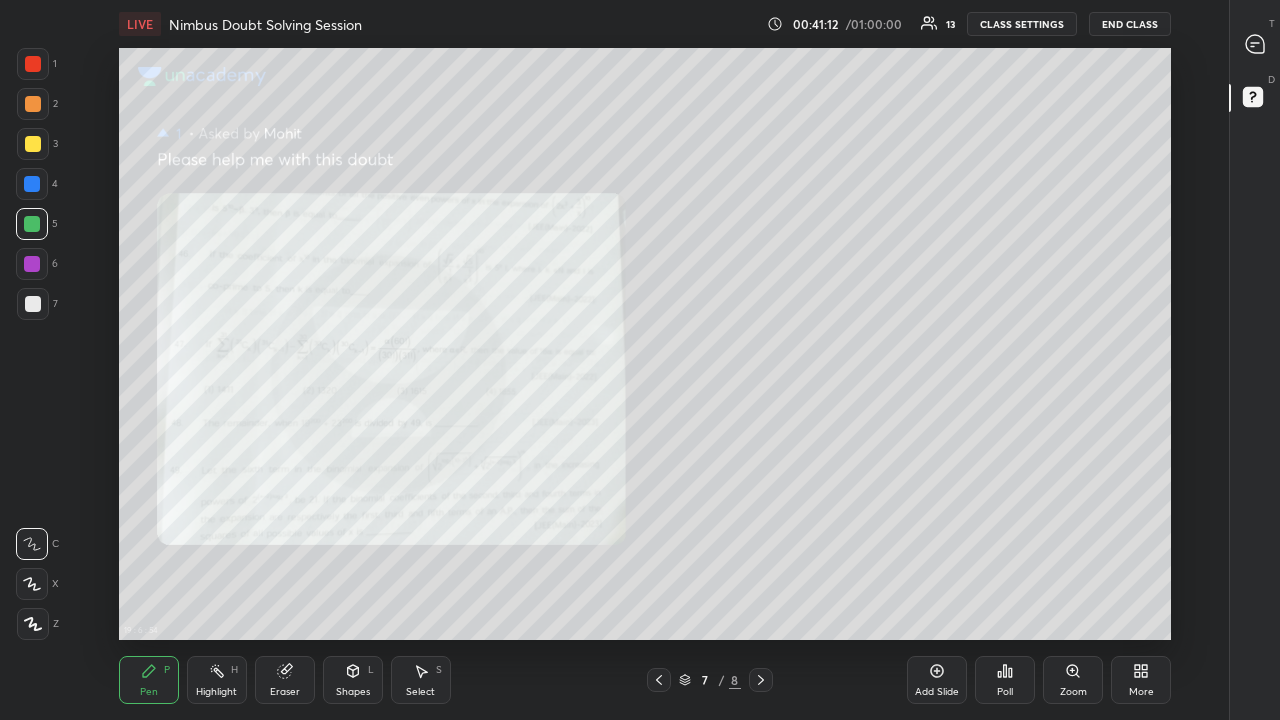 click at bounding box center (761, 680) 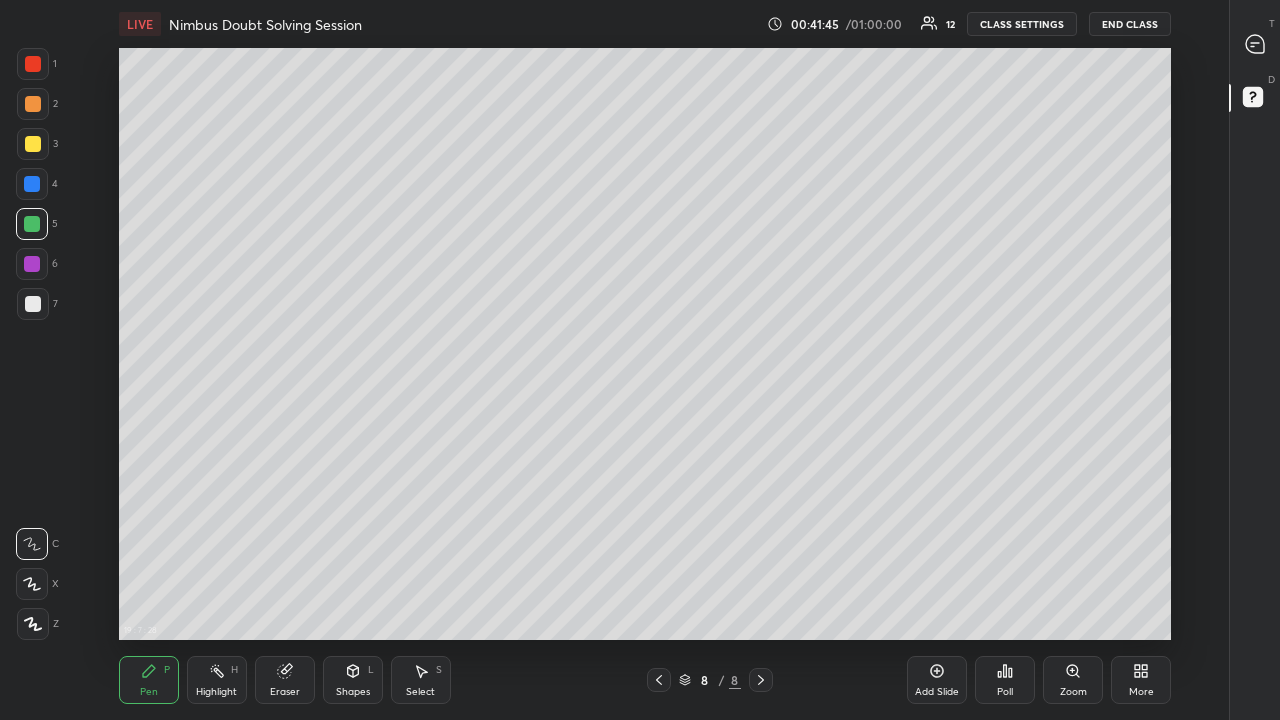click 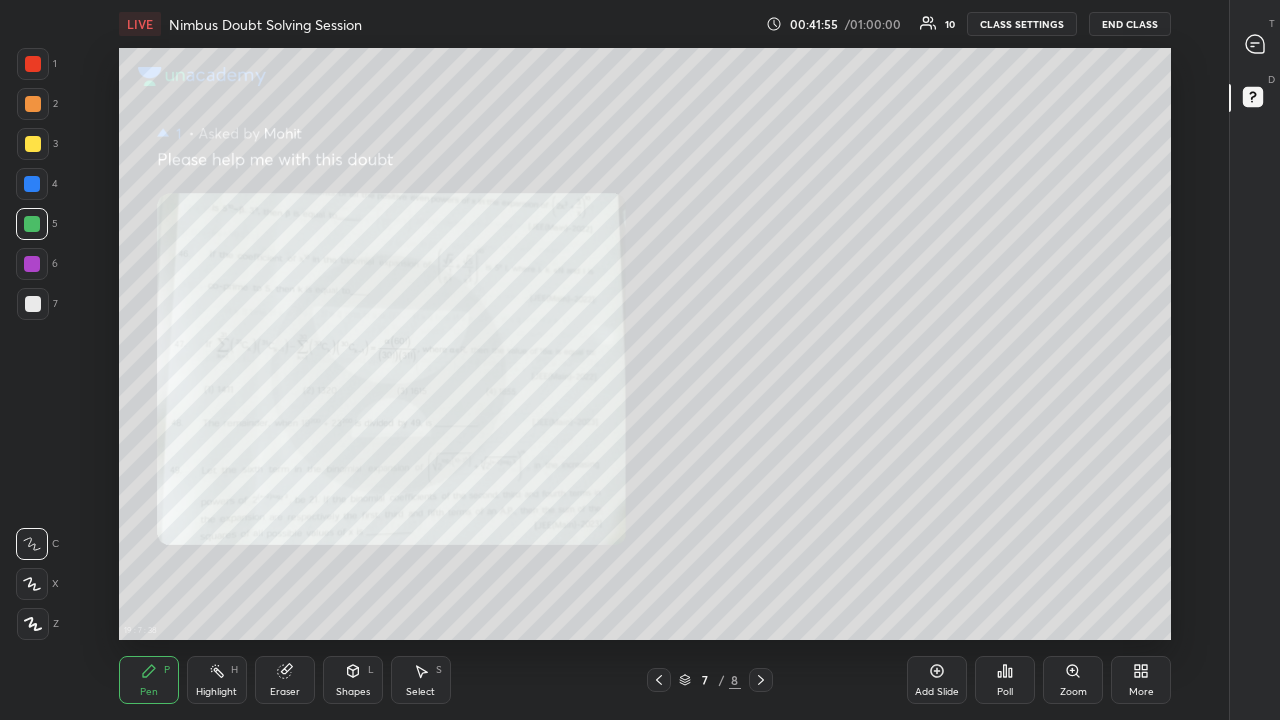 click 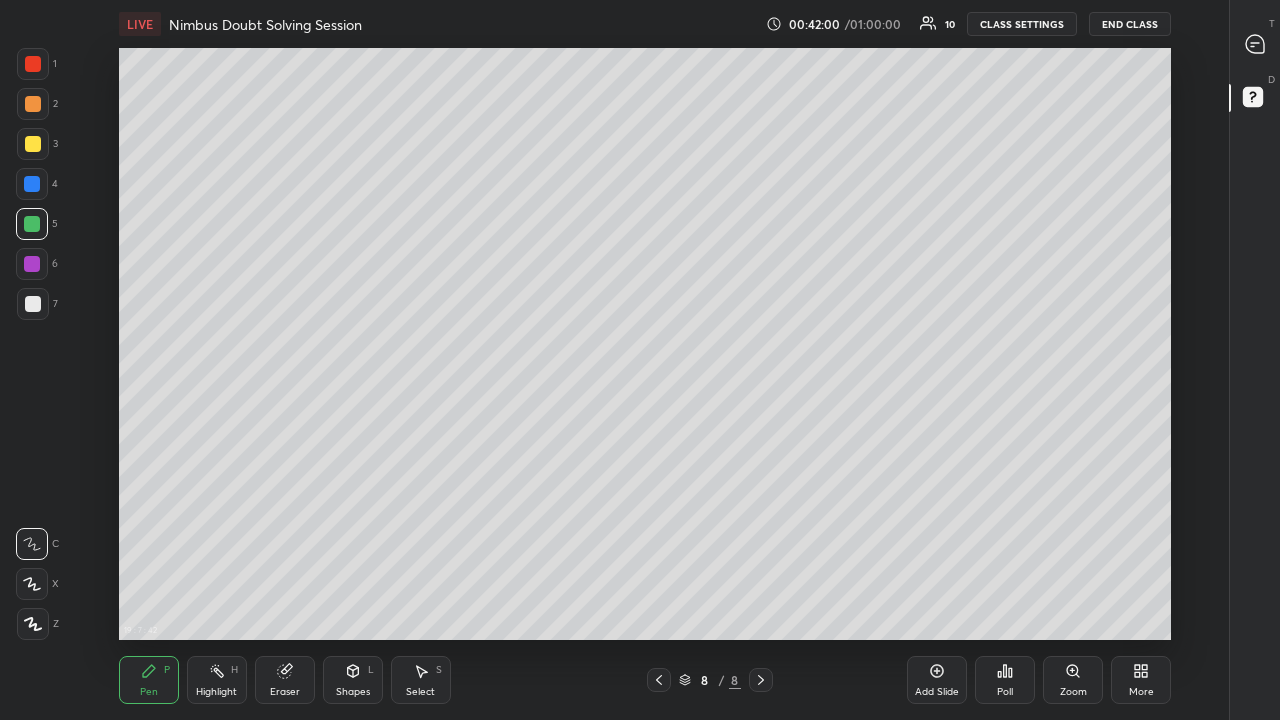 click at bounding box center [33, 104] 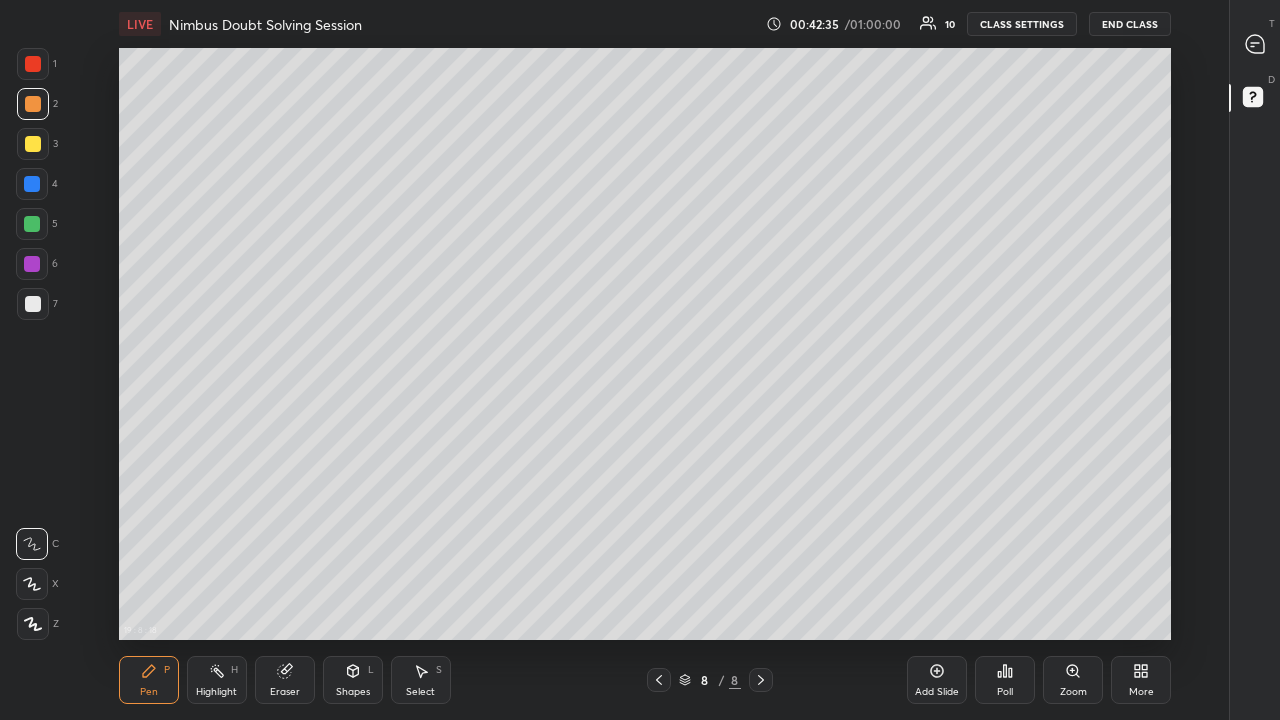 click at bounding box center [659, 680] 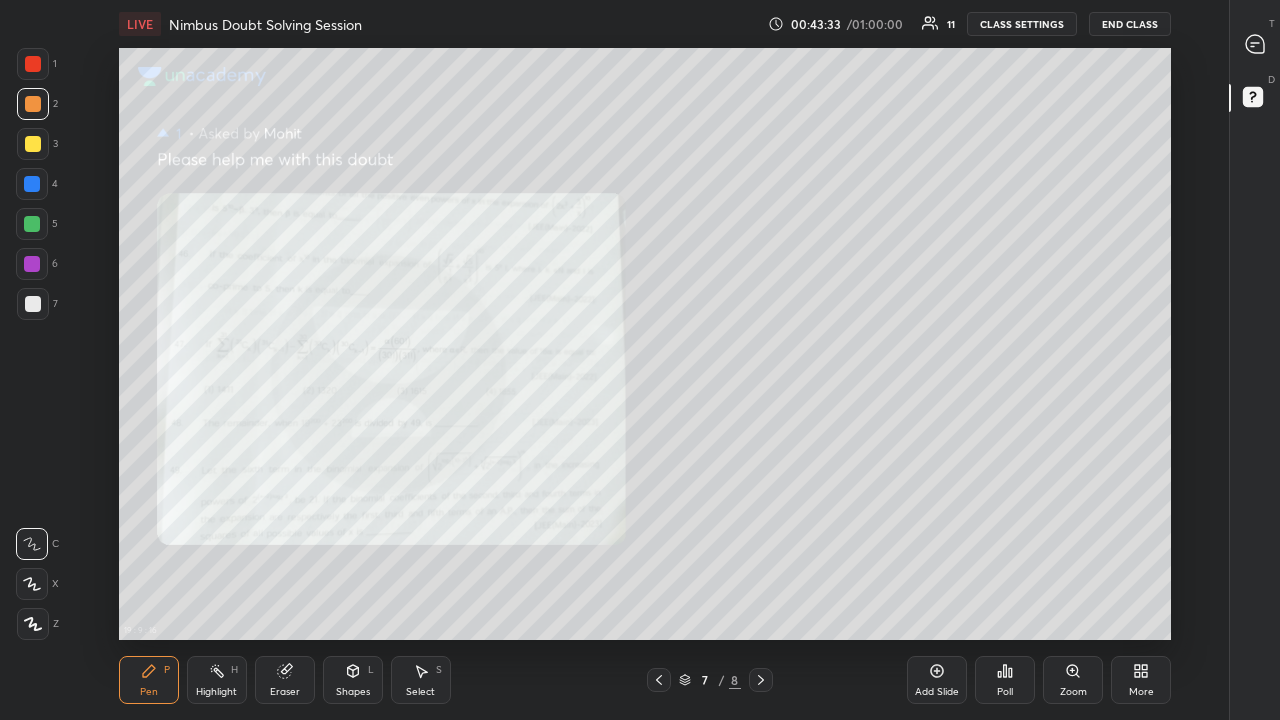 click 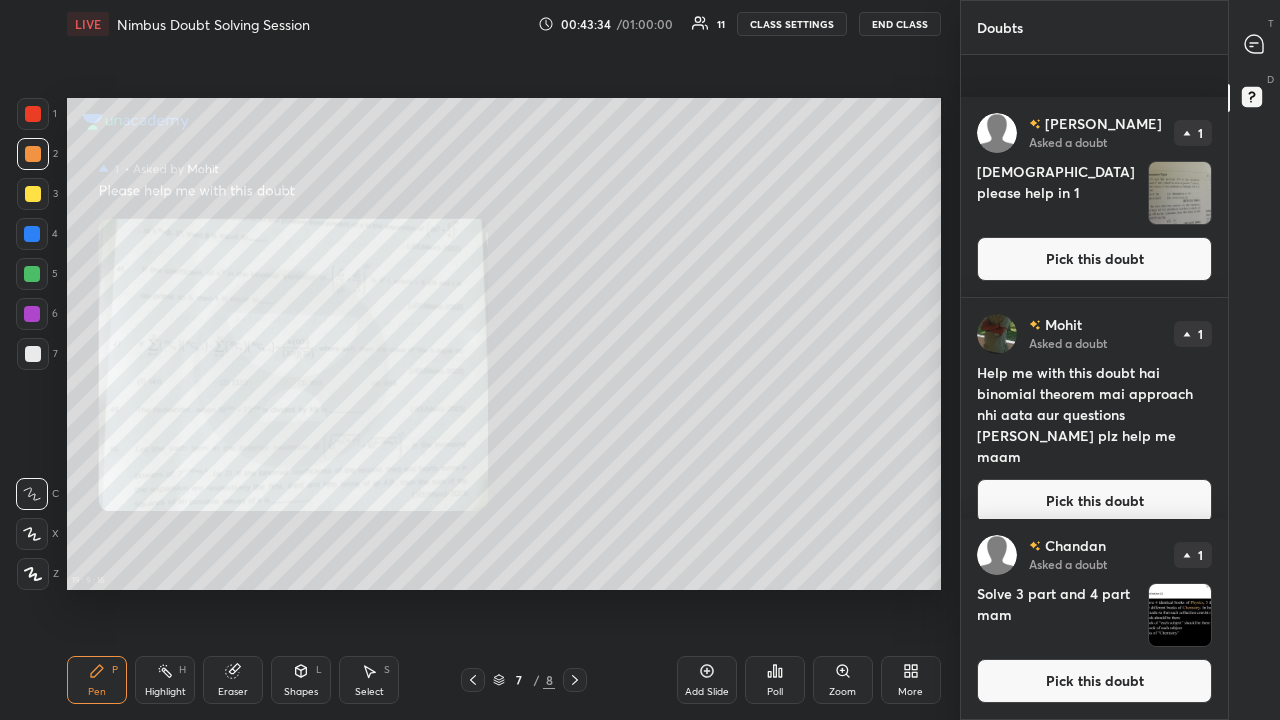 scroll, scrollTop: 592, scrollLeft: 880, axis: both 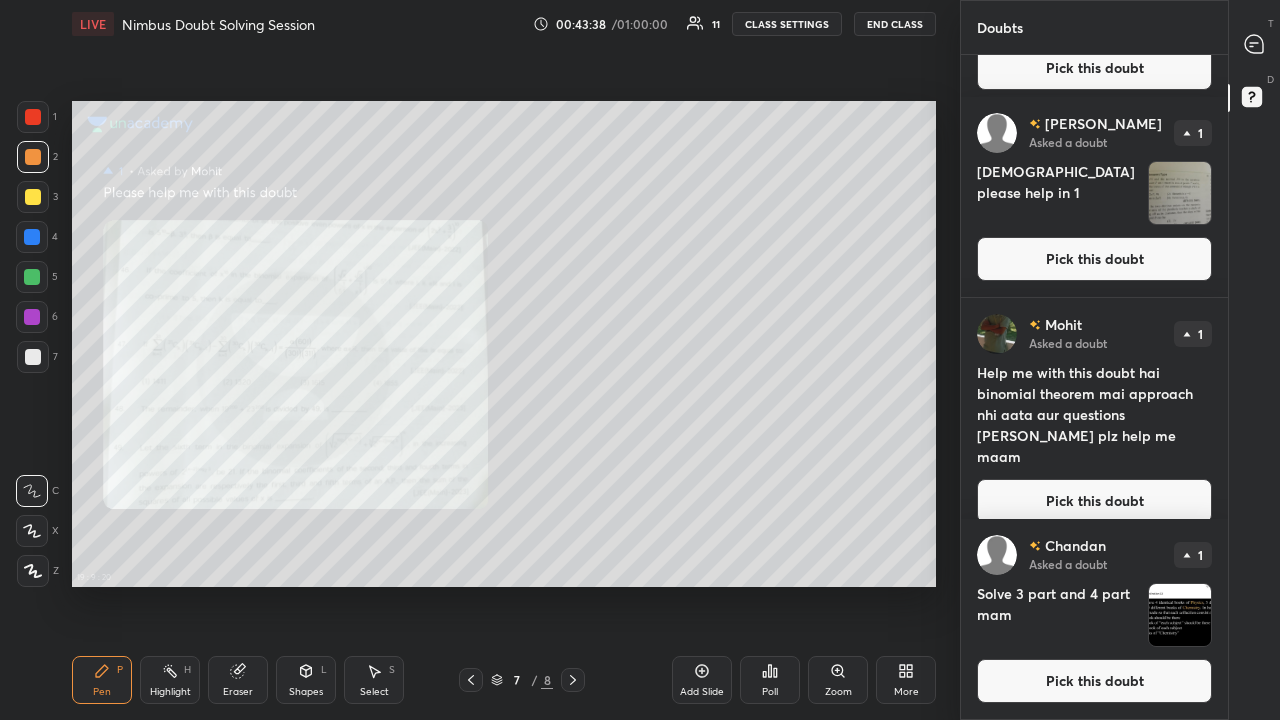 click at bounding box center (1180, 615) 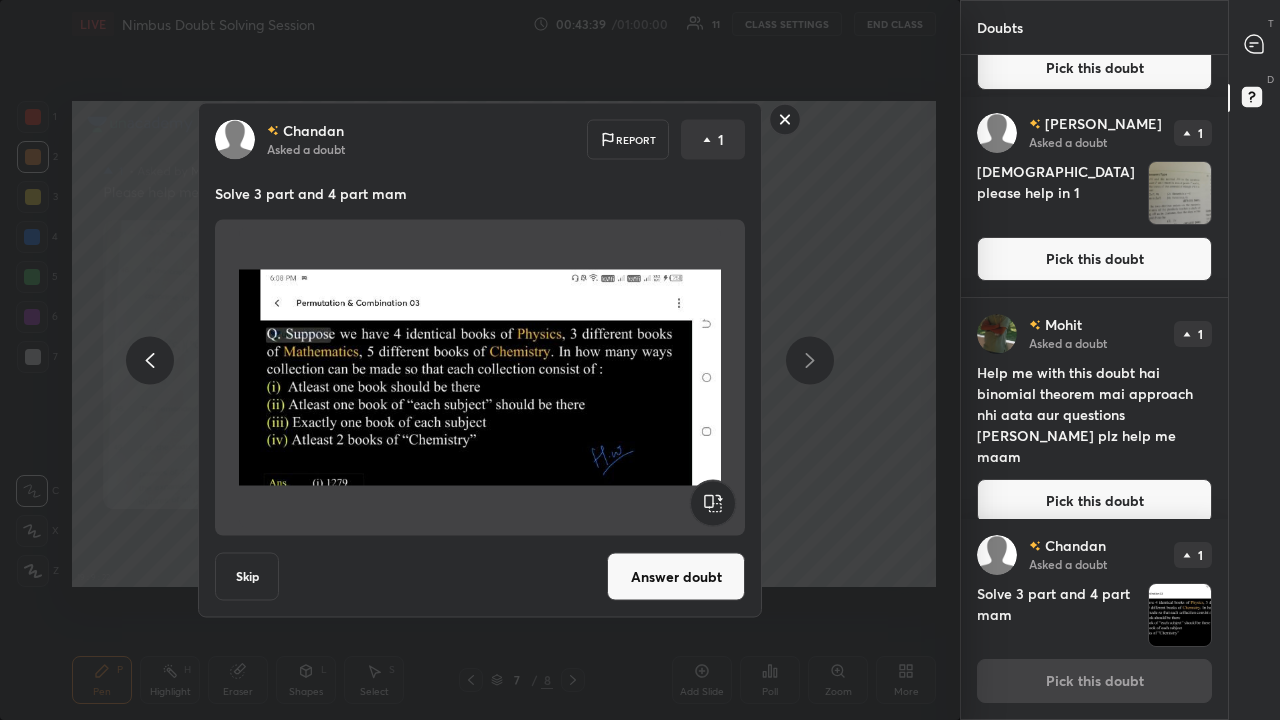 click on "Answer doubt" at bounding box center [676, 577] 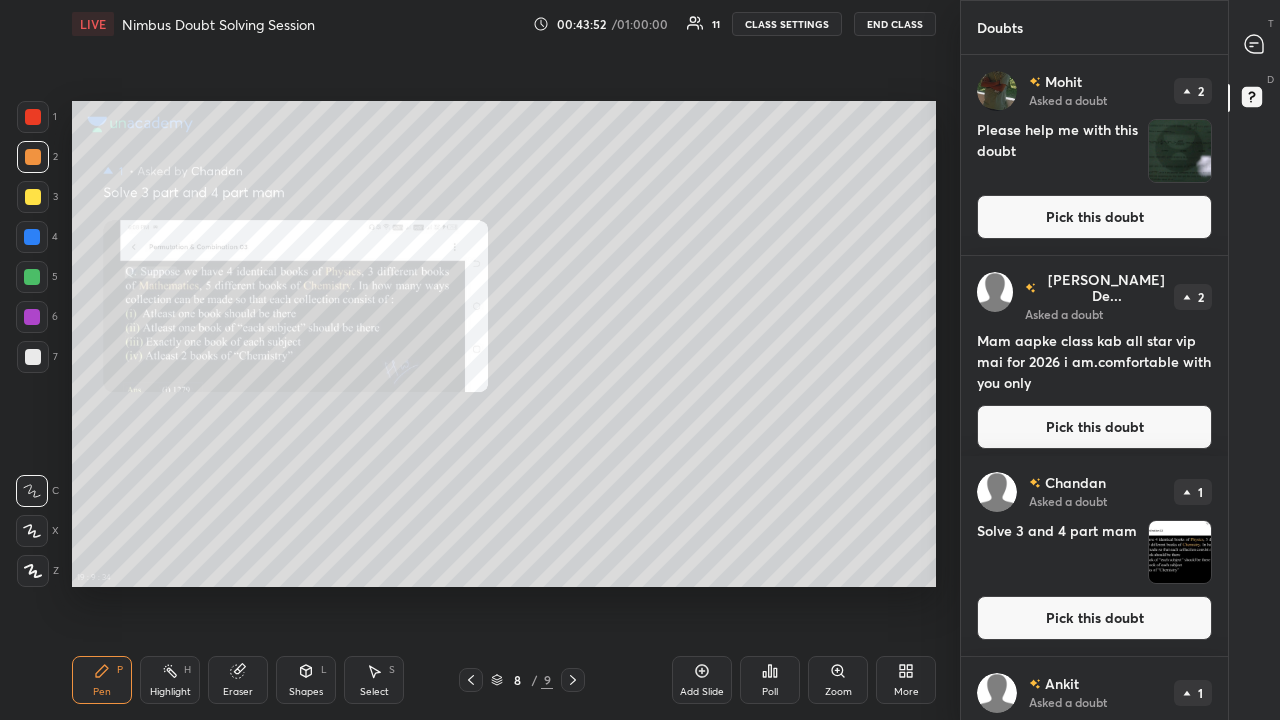 click 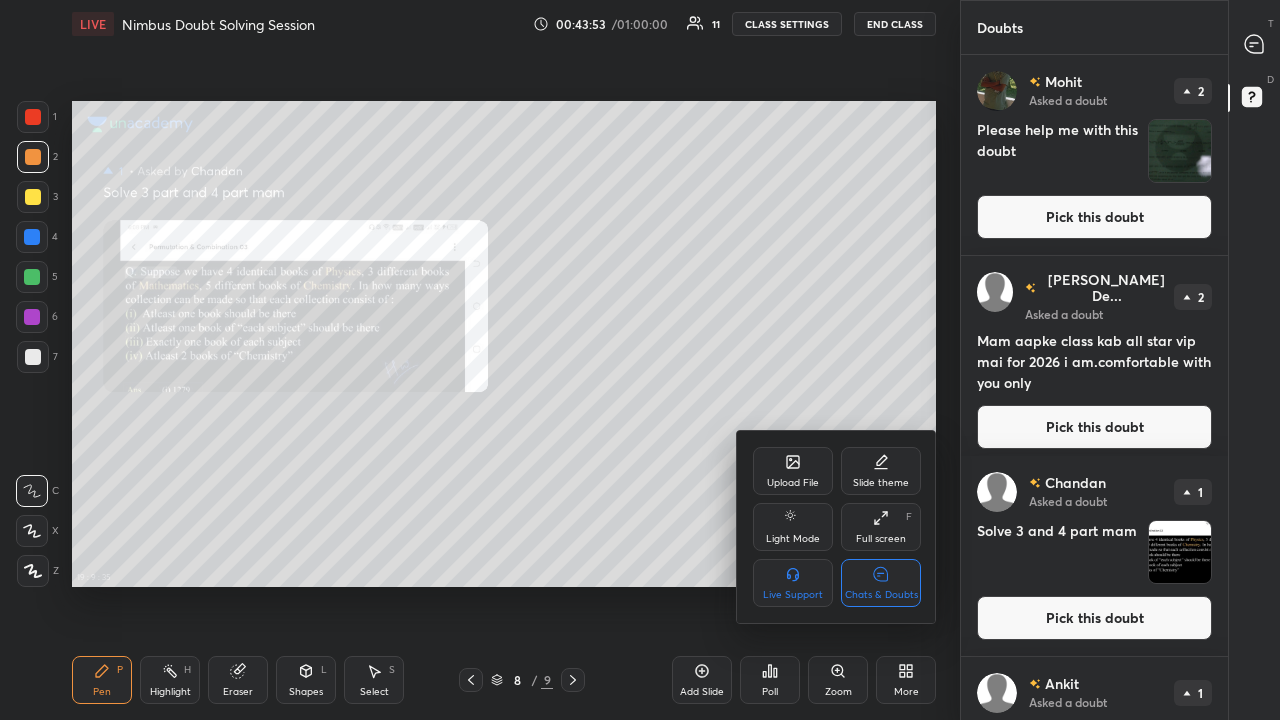 click on "Chats & Doubts" at bounding box center [881, 595] 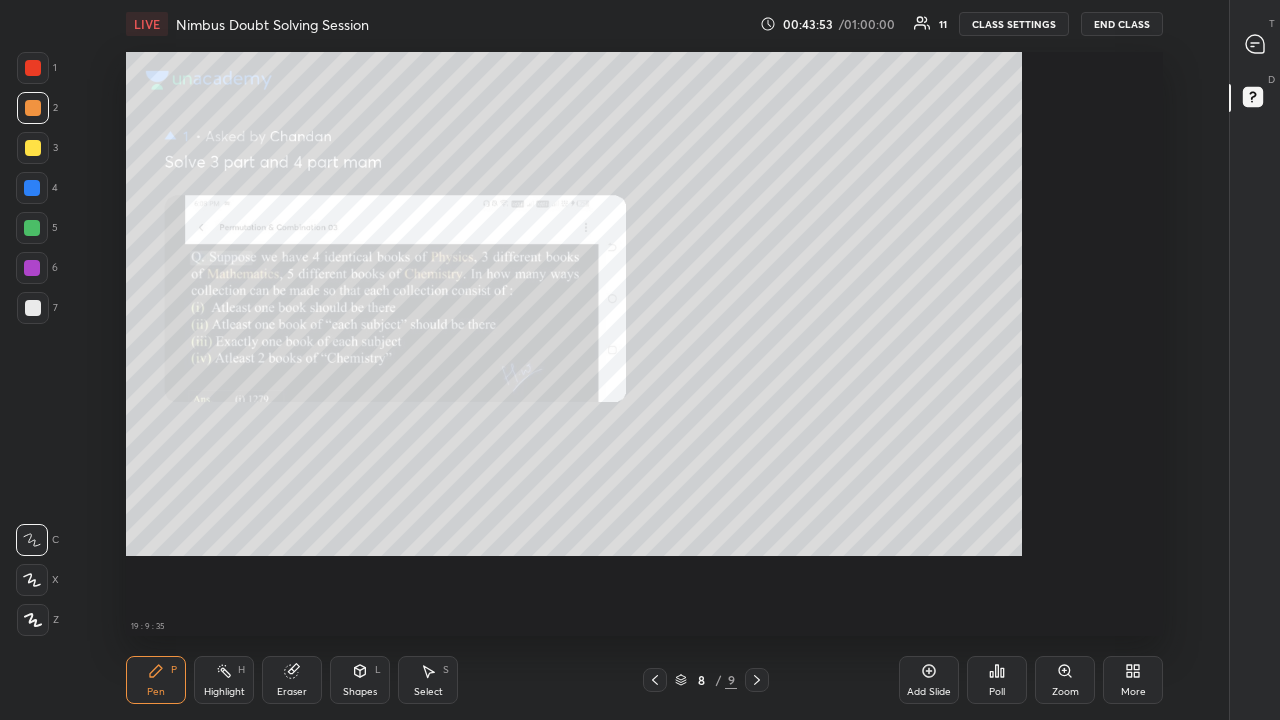 scroll, scrollTop: 7, scrollLeft: 1, axis: both 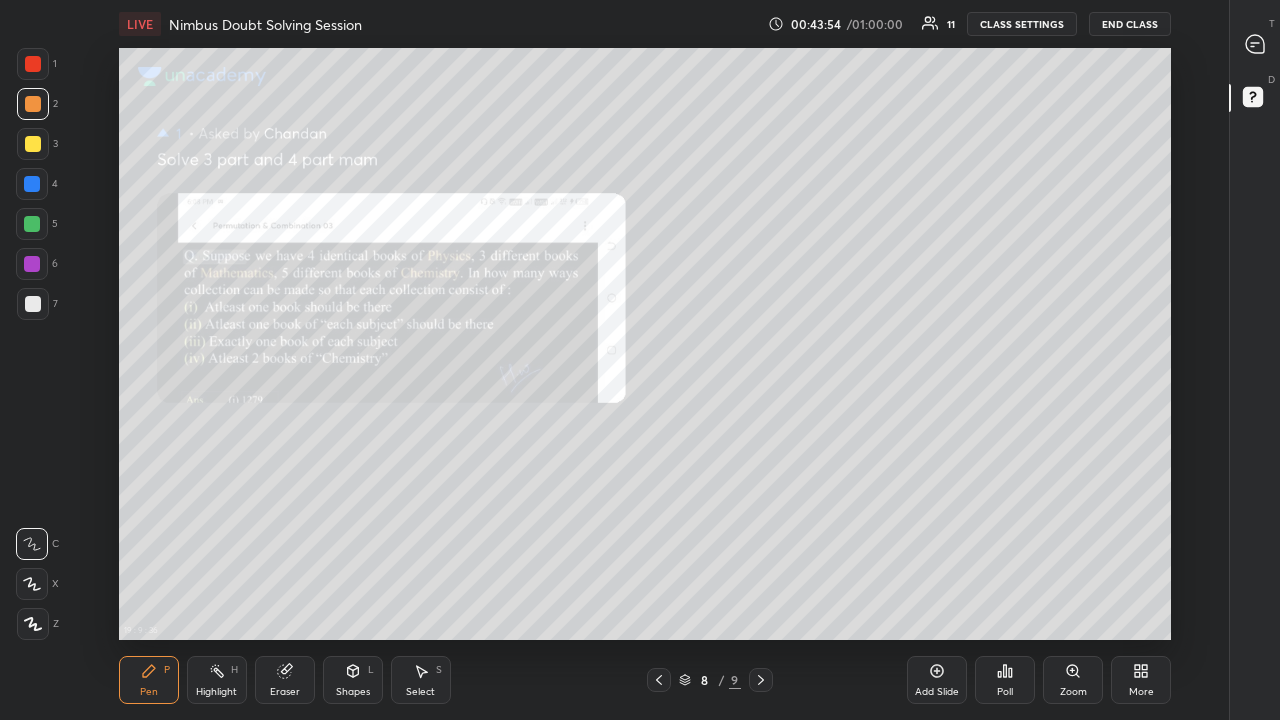 click at bounding box center (33, 144) 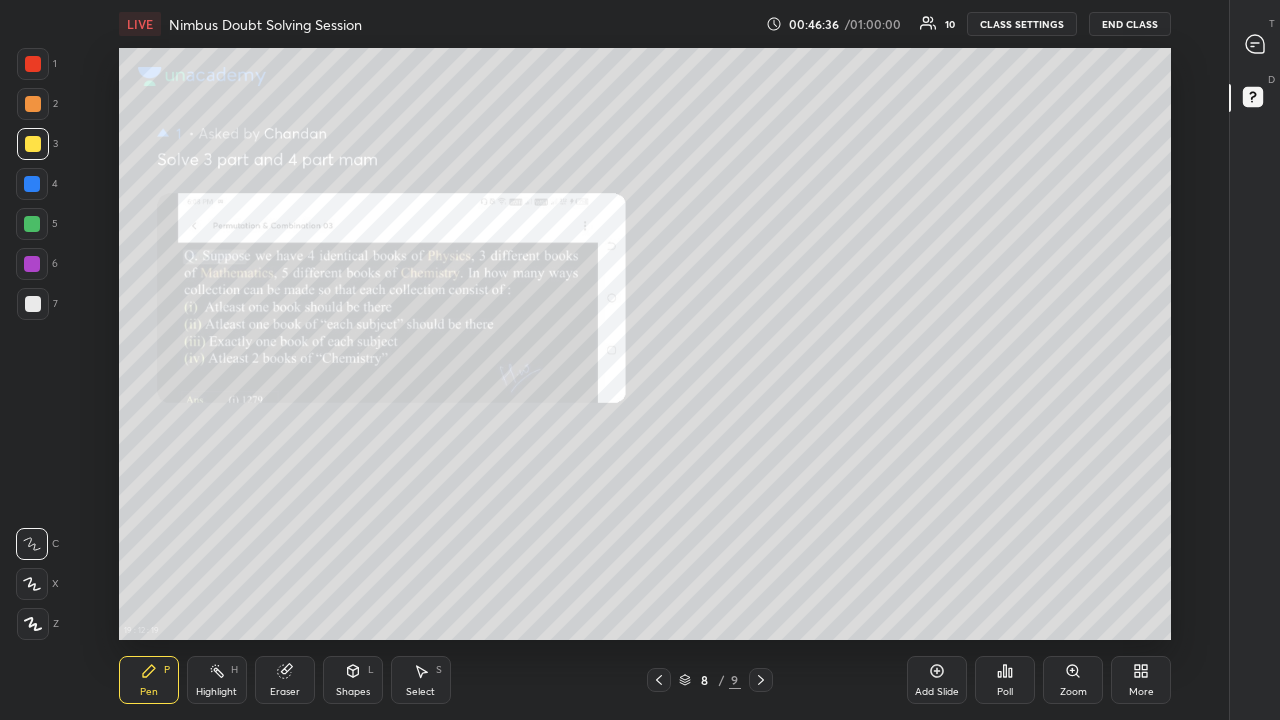 click at bounding box center (32, 224) 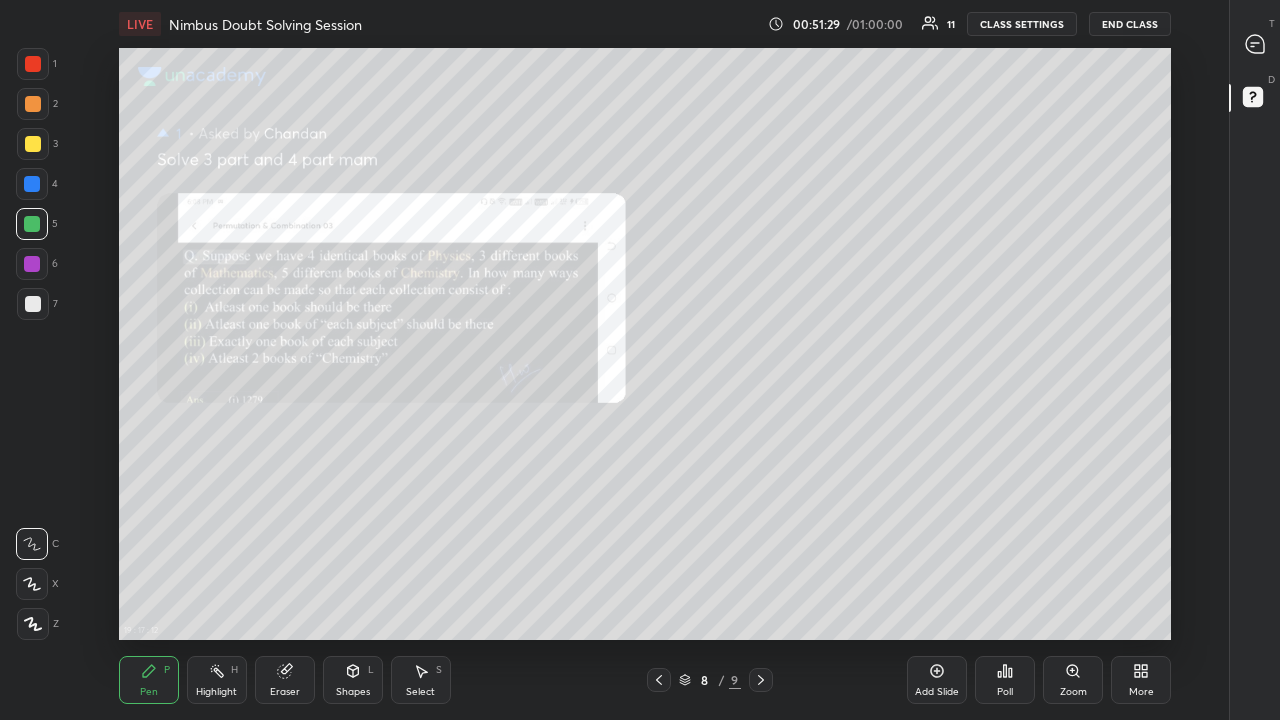 click 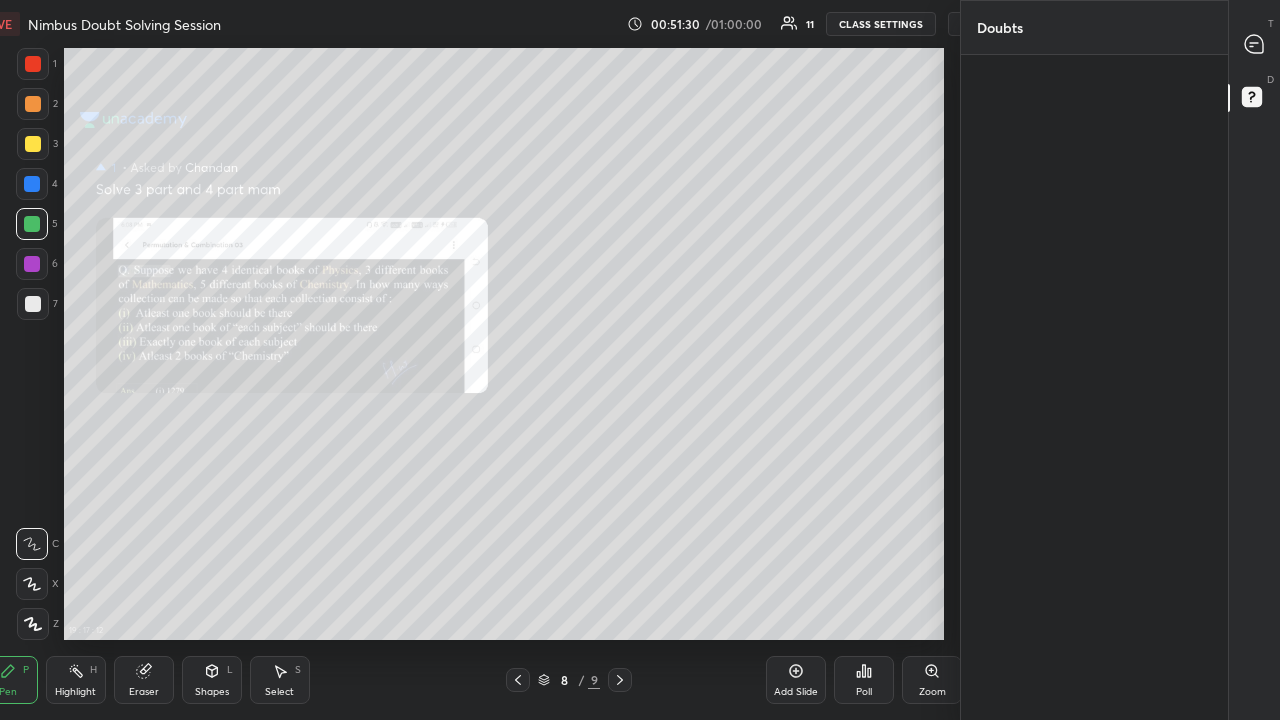 scroll, scrollTop: 592, scrollLeft: 1066, axis: both 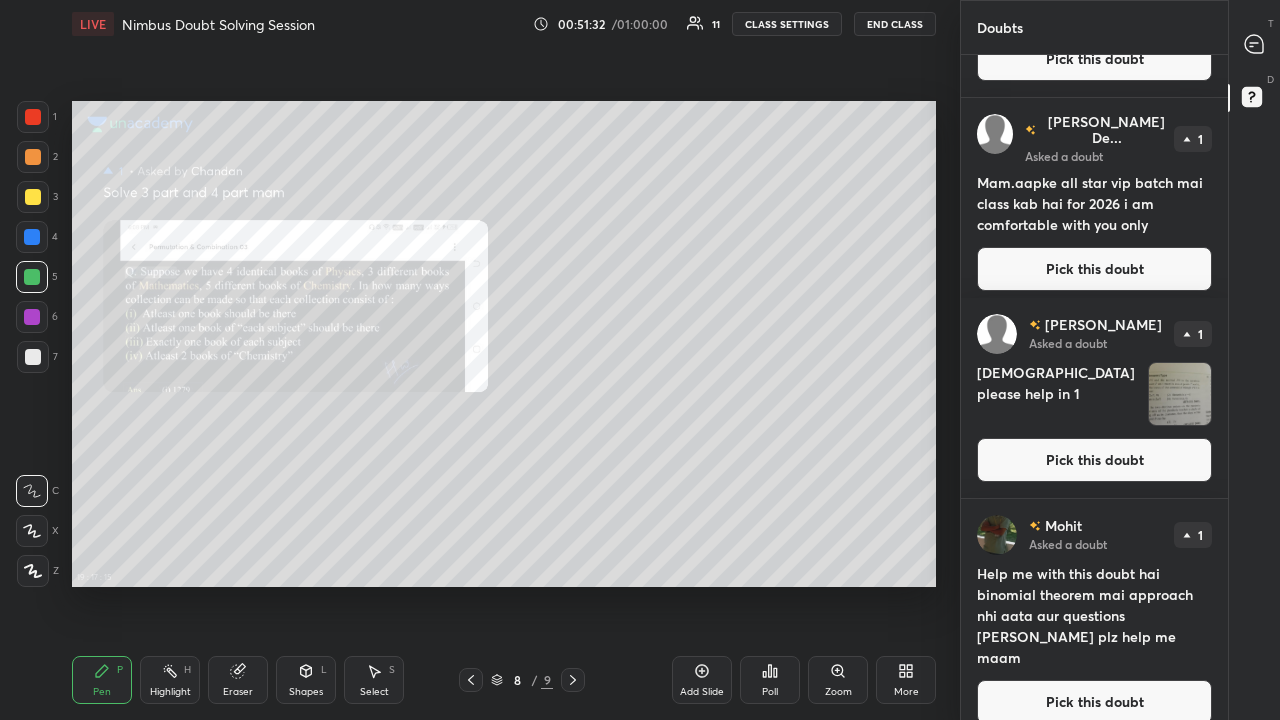 click on "Pick this doubt" at bounding box center [1094, 460] 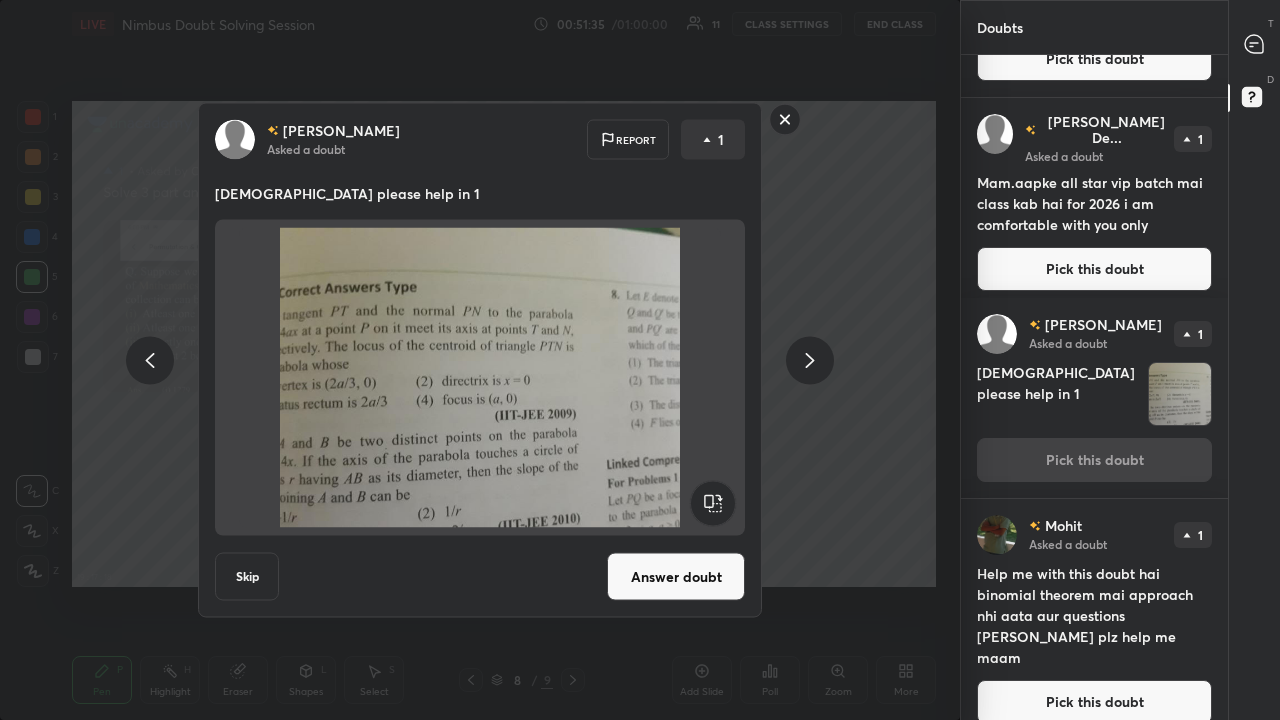 click 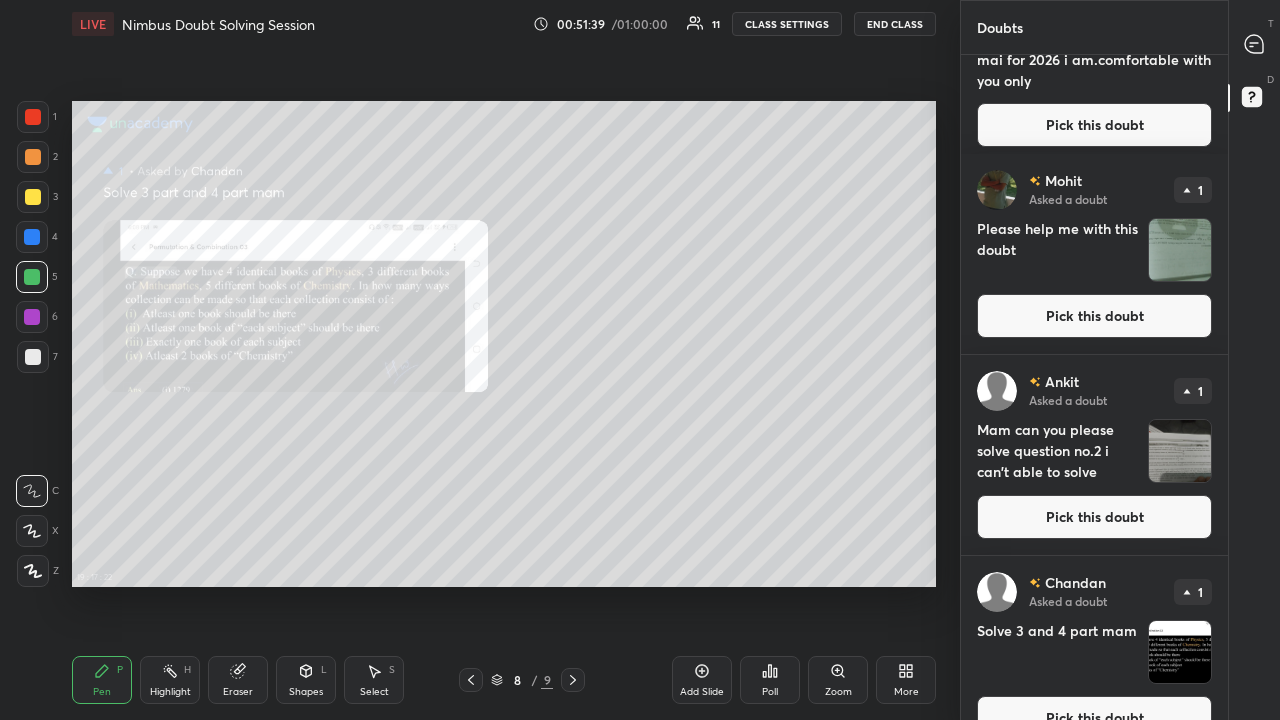 scroll, scrollTop: 302, scrollLeft: 0, axis: vertical 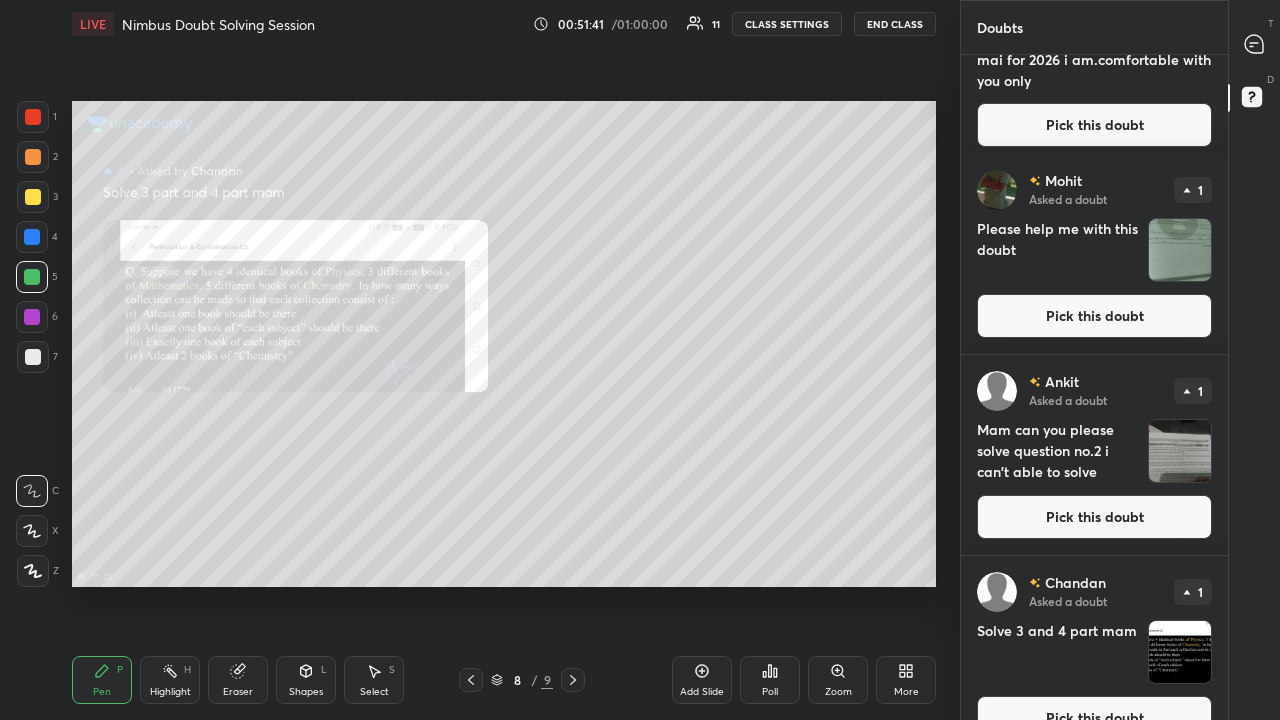 click on "Pick this doubt" at bounding box center (1094, 316) 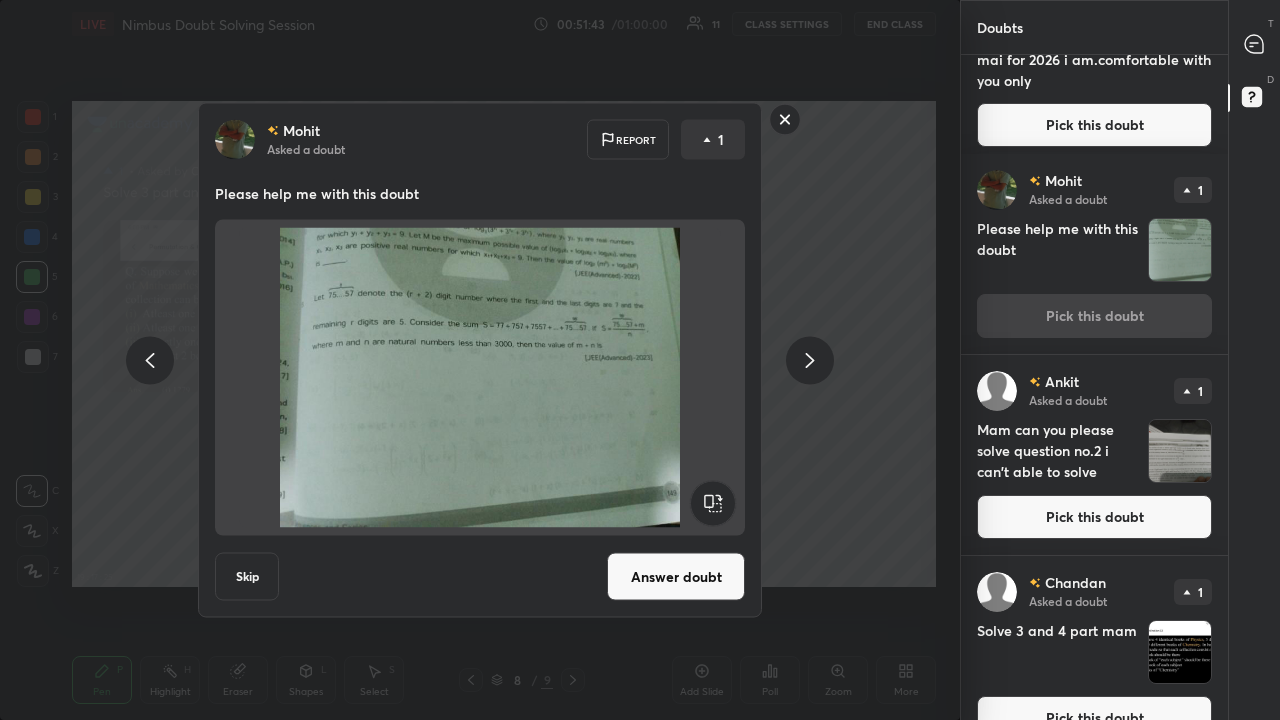 click on "Answer doubt" at bounding box center [676, 577] 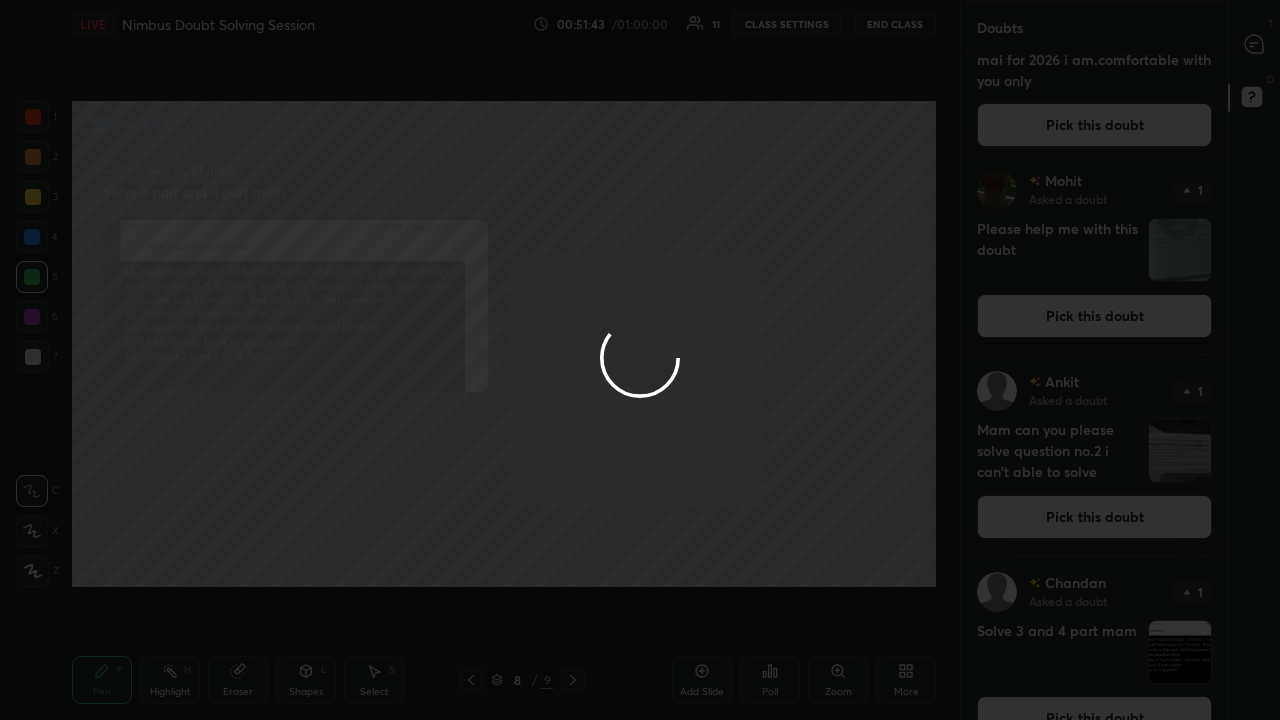 scroll, scrollTop: 0, scrollLeft: 0, axis: both 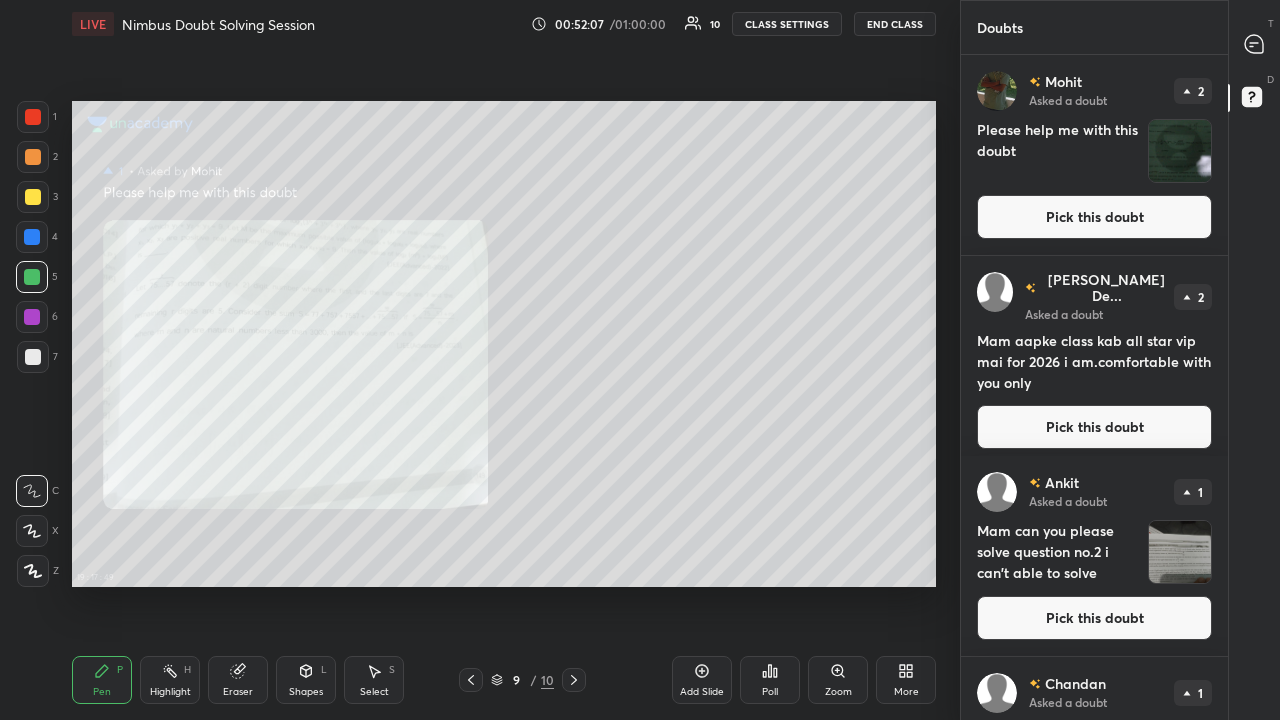 click on "More" at bounding box center (906, 692) 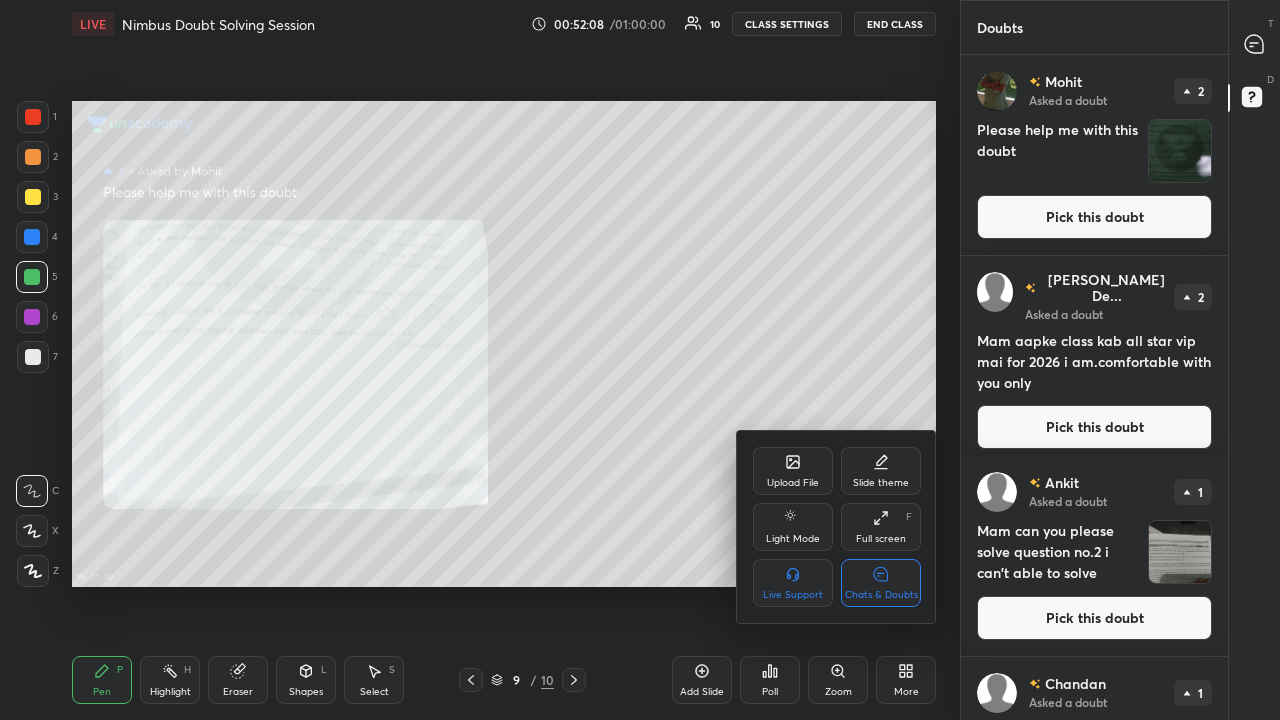 click 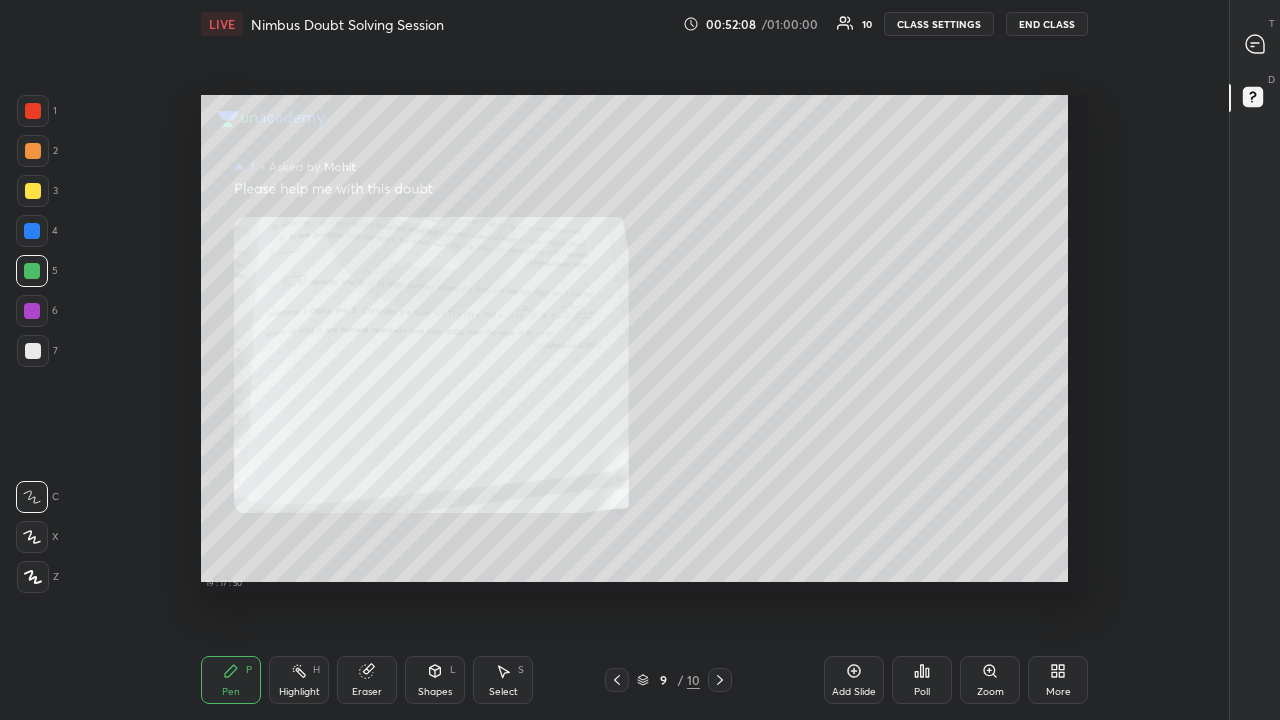 scroll, scrollTop: 7, scrollLeft: 1, axis: both 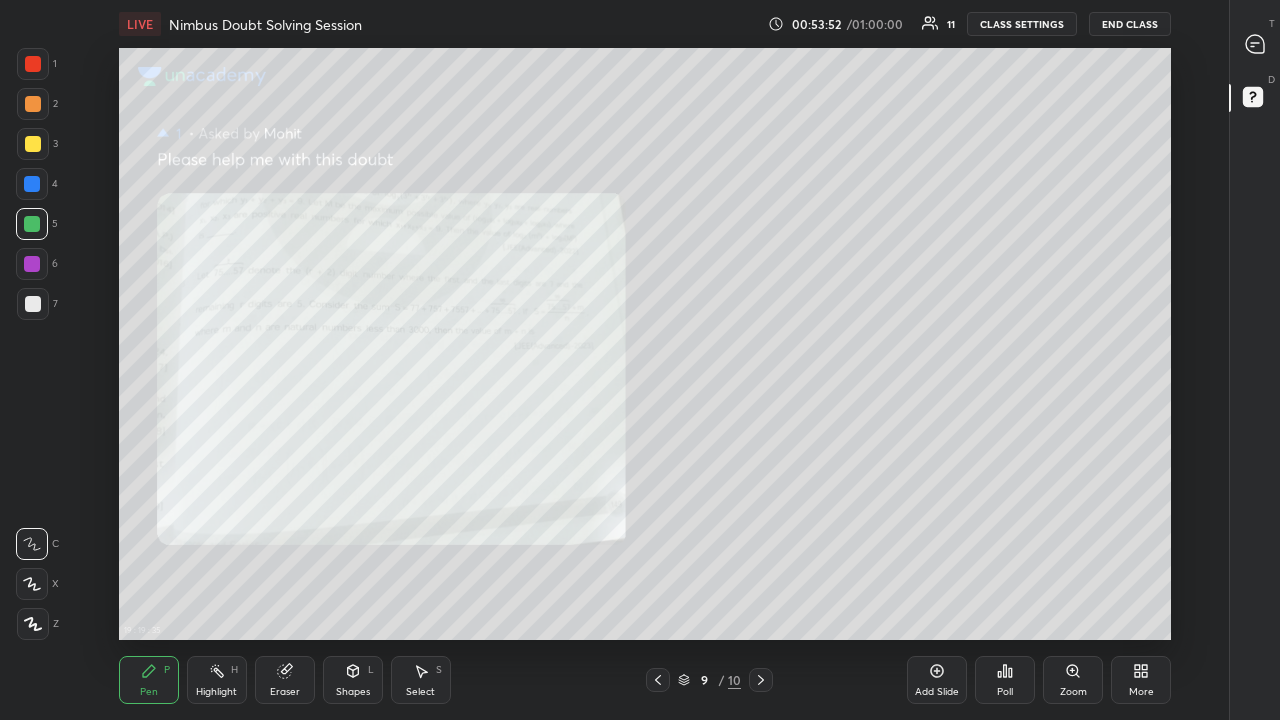 click at bounding box center [33, 144] 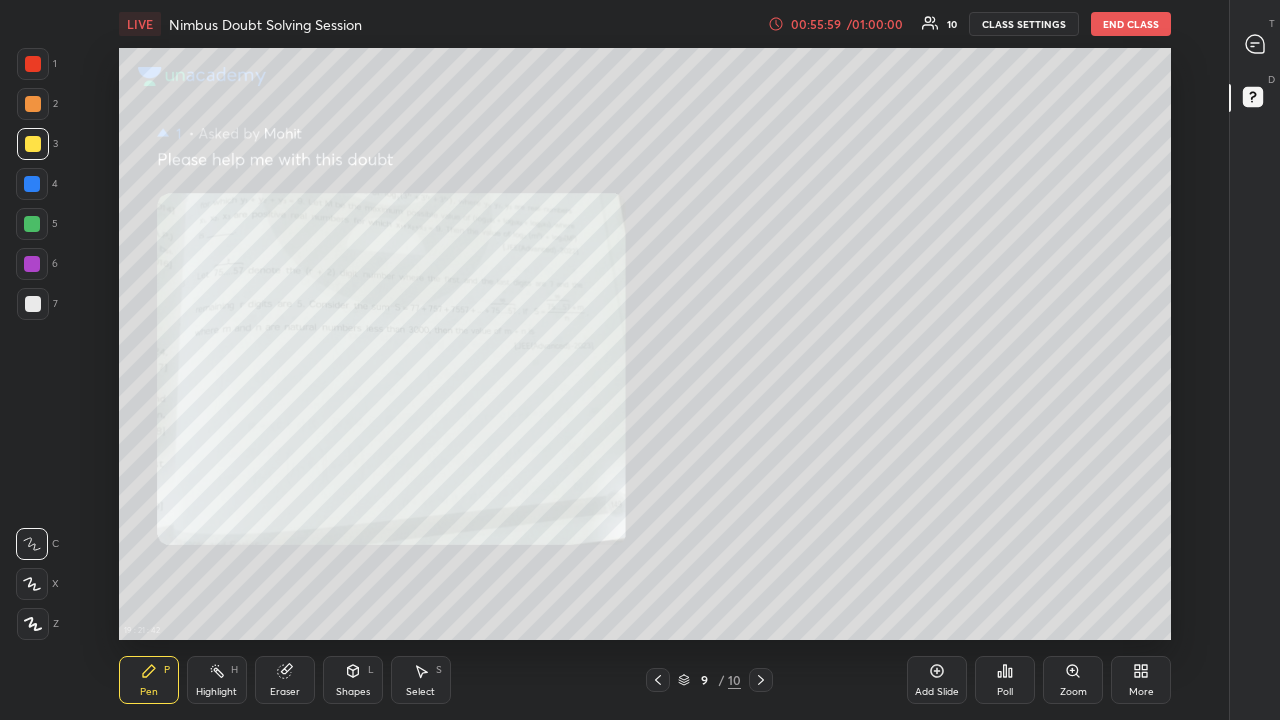click at bounding box center [32, 184] 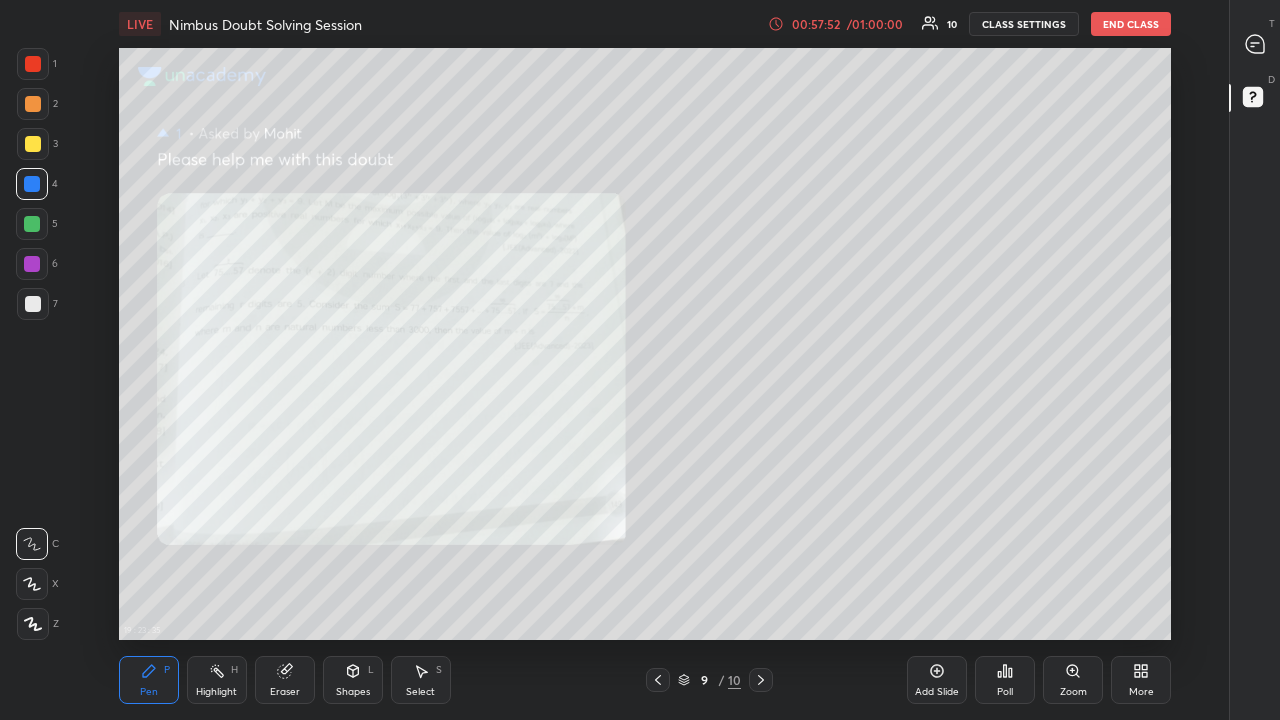 click 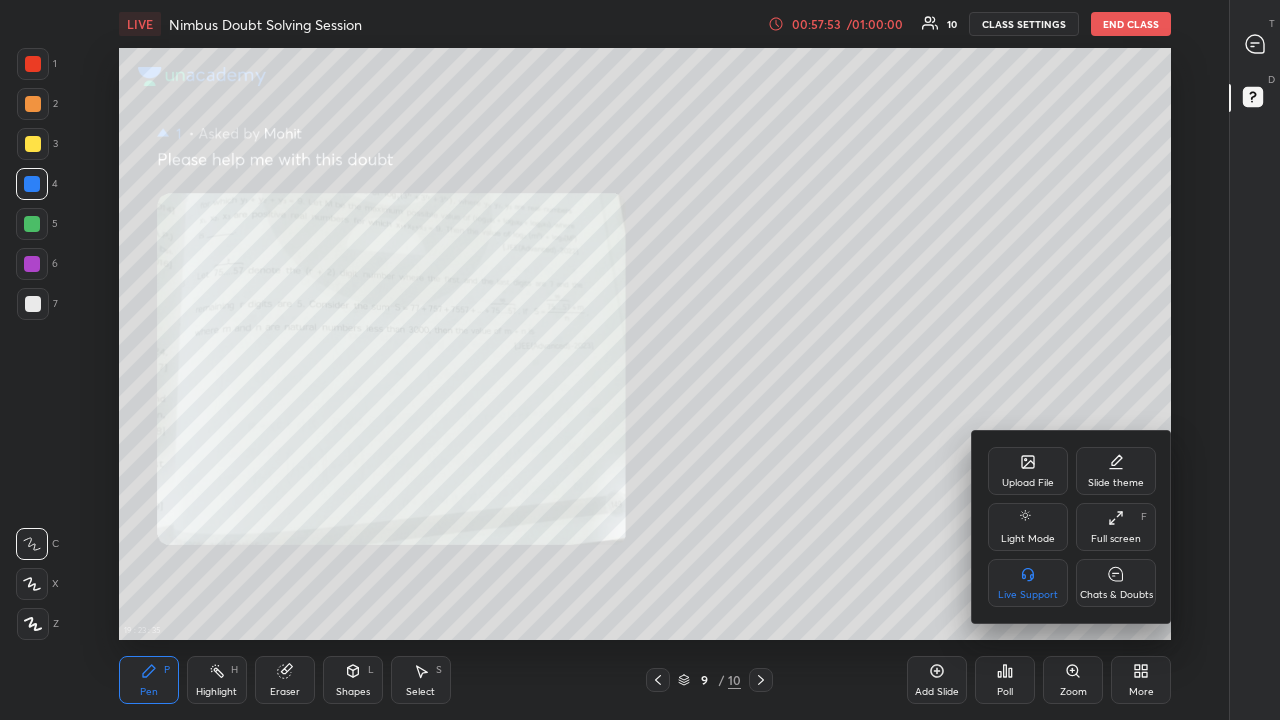 click at bounding box center (640, 360) 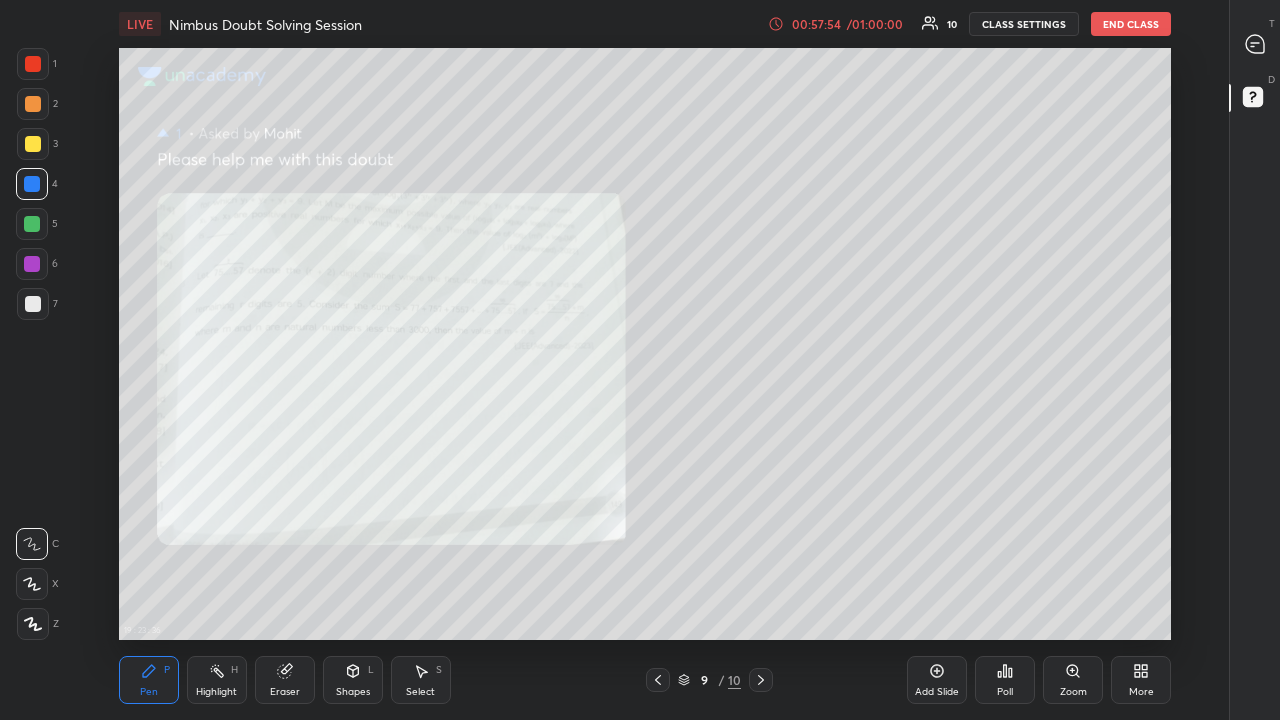 click 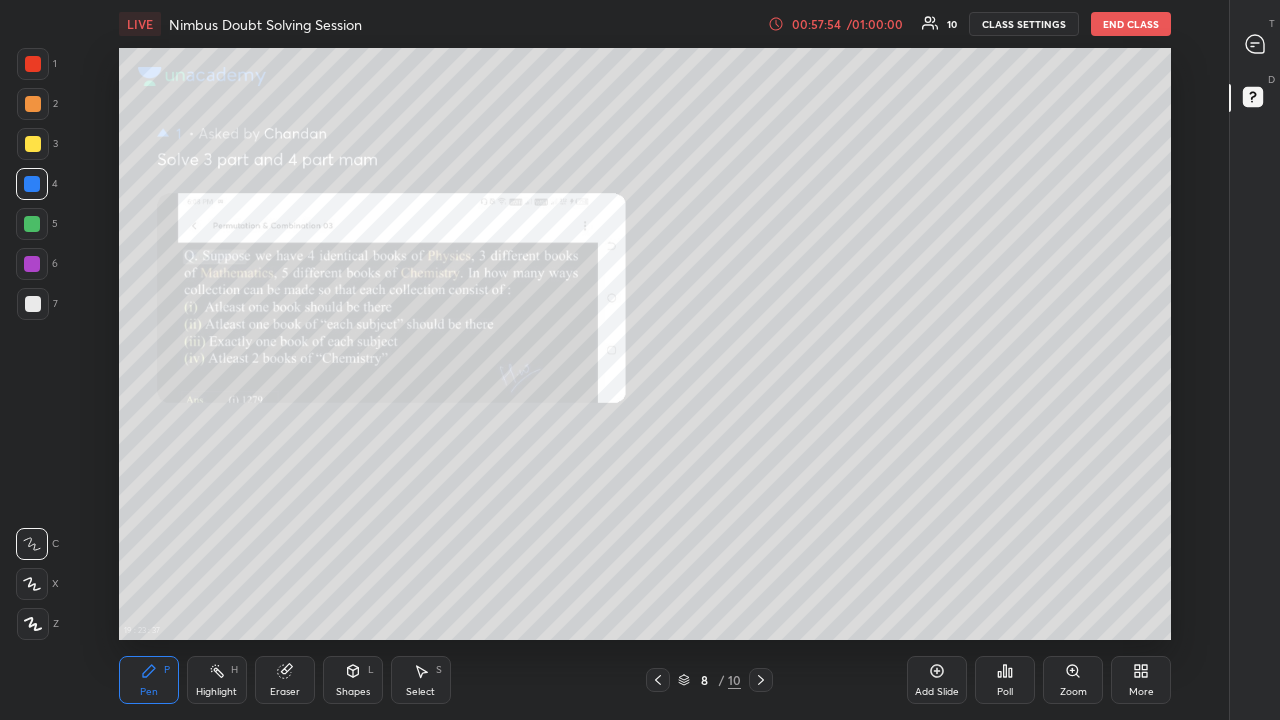 click 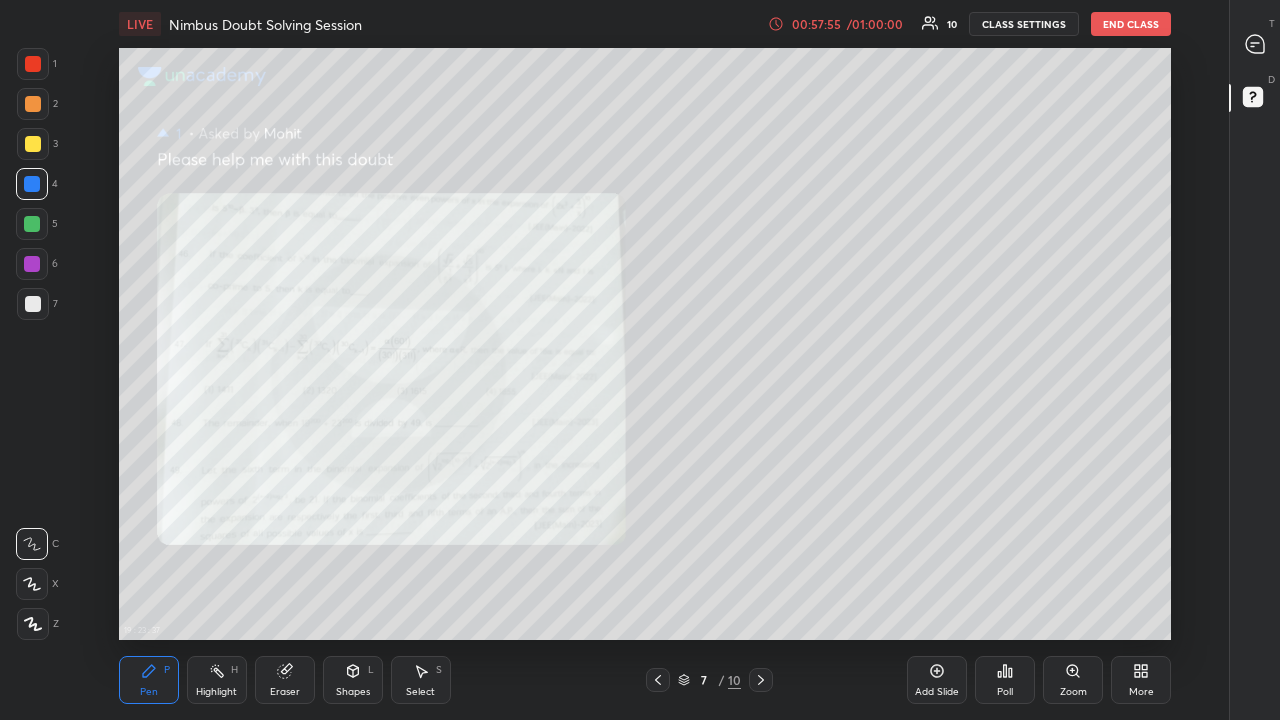 click 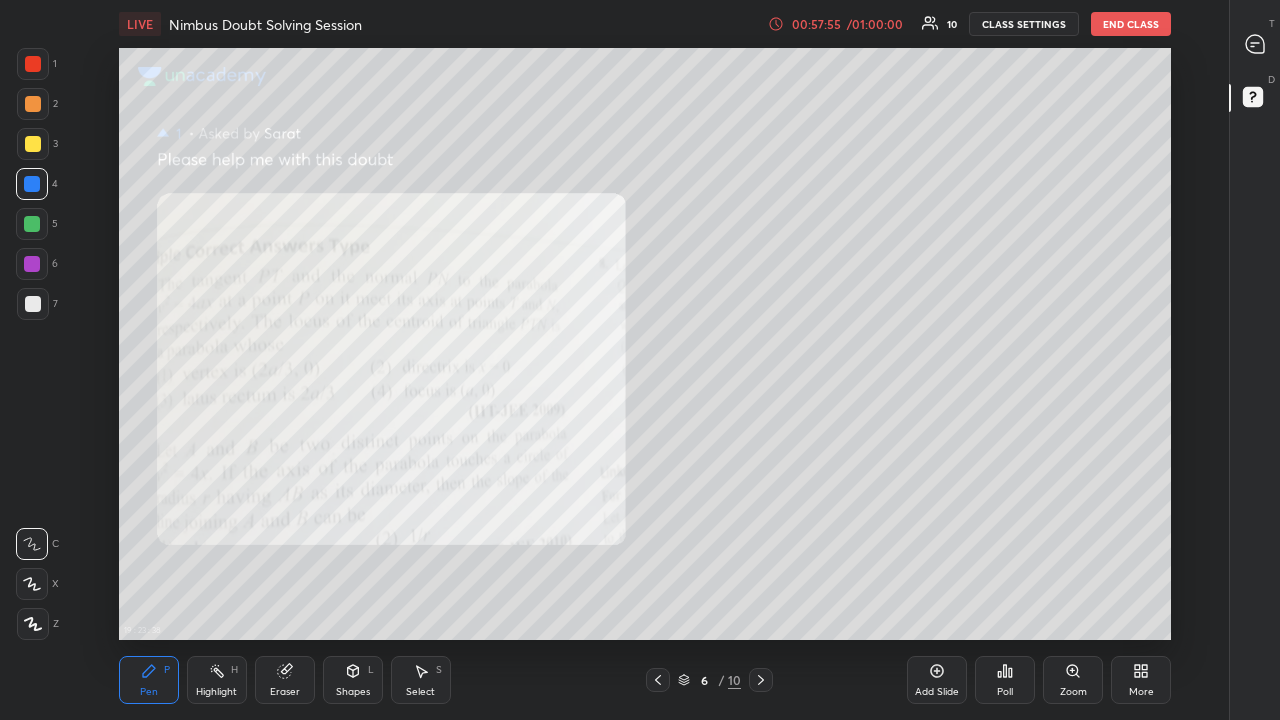 click 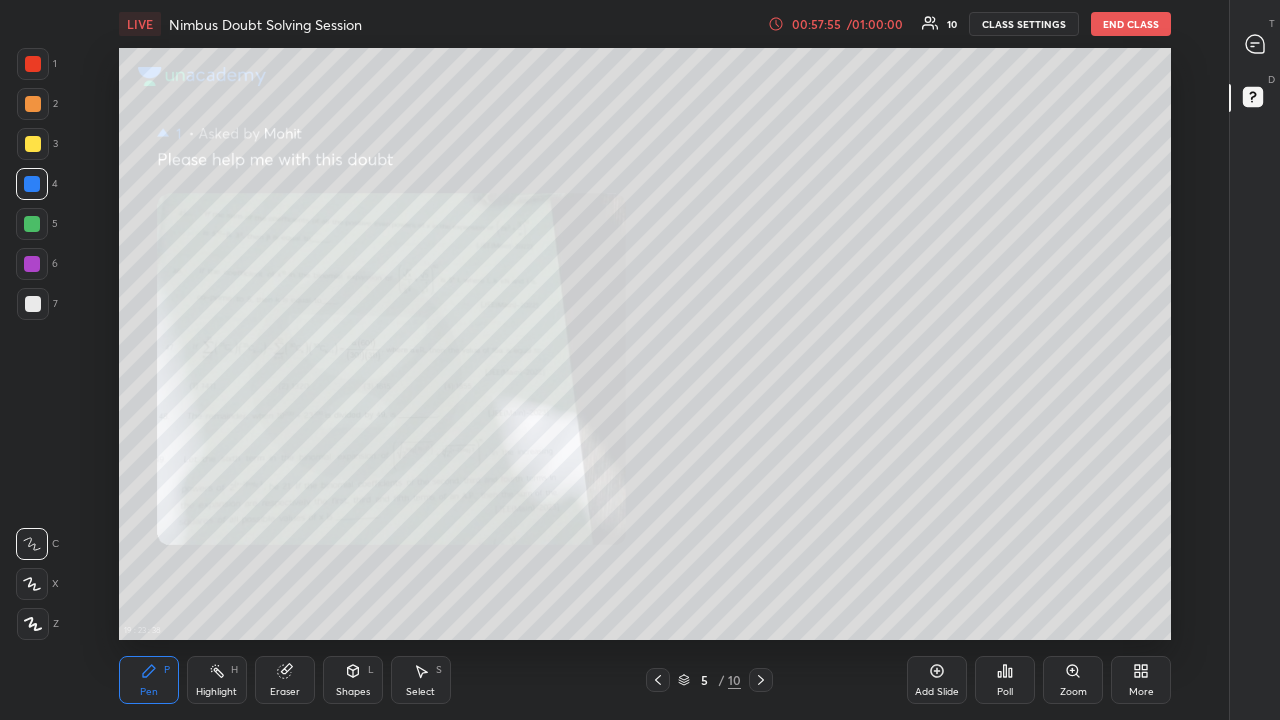 click 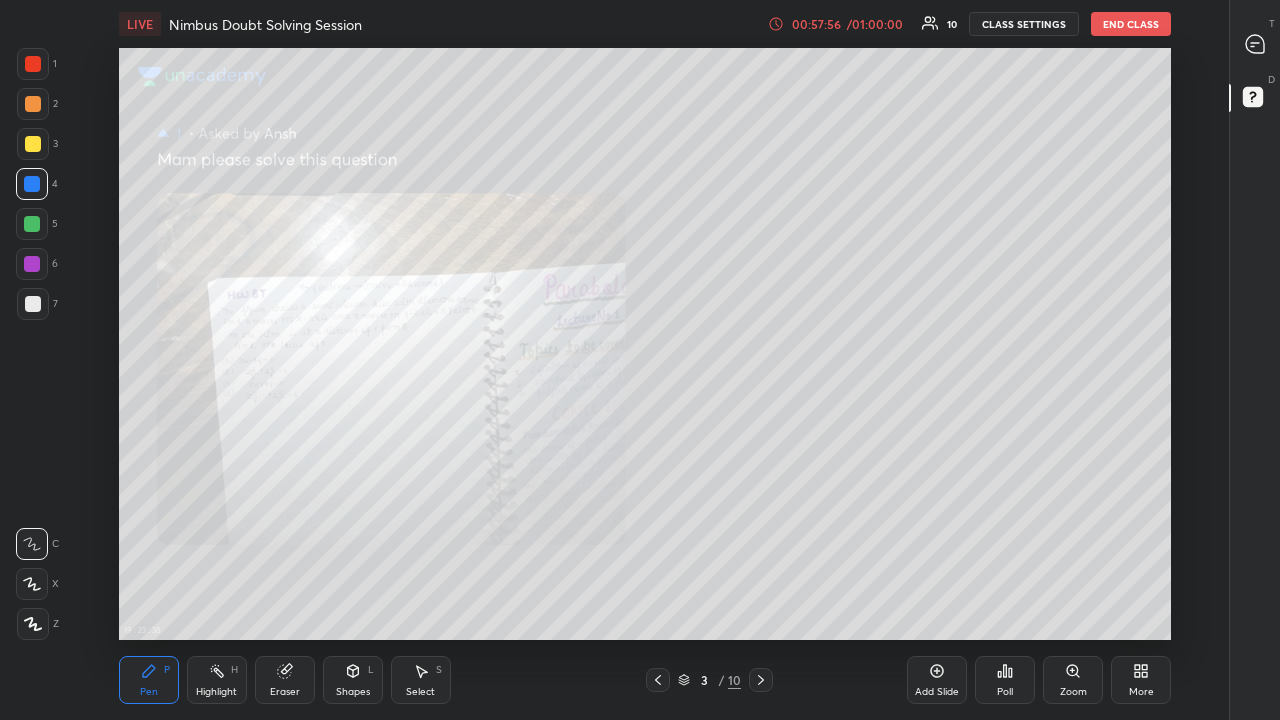 click 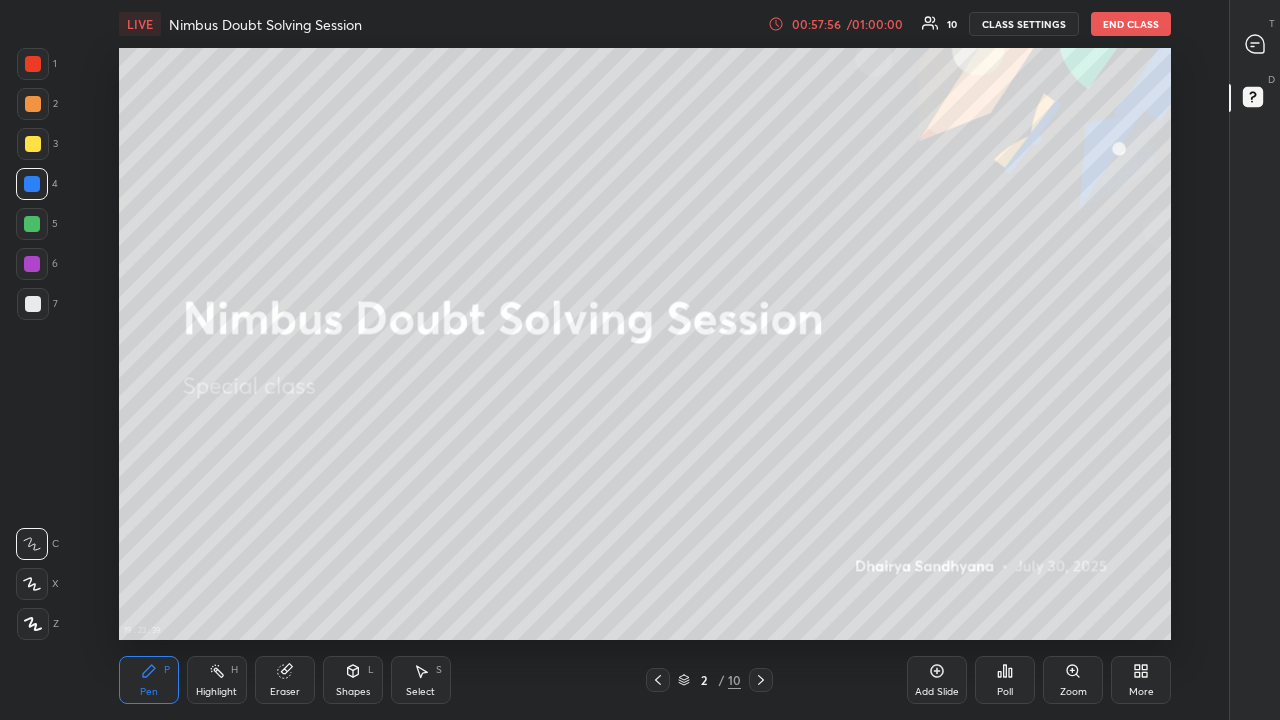 click 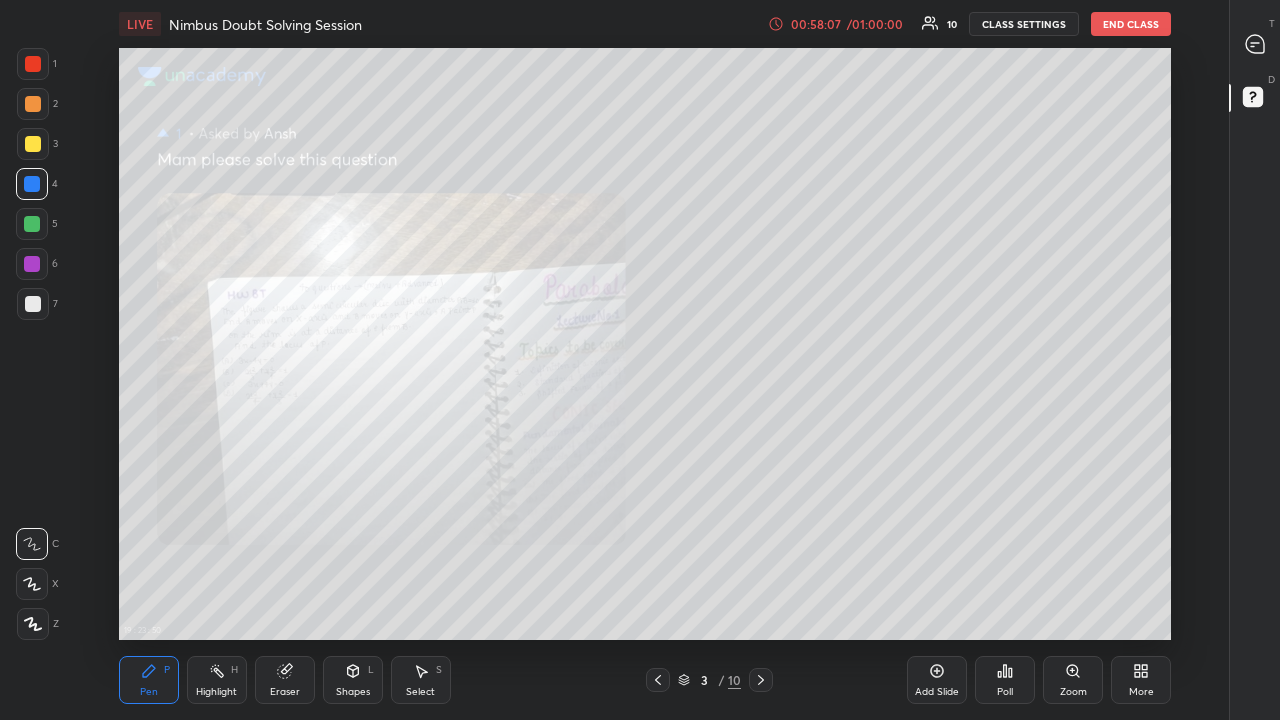 click 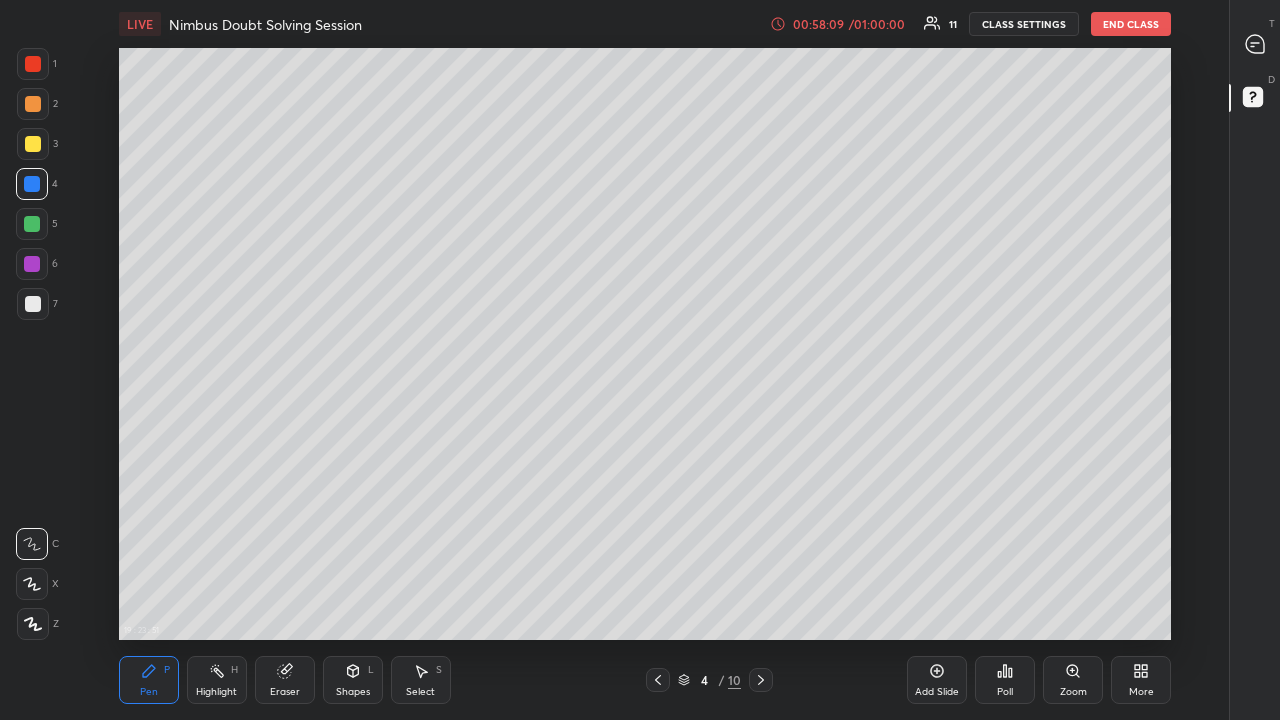 click 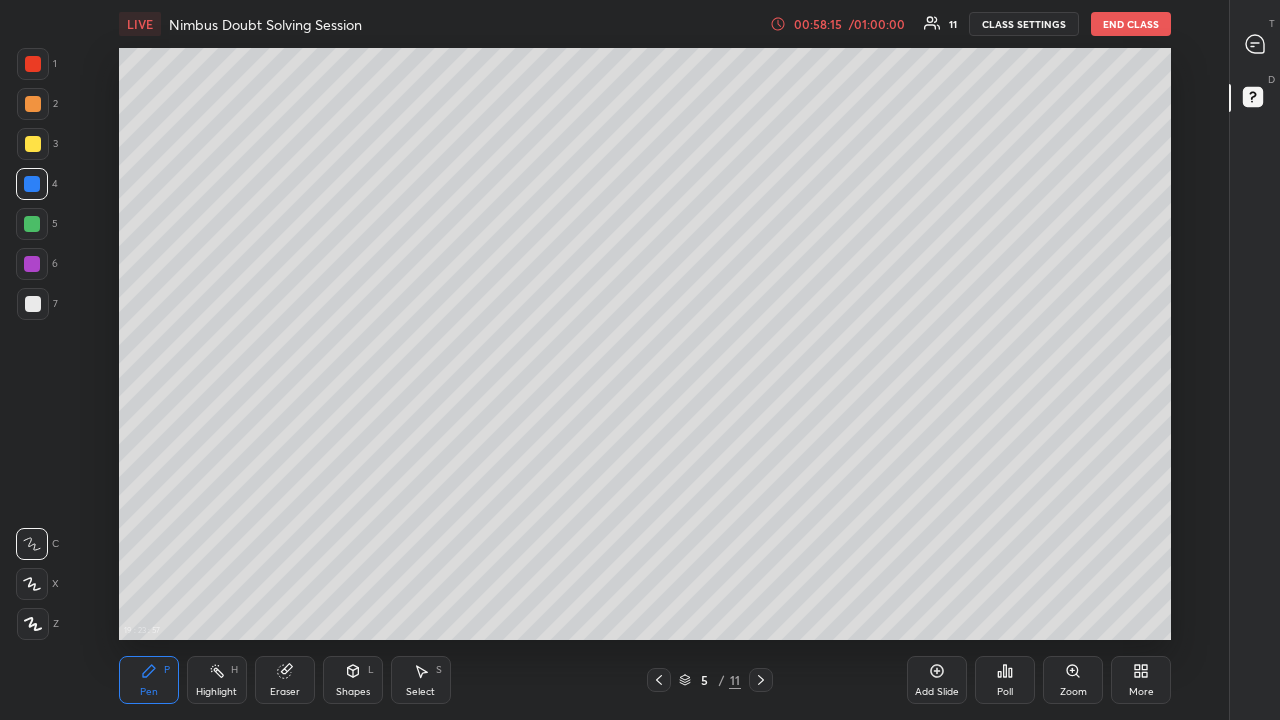 click at bounding box center (33, 144) 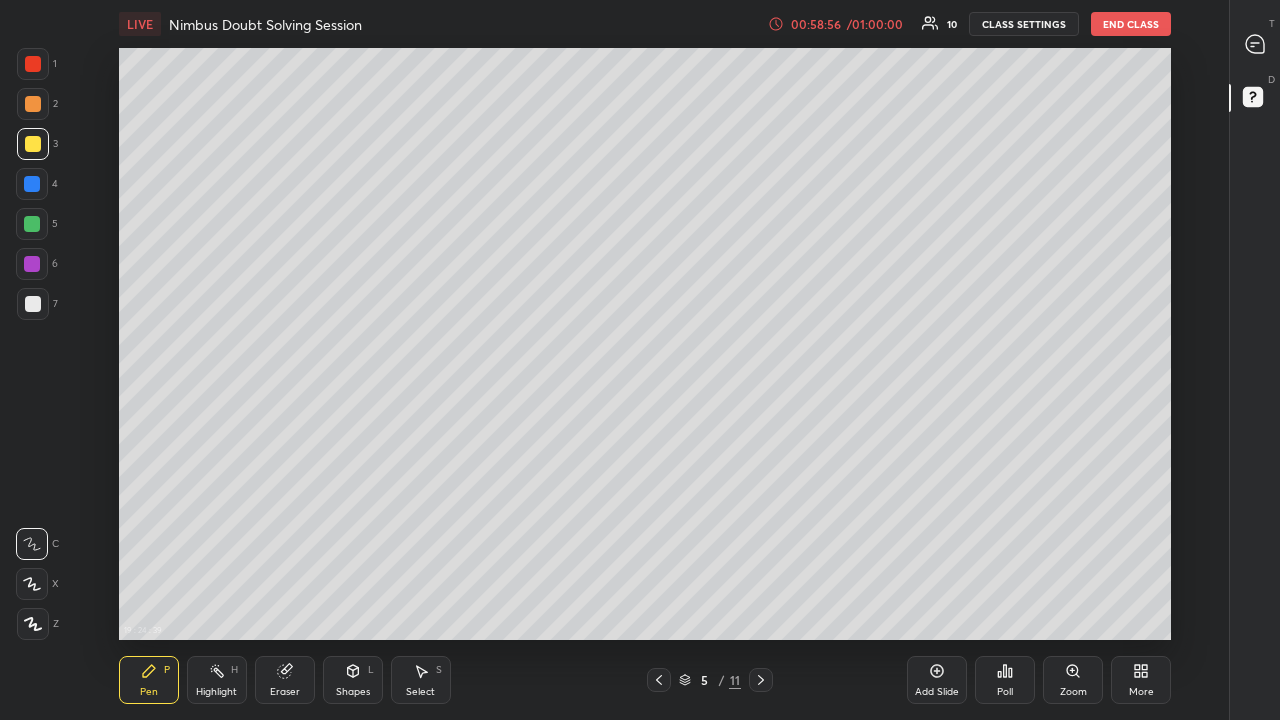 click at bounding box center [33, 104] 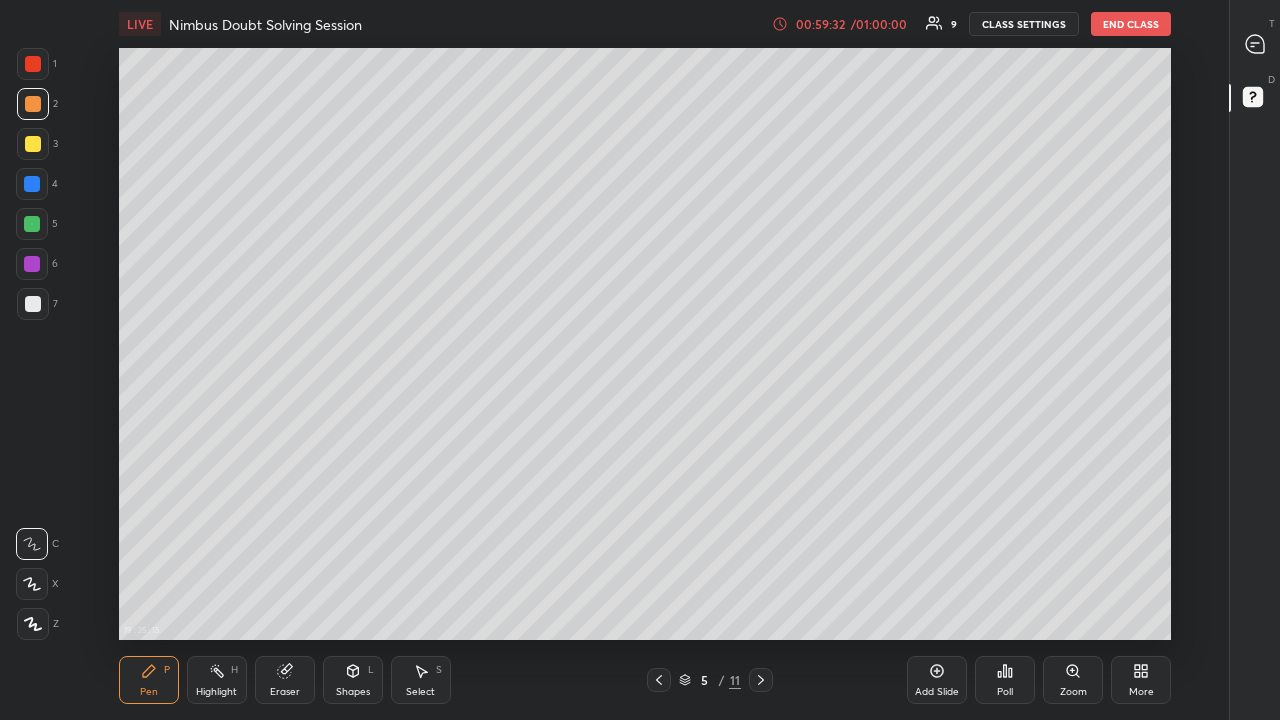 click at bounding box center (32, 224) 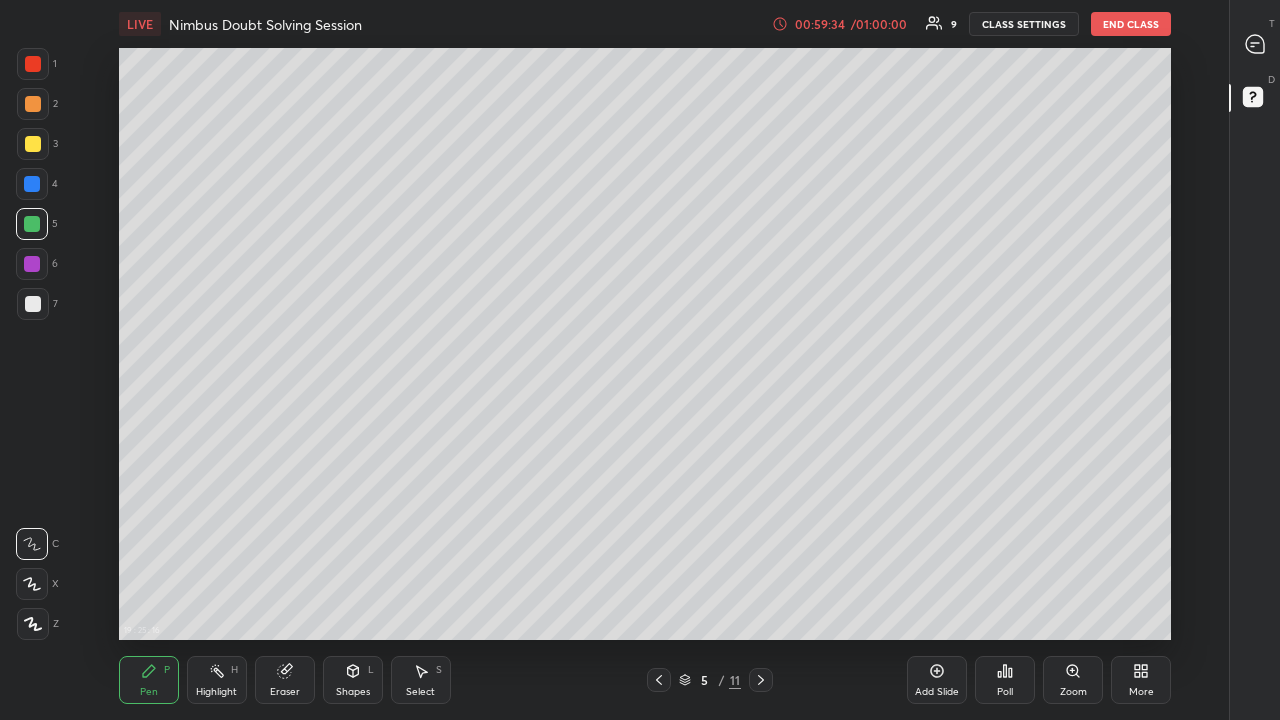 click at bounding box center (33, 144) 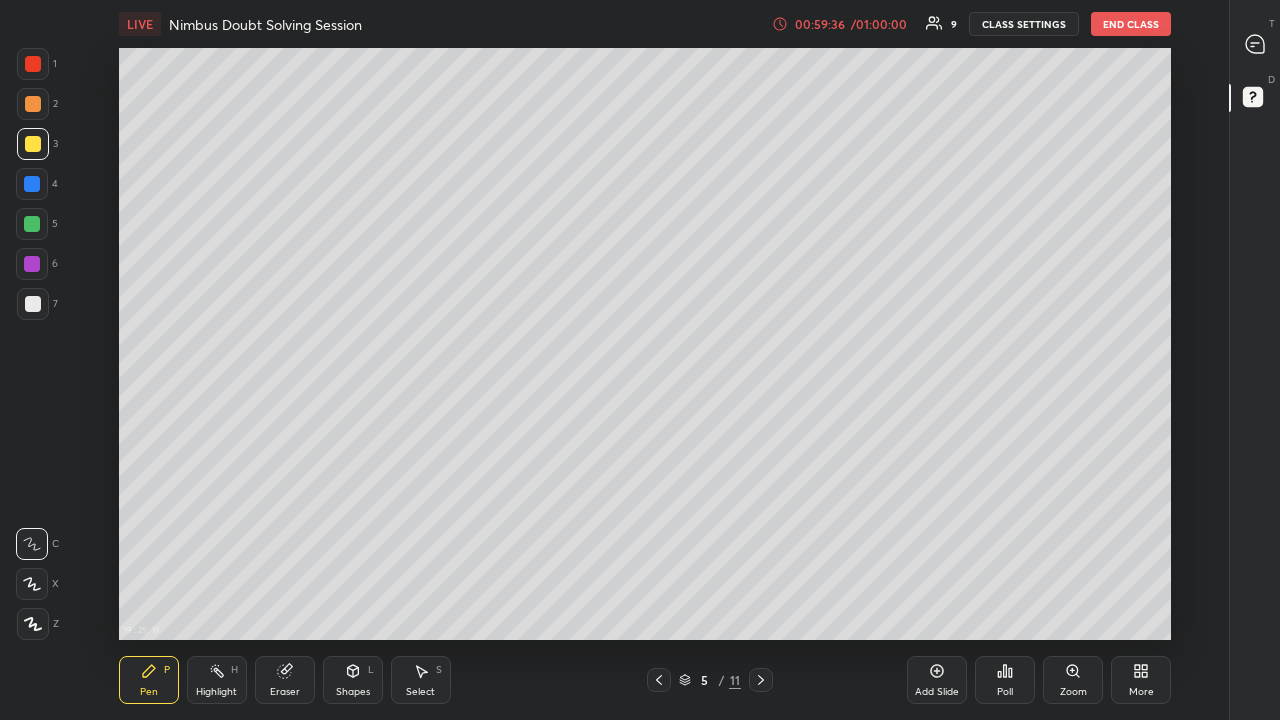 click on "Pen P" at bounding box center [149, 680] 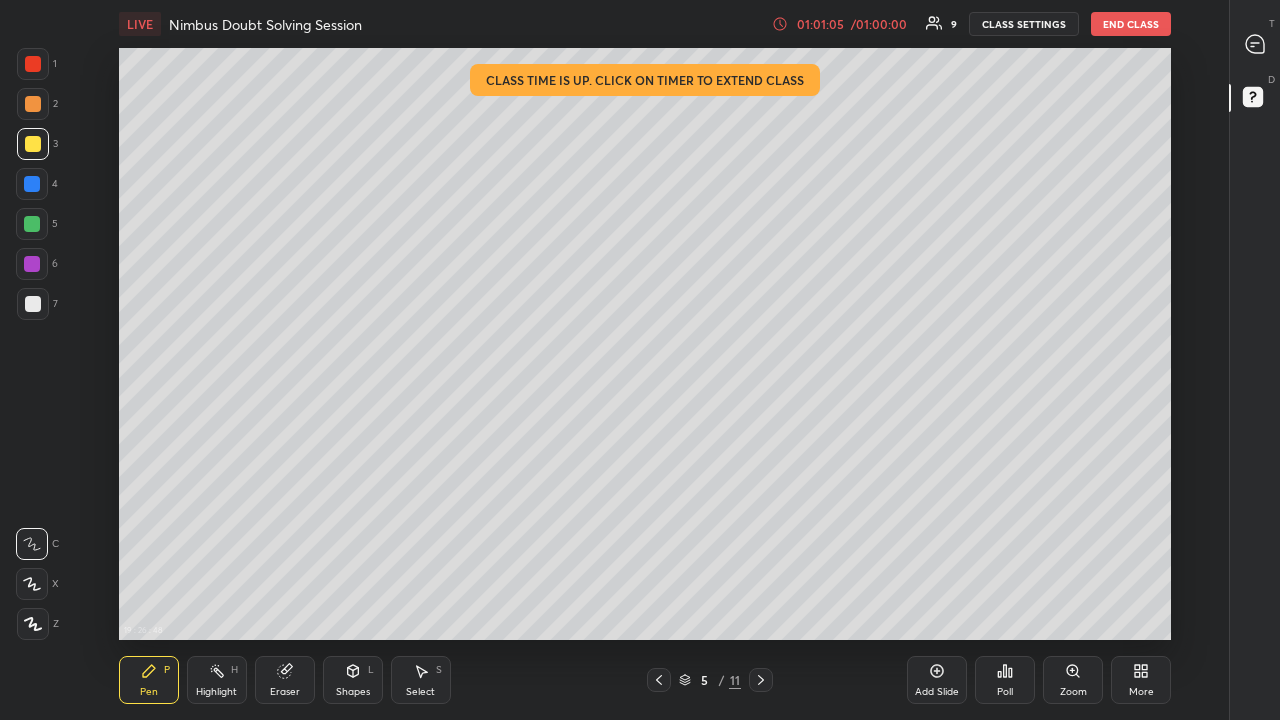 click at bounding box center (659, 680) 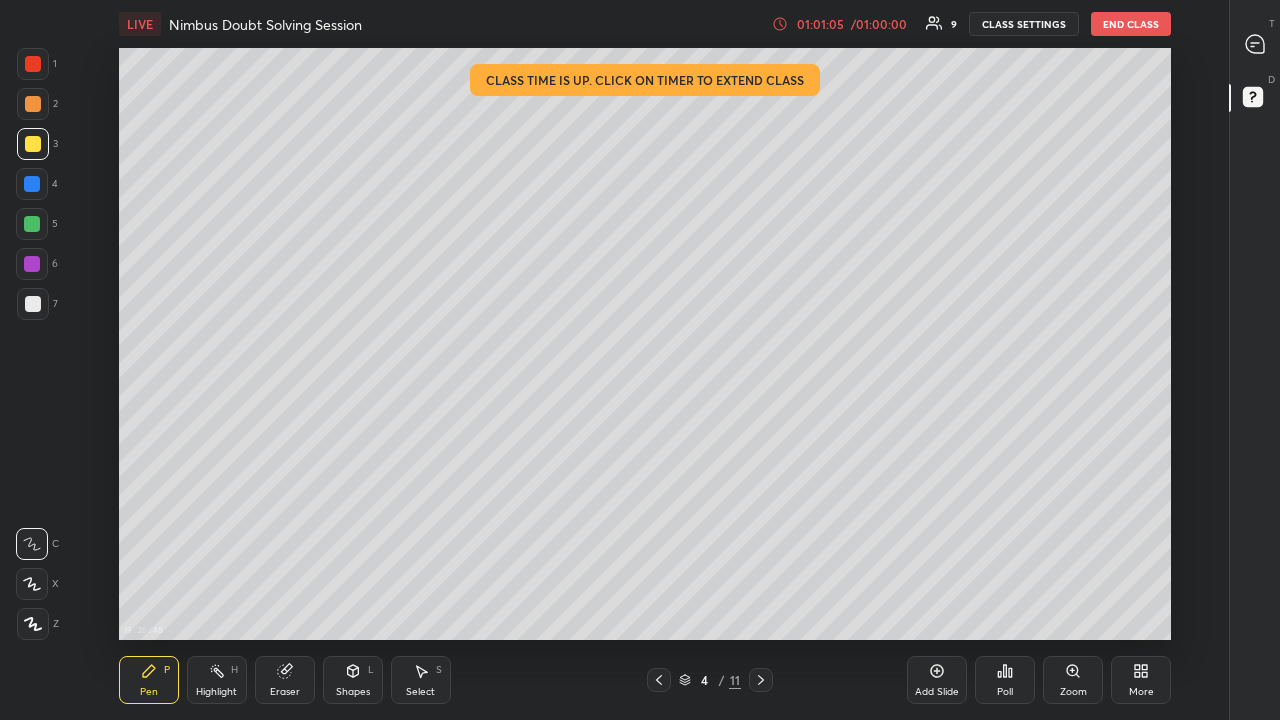 click 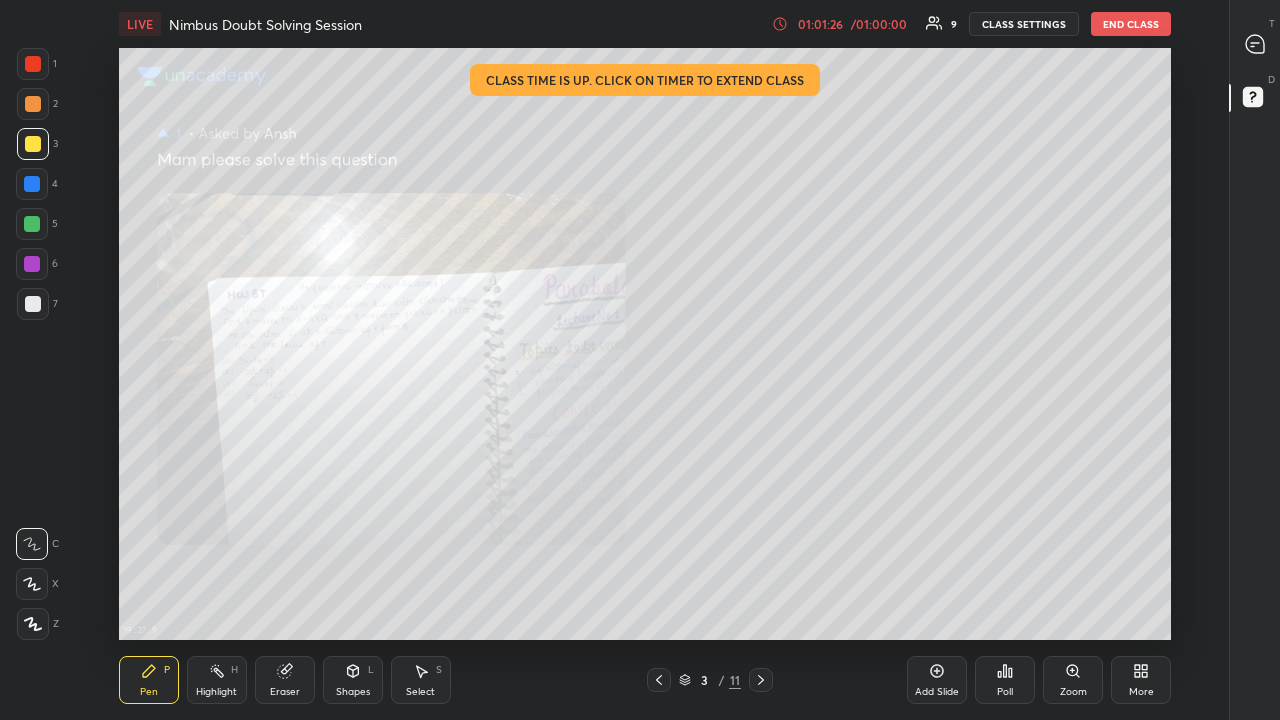 click at bounding box center (761, 680) 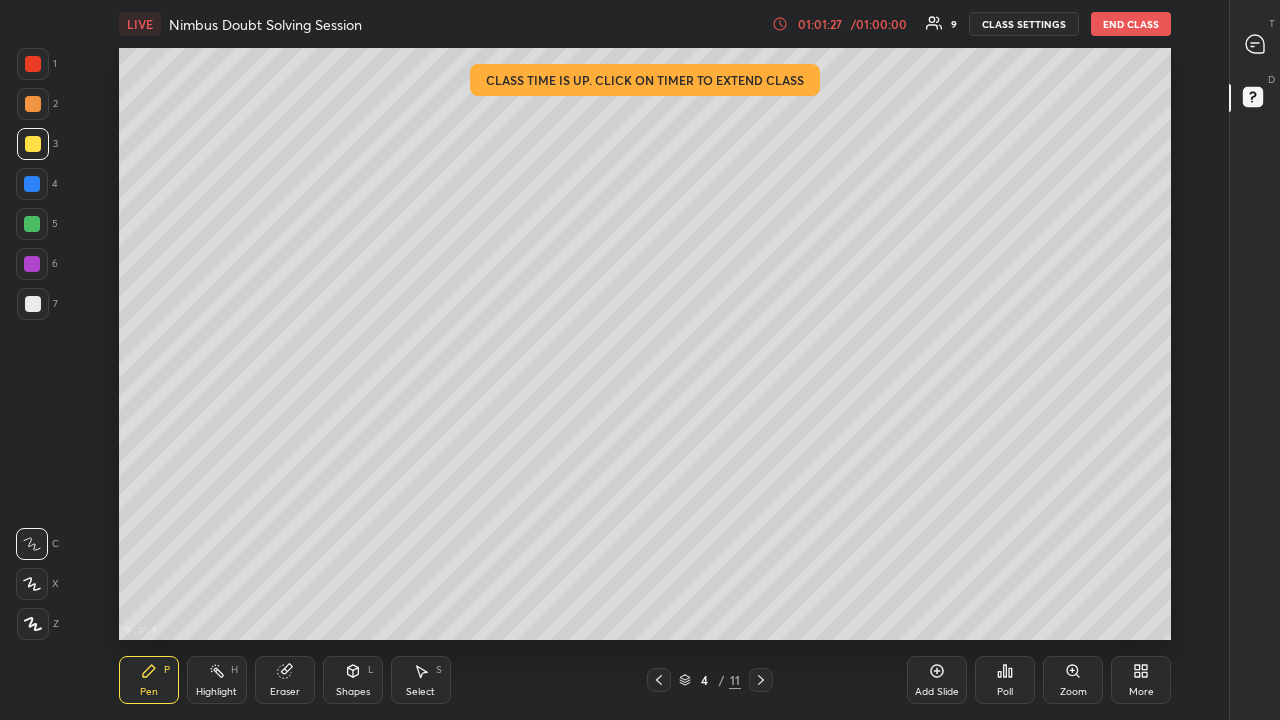 click 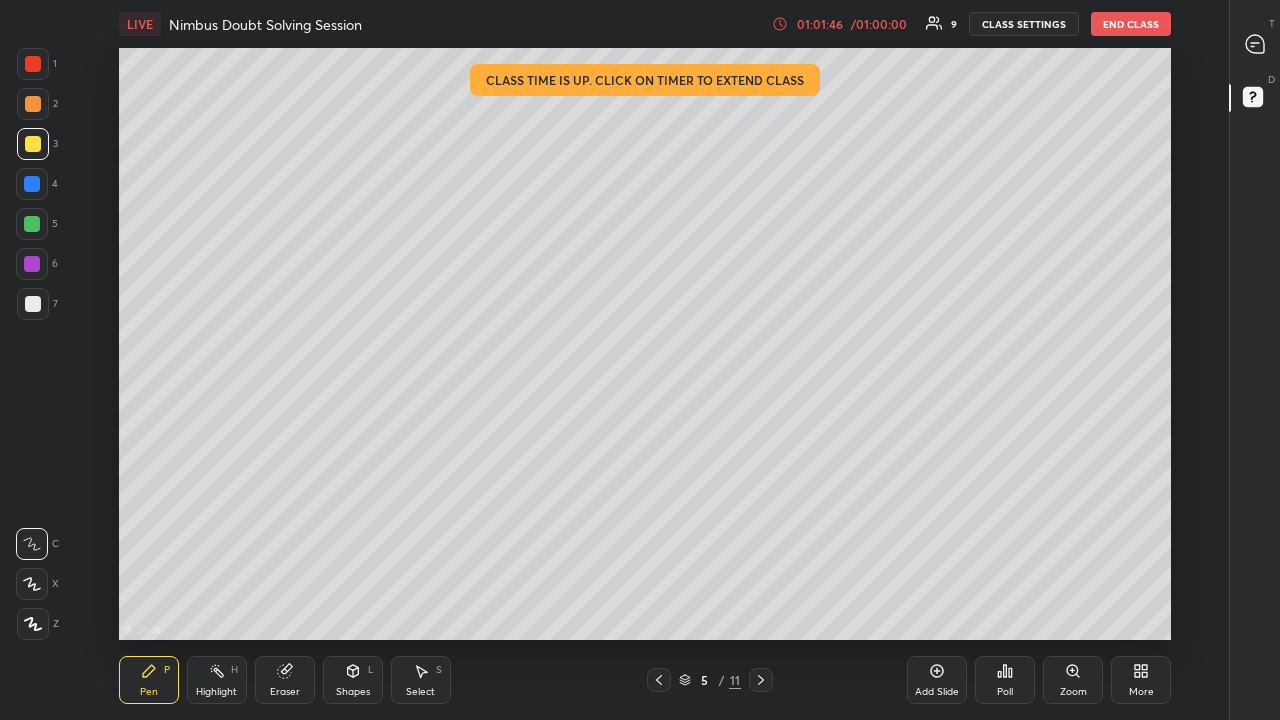 click at bounding box center (32, 184) 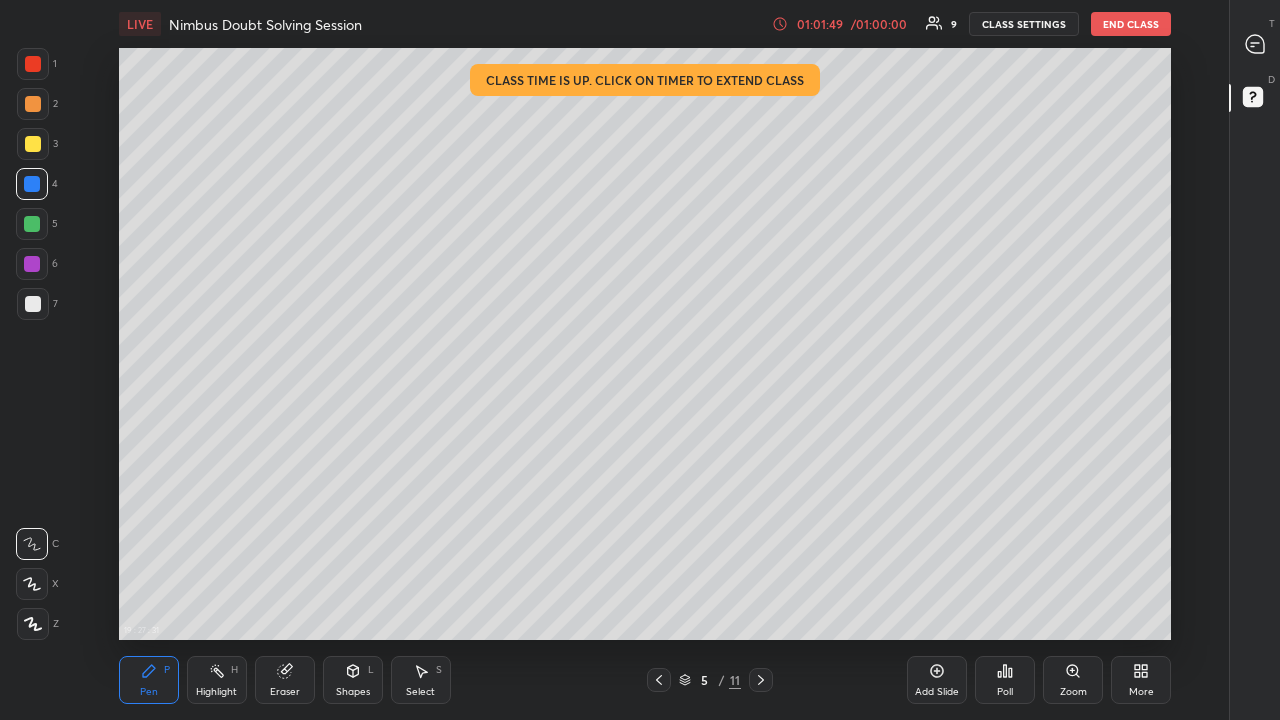 click at bounding box center [32, 224] 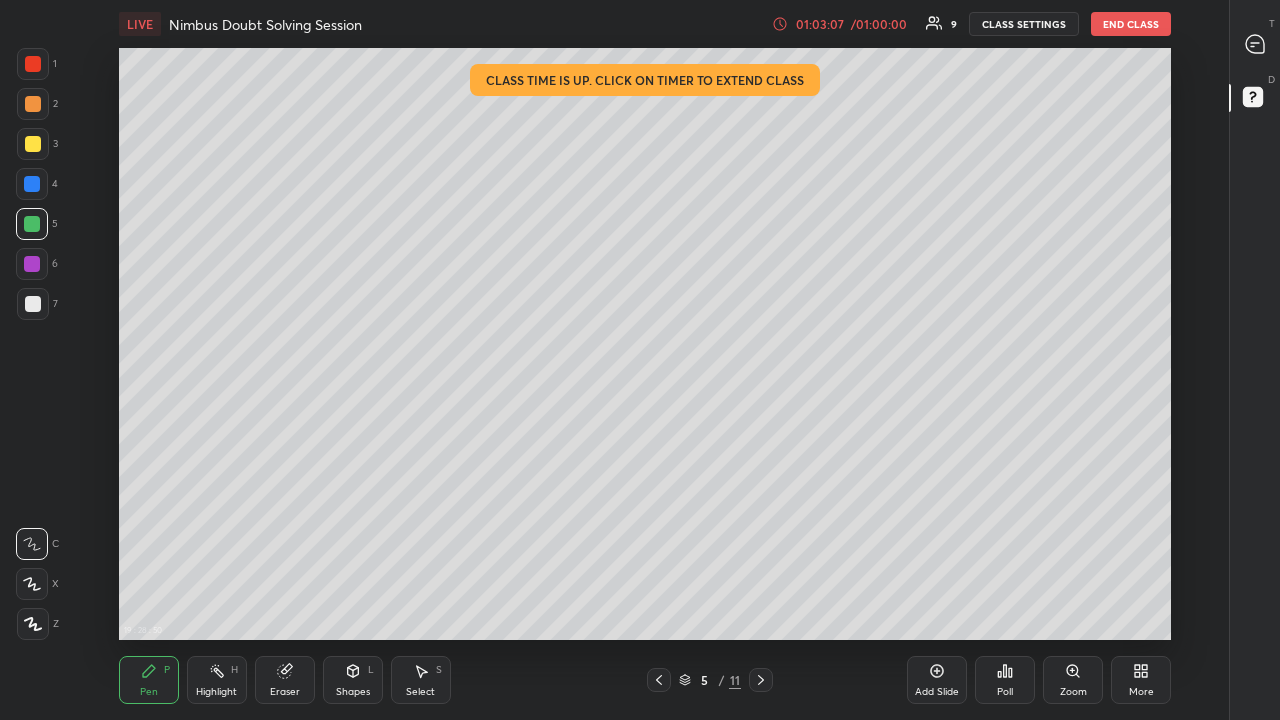click at bounding box center (32, 184) 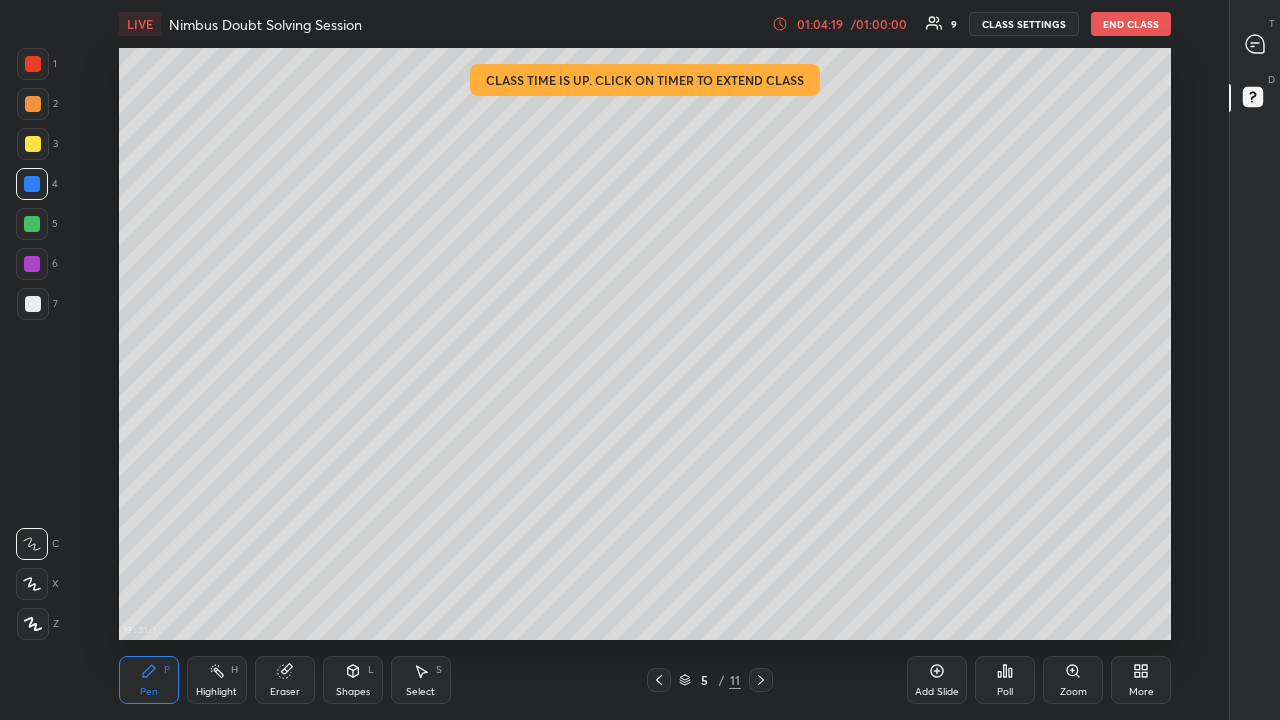 click at bounding box center [33, 144] 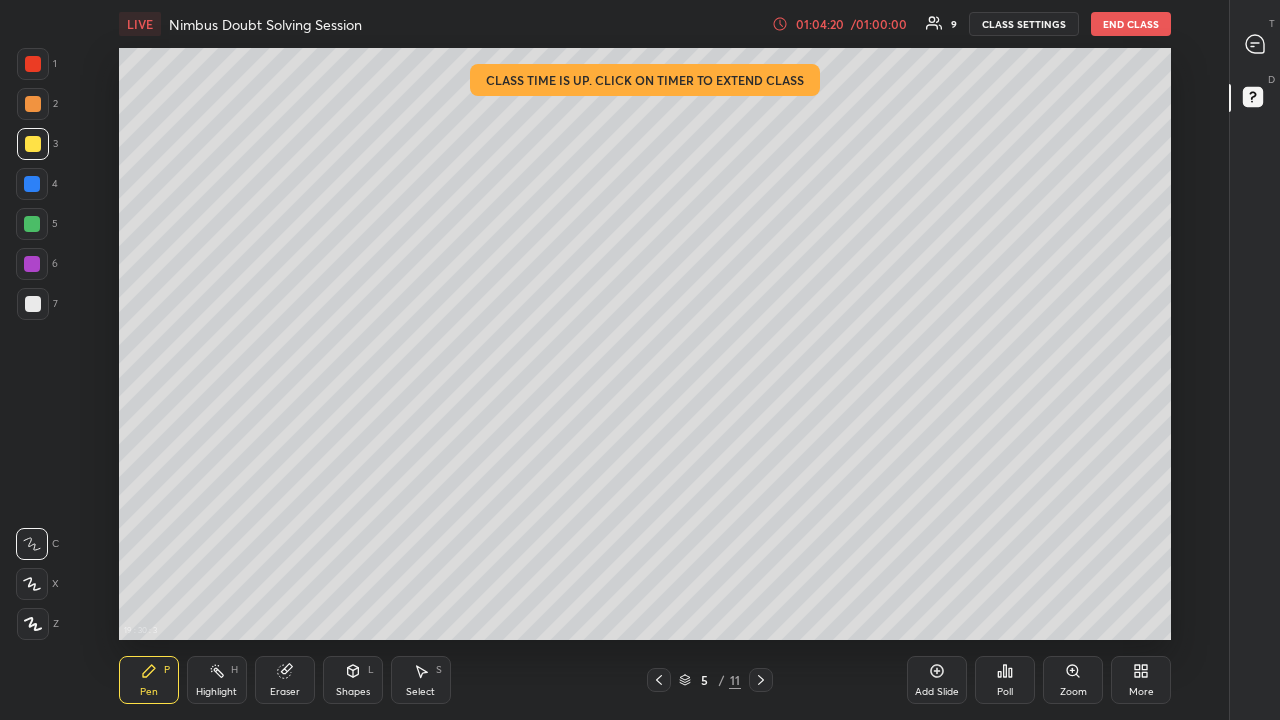click at bounding box center [32, 264] 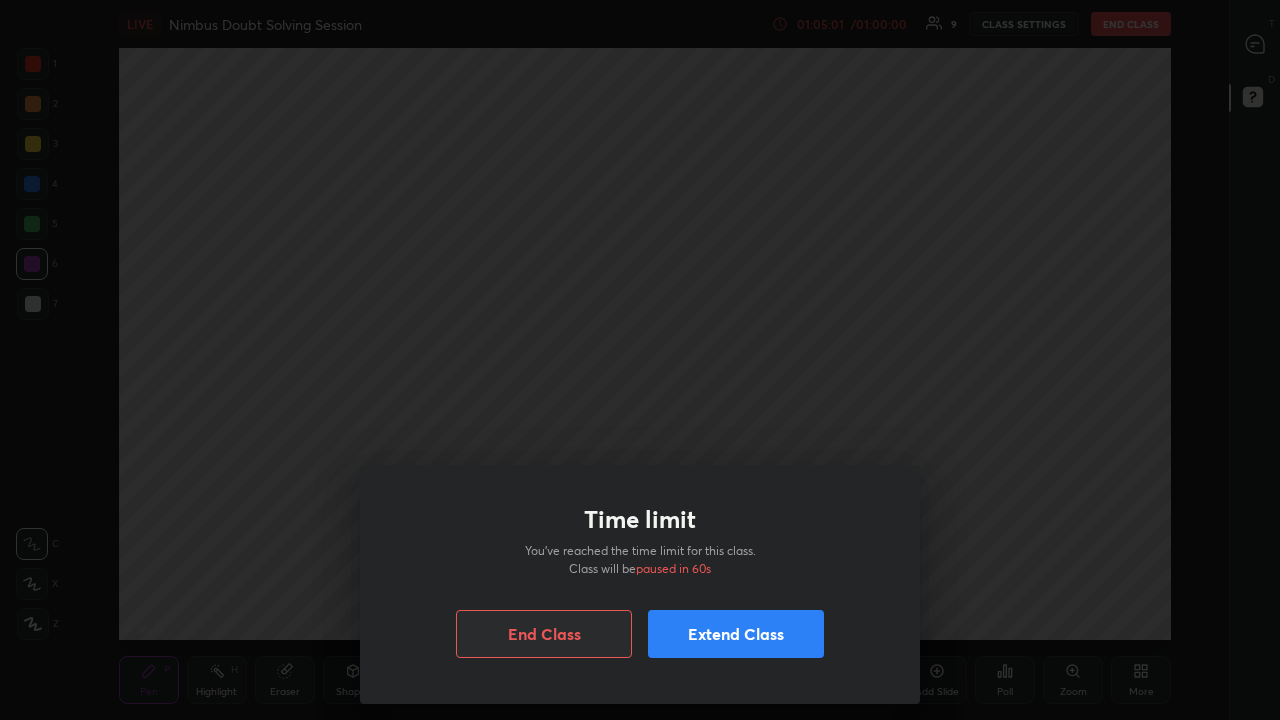 click on "Time limit You’ve reached the time limit for this class. Class will be   paused in 60s End Class Extend Class" at bounding box center (640, 360) 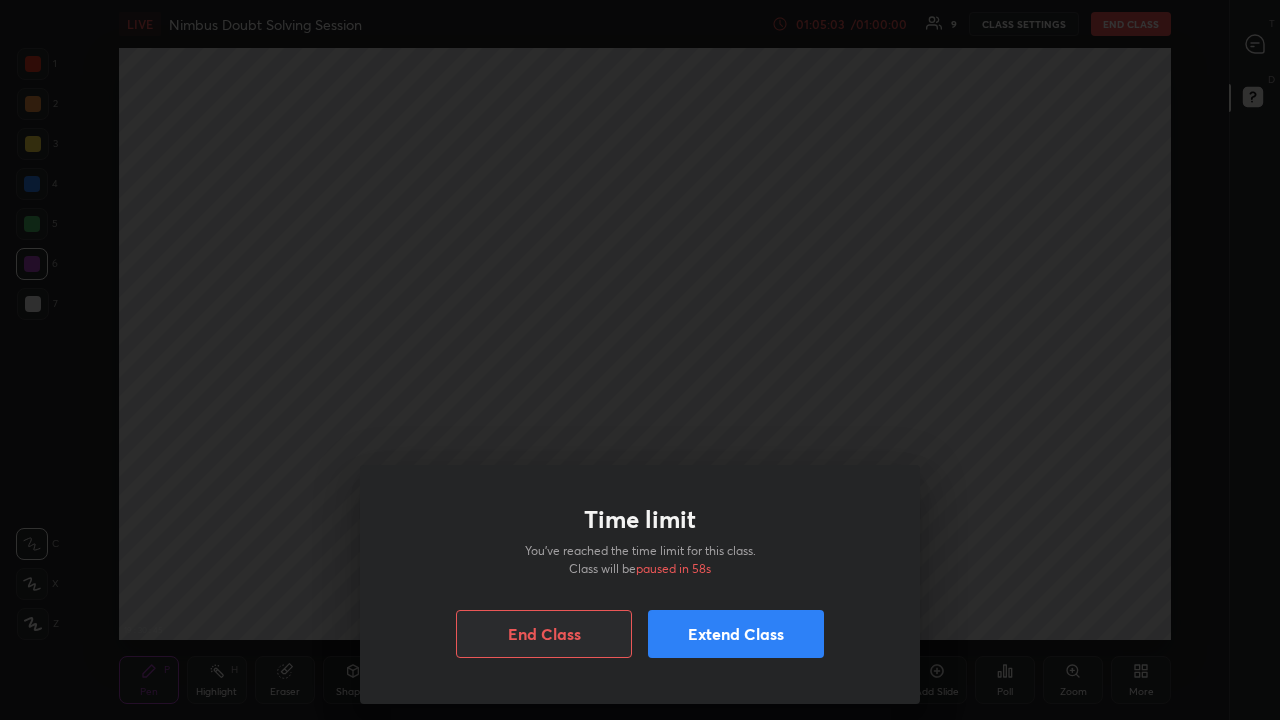 click on "Extend Class" at bounding box center (736, 634) 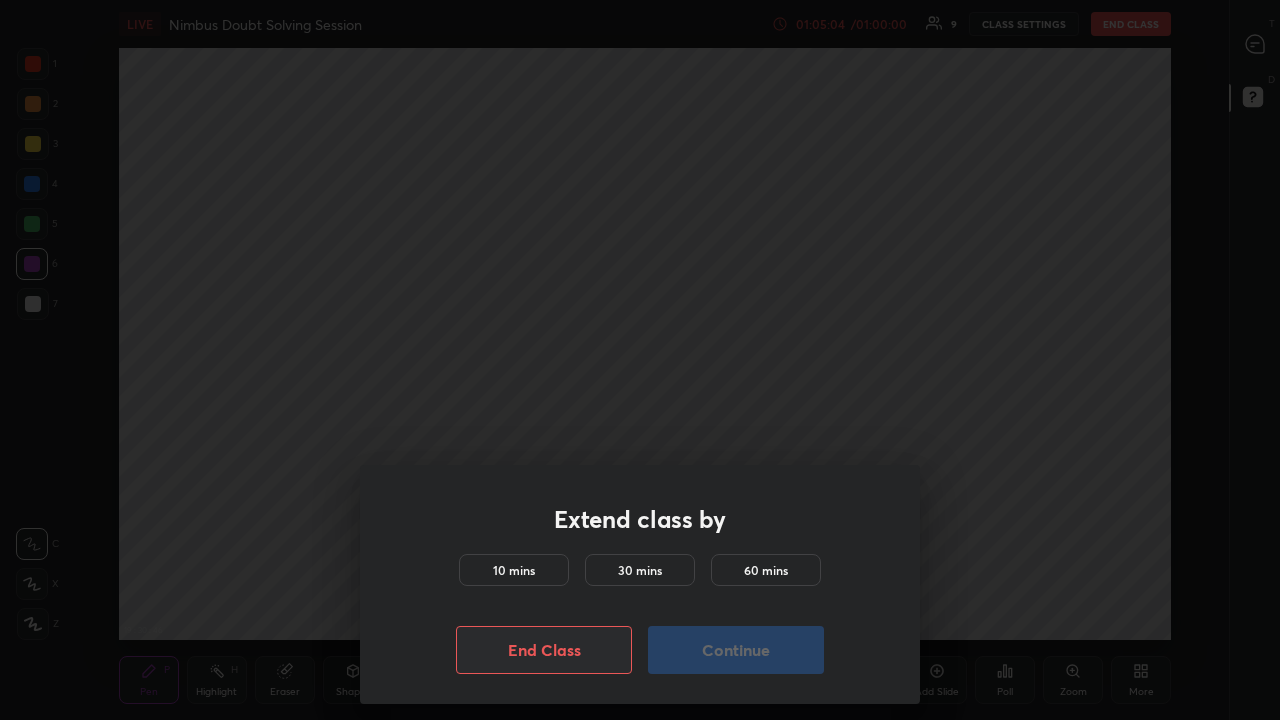 click on "10 mins" at bounding box center [514, 570] 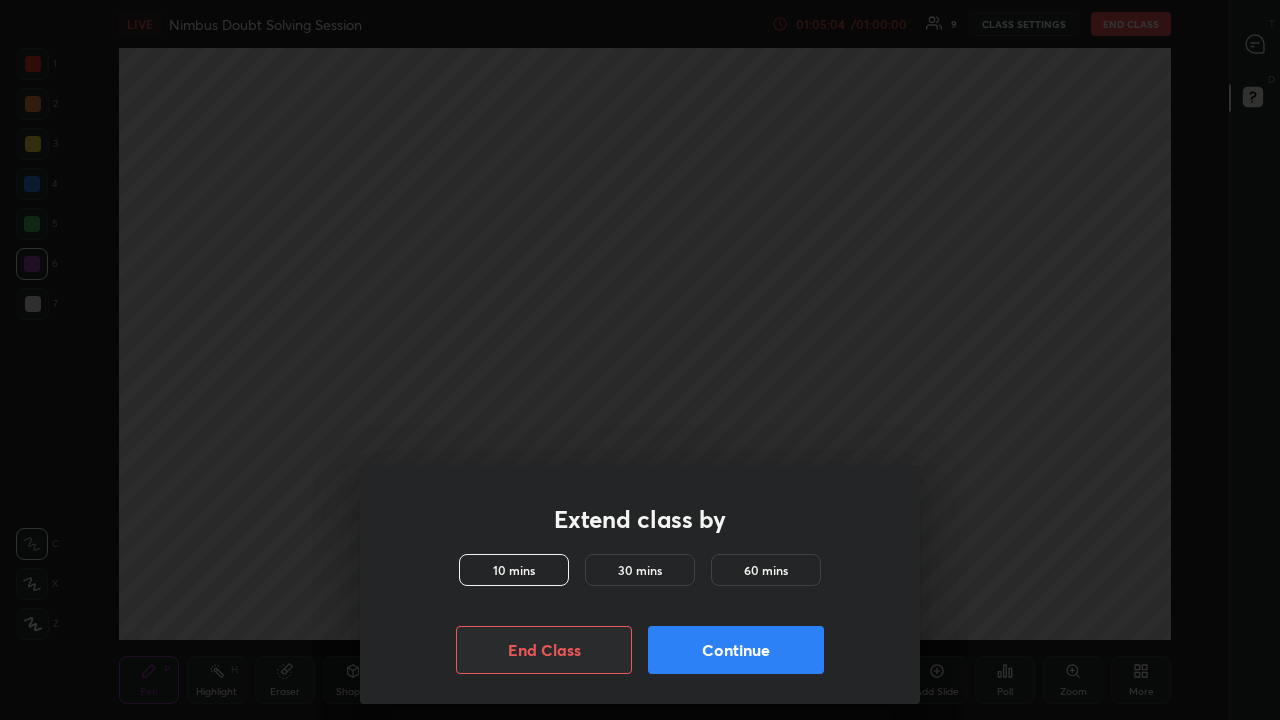 click on "Continue" at bounding box center (736, 650) 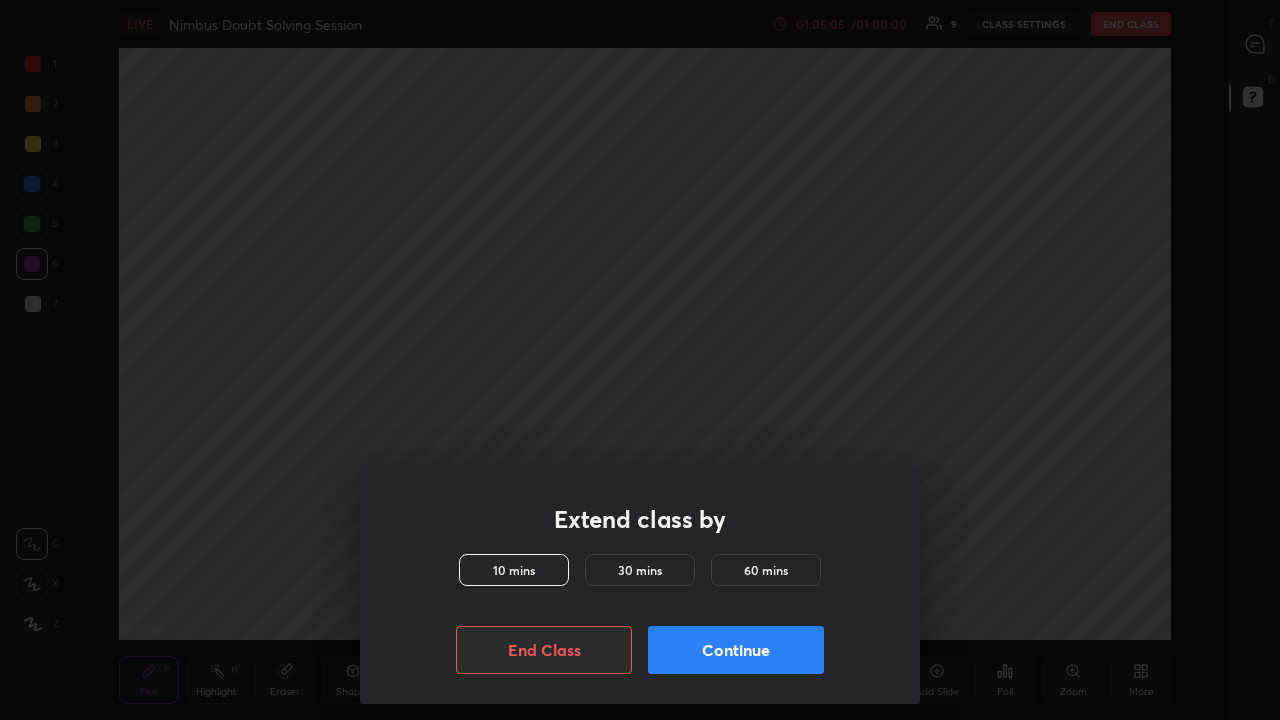 click on "Continue" at bounding box center (736, 650) 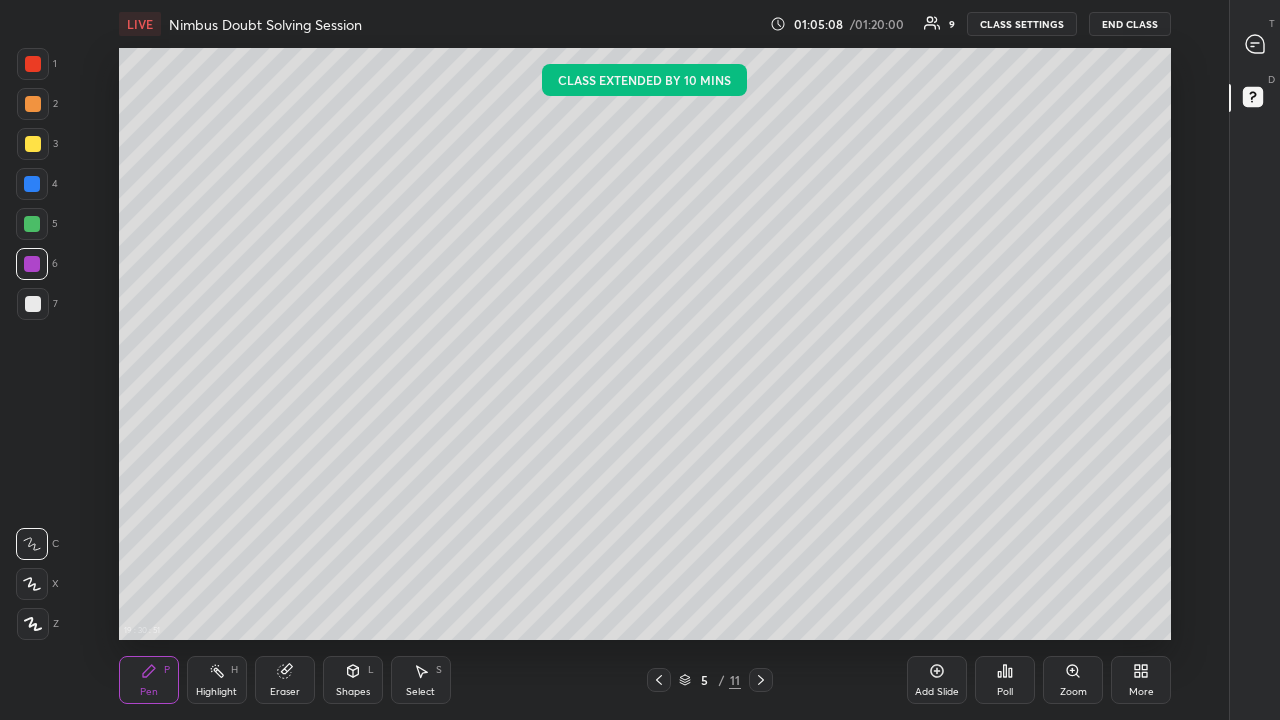 click on "Add Slide" at bounding box center [937, 680] 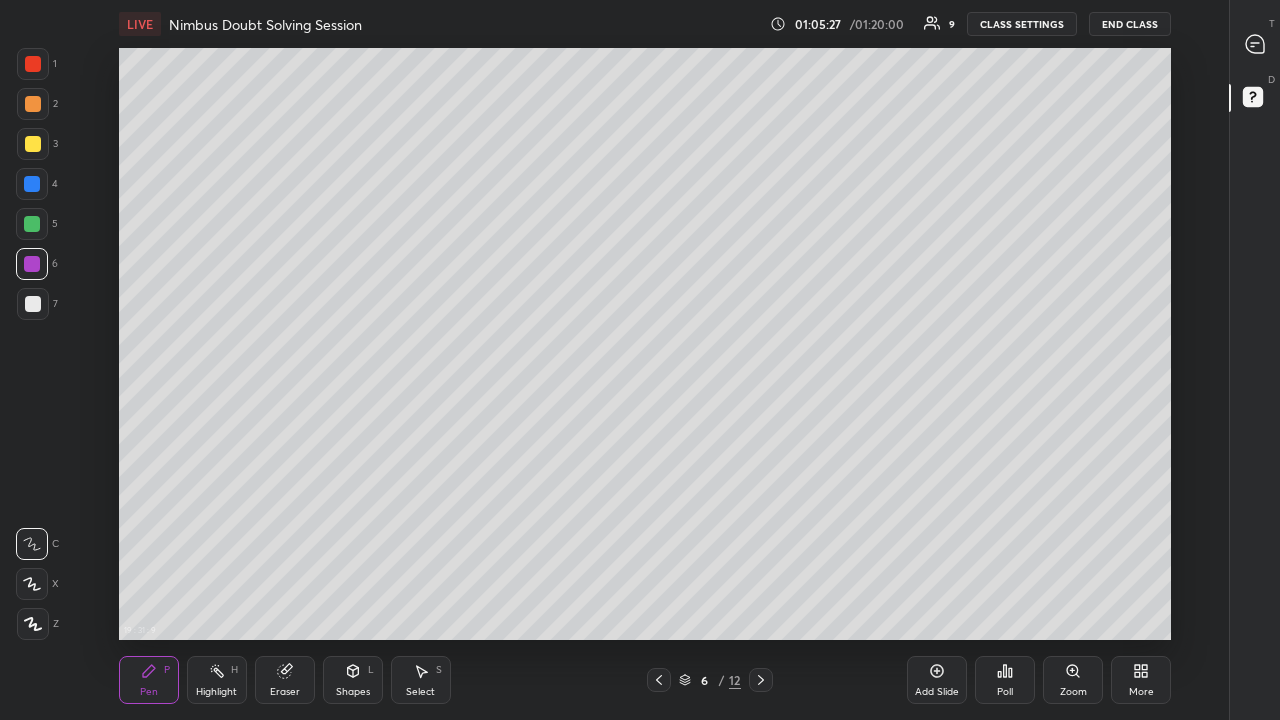 click at bounding box center [33, 144] 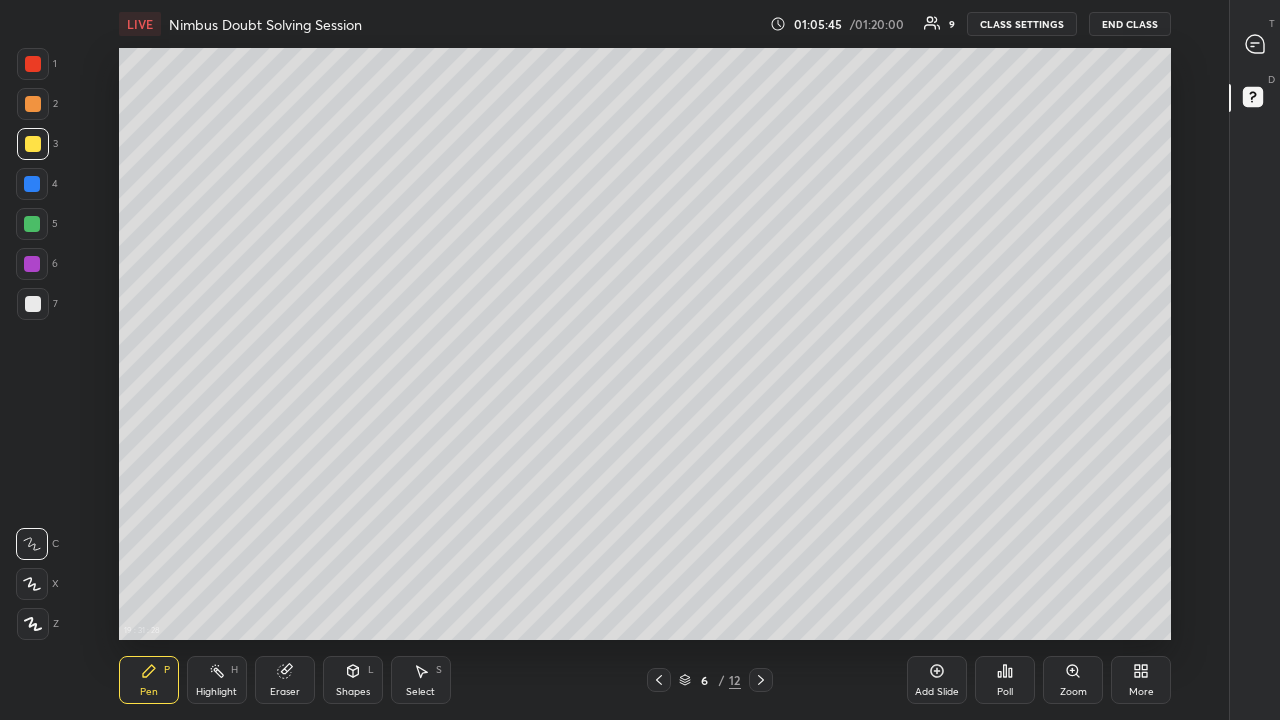 click at bounding box center [32, 224] 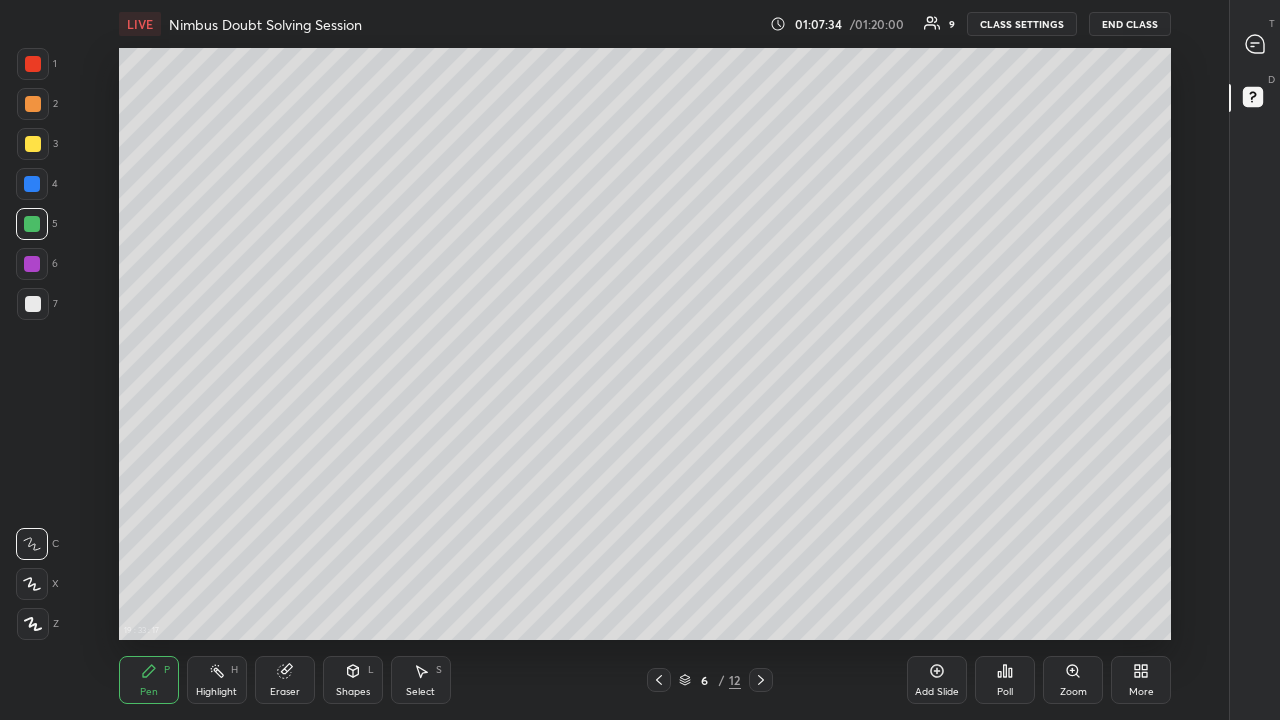 click on "End Class" at bounding box center (1130, 24) 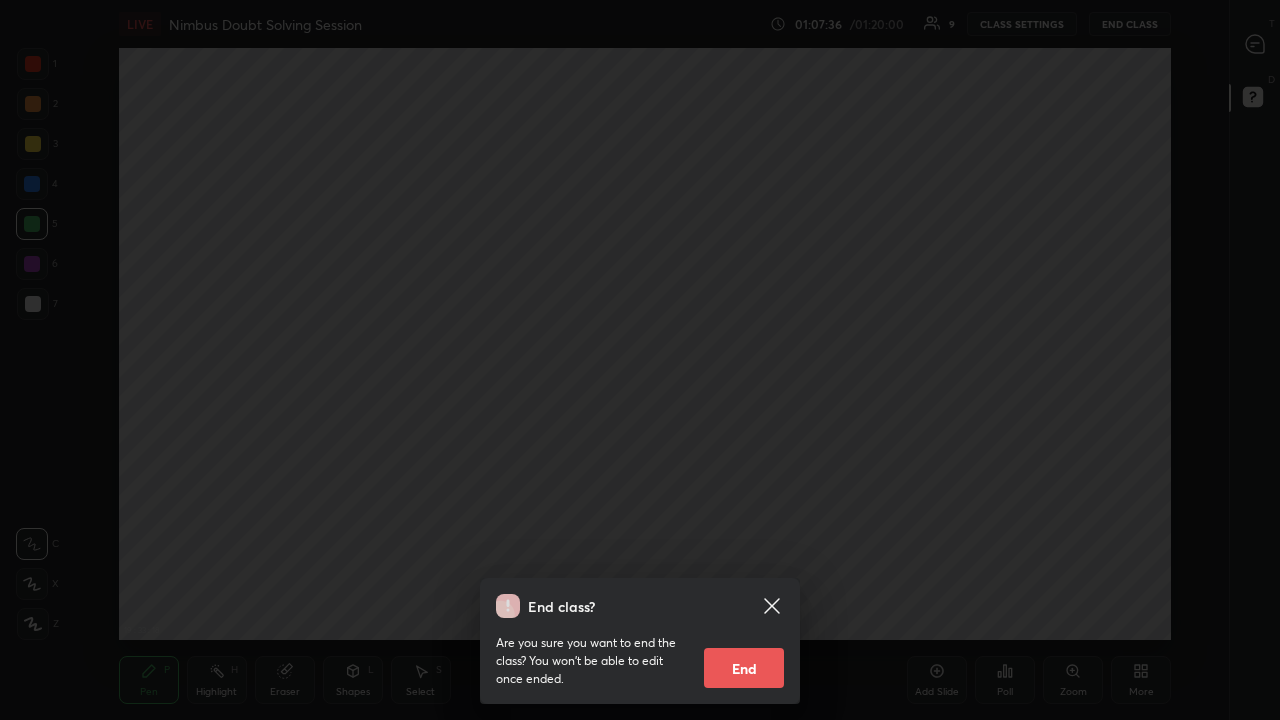 click on "End" at bounding box center (744, 668) 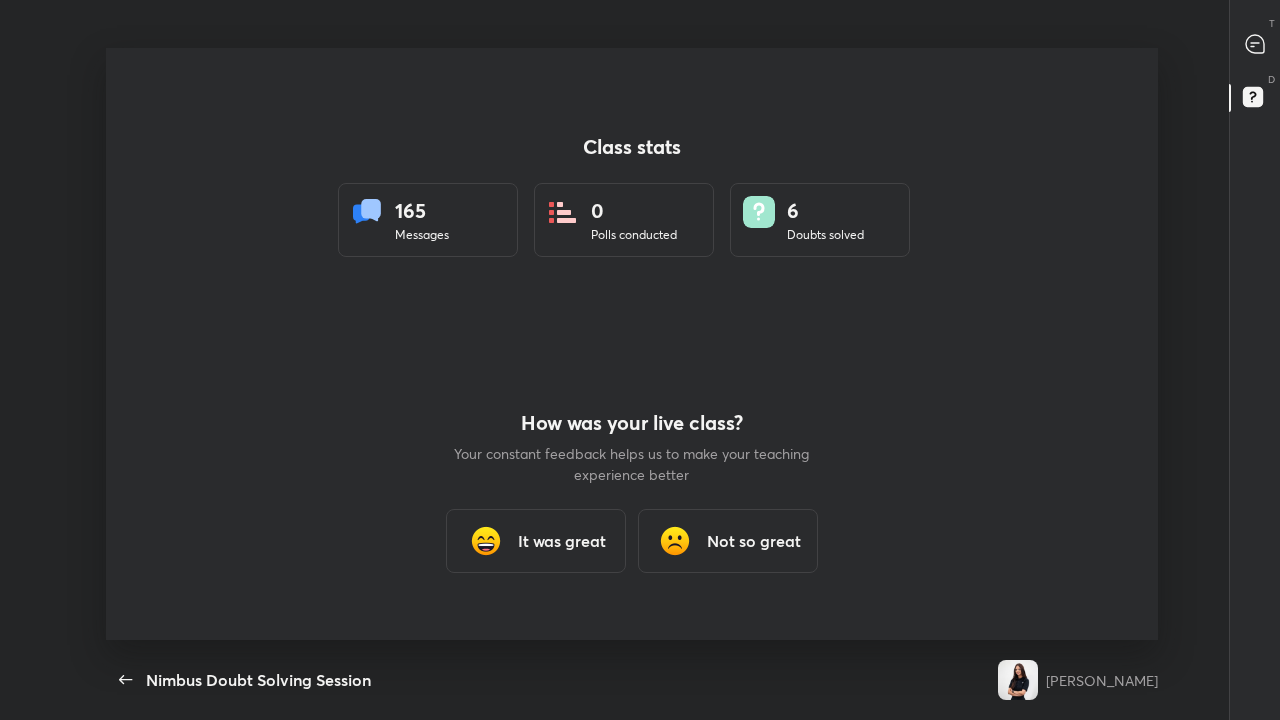 scroll, scrollTop: 99408, scrollLeft: 98736, axis: both 